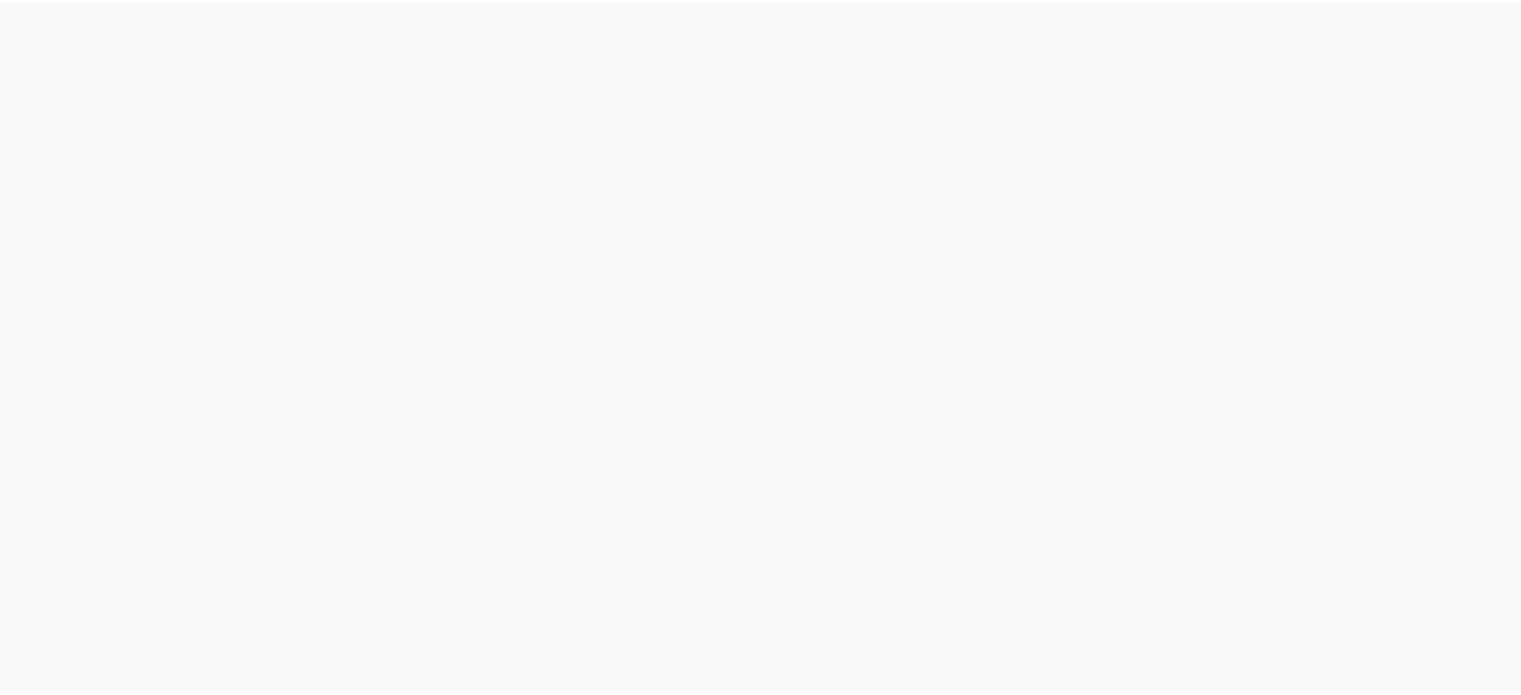 scroll, scrollTop: 0, scrollLeft: 0, axis: both 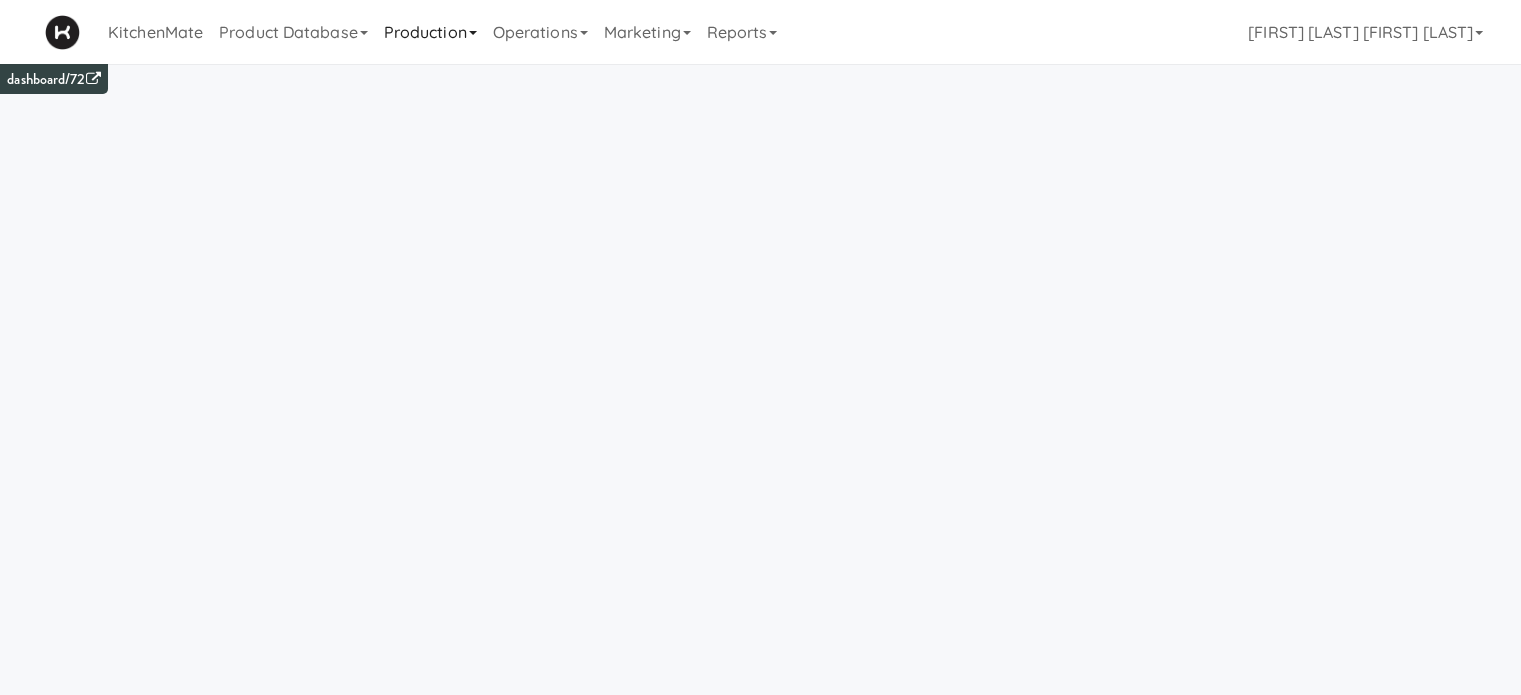 click on "Production" at bounding box center [430, 32] 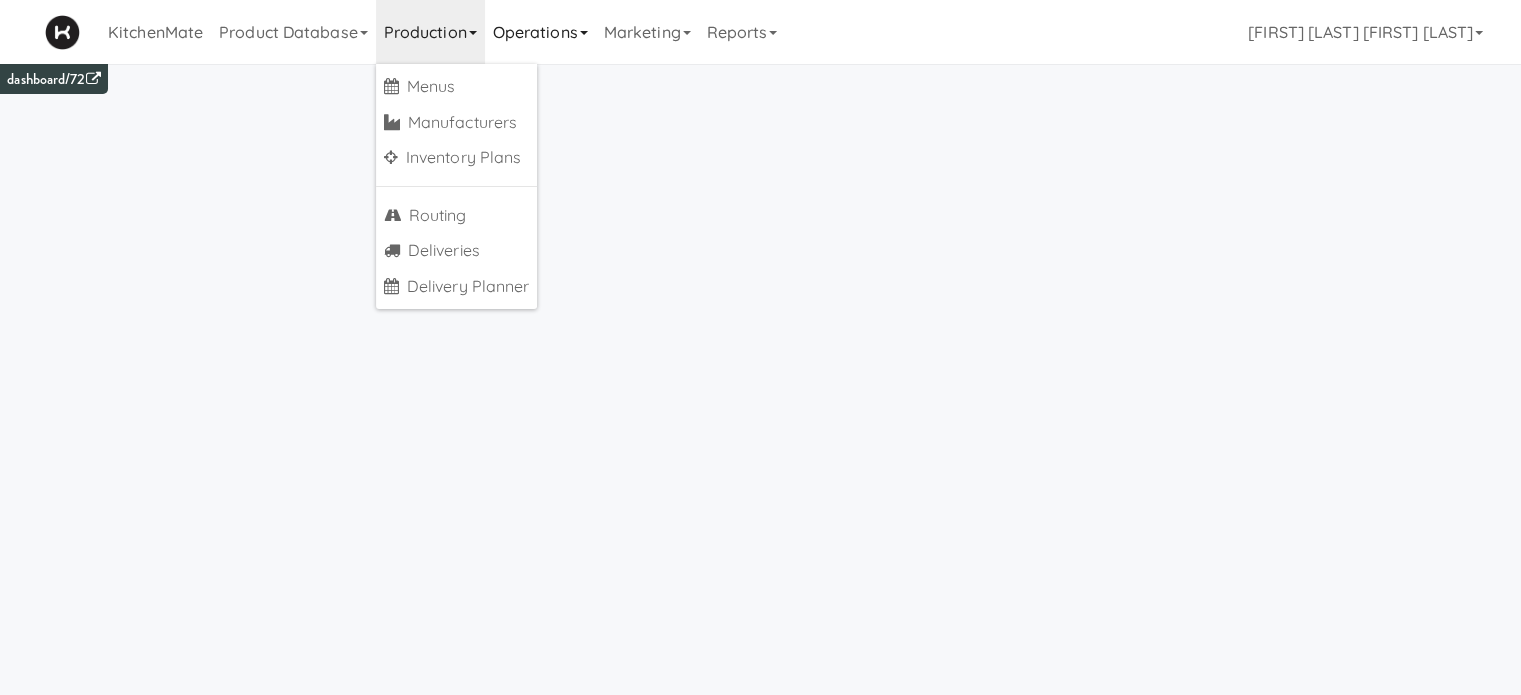 click on "Operations" at bounding box center (540, 32) 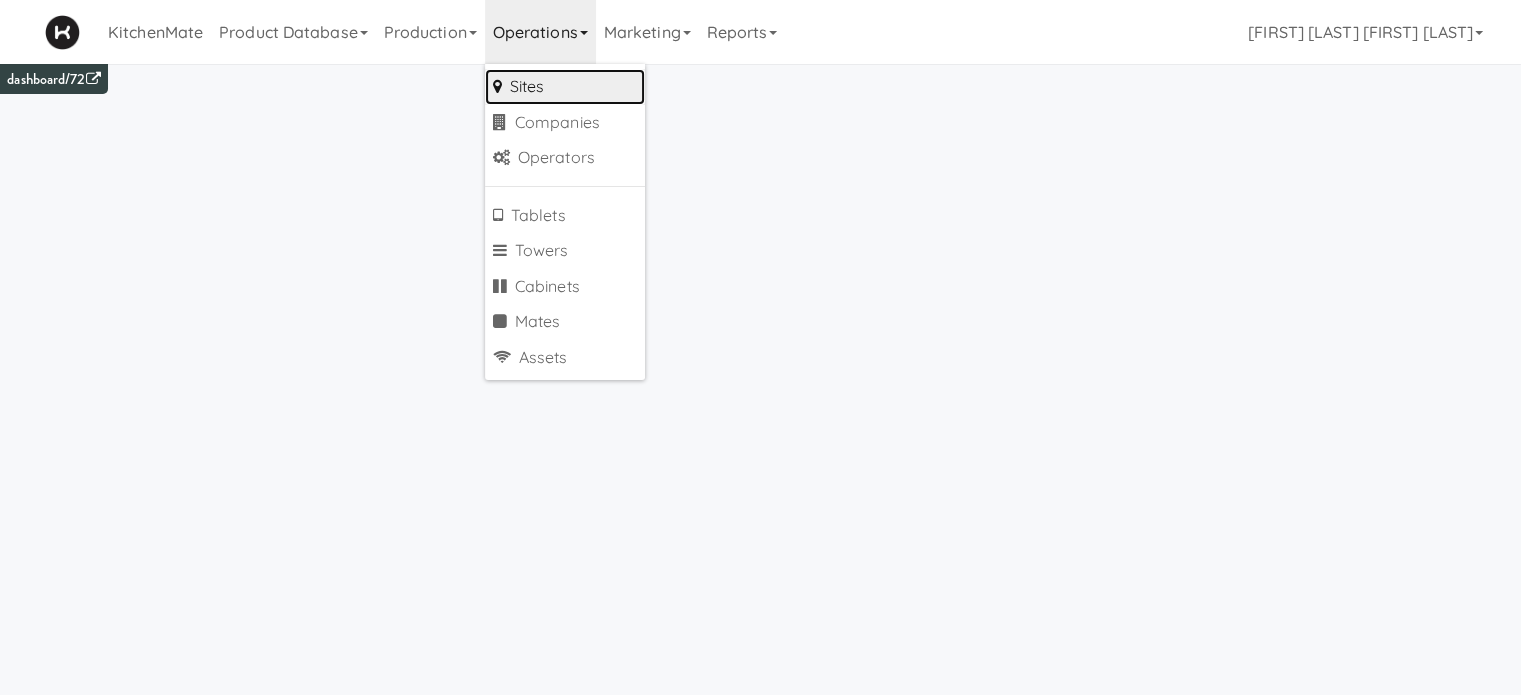 click on "Sites" at bounding box center [565, 87] 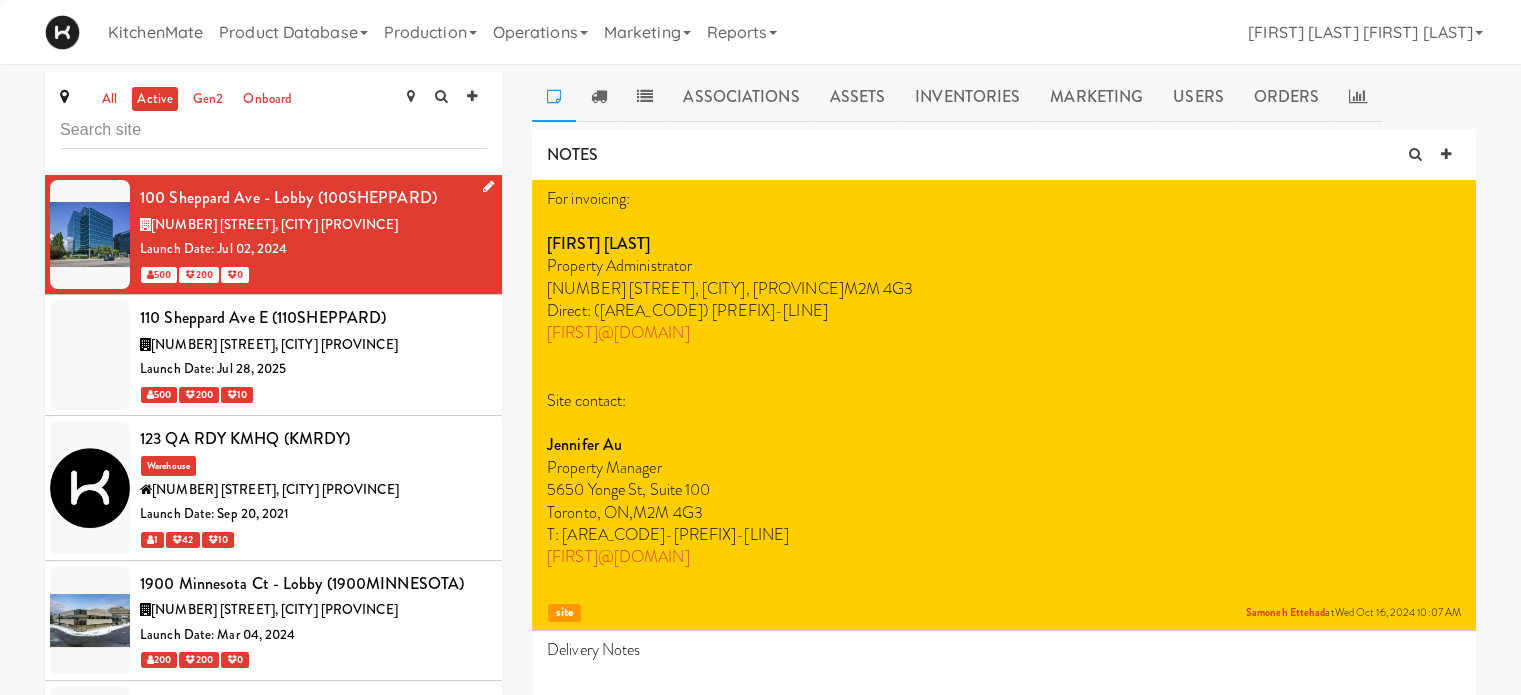 click on "[NUMBER] [STREET], [CITY] [PROVINCE]" at bounding box center [274, 224] 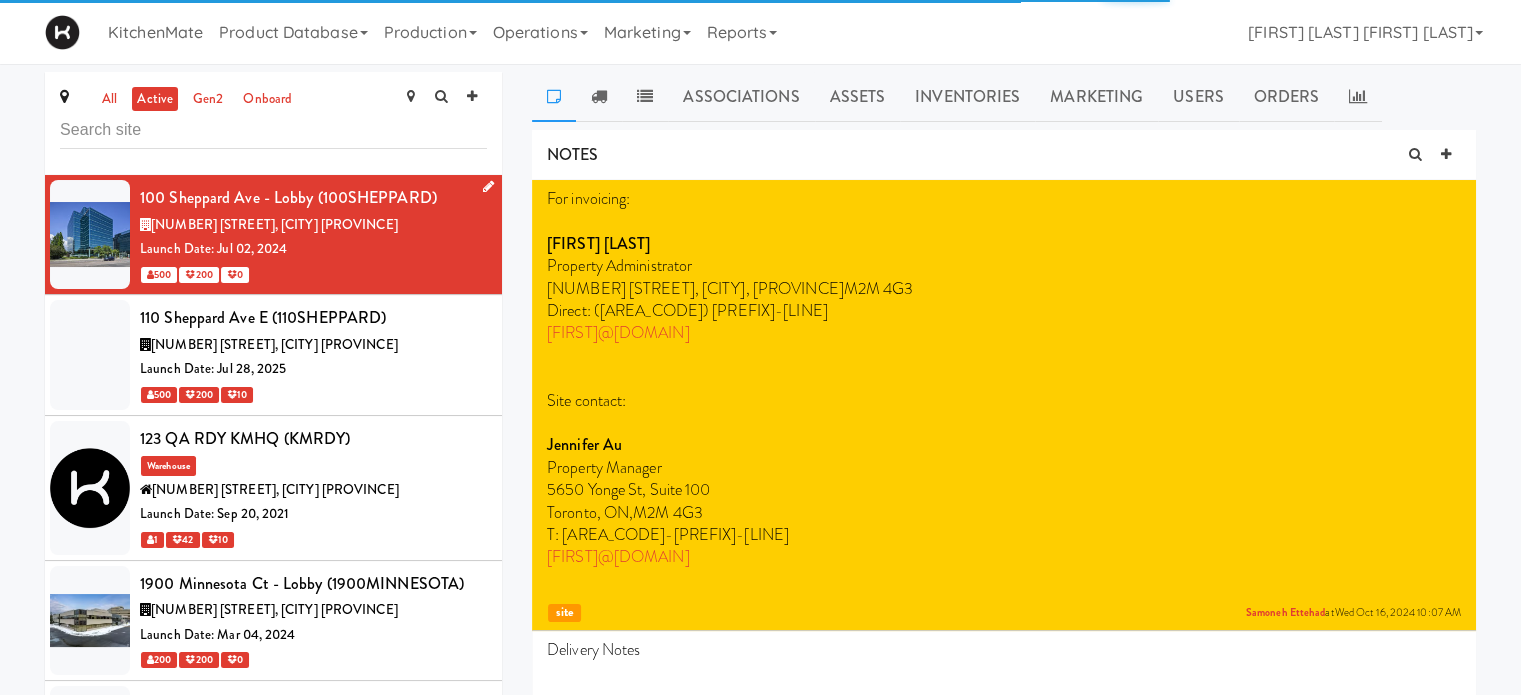 click at bounding box center (488, 186) 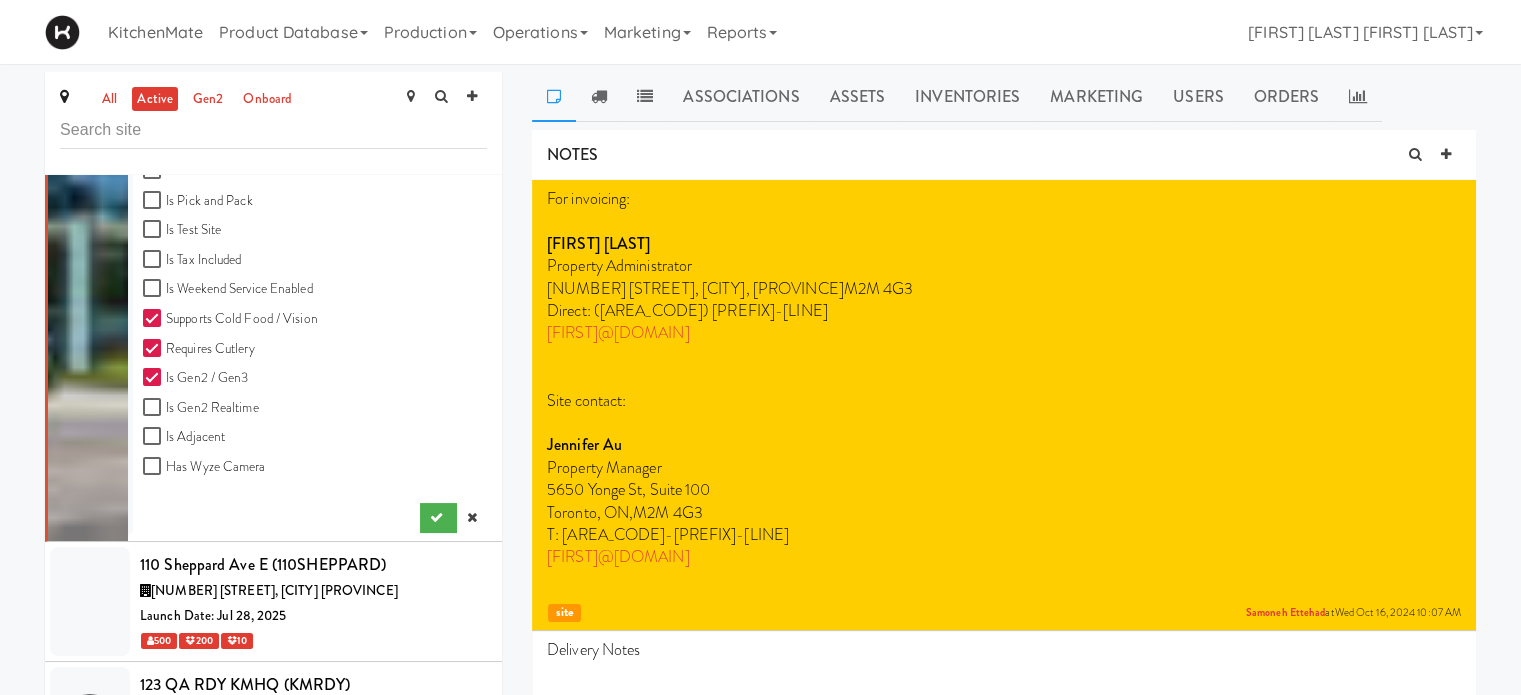 scroll, scrollTop: 766, scrollLeft: 0, axis: vertical 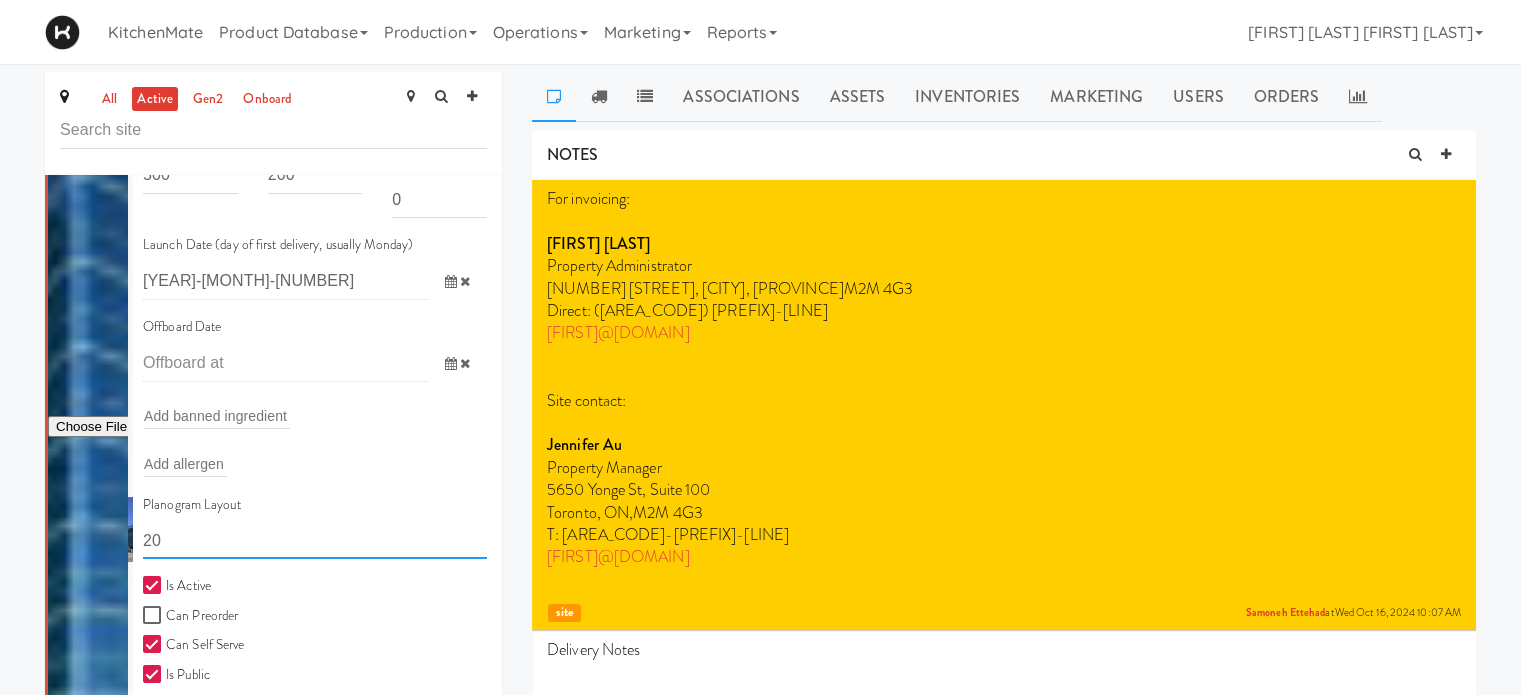 click on "20" at bounding box center [315, 540] 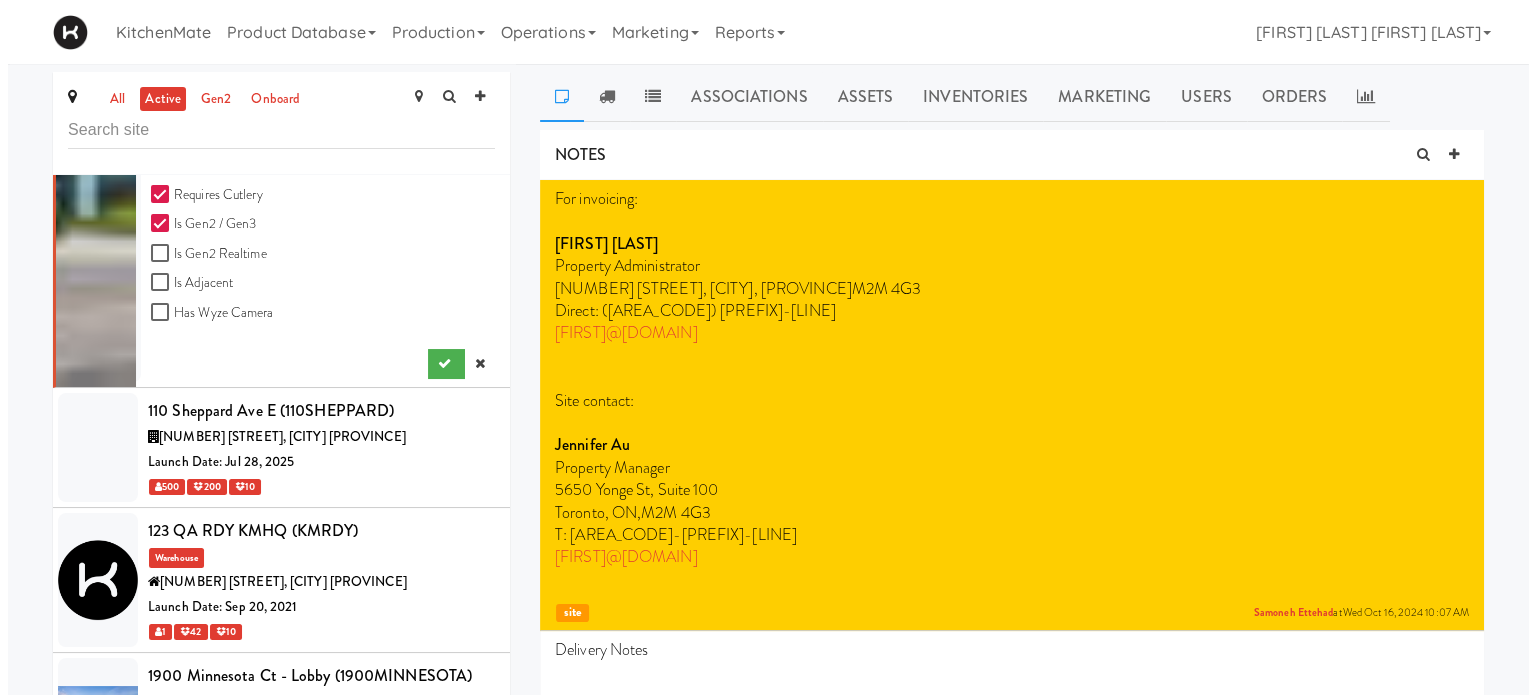 scroll, scrollTop: 806, scrollLeft: 0, axis: vertical 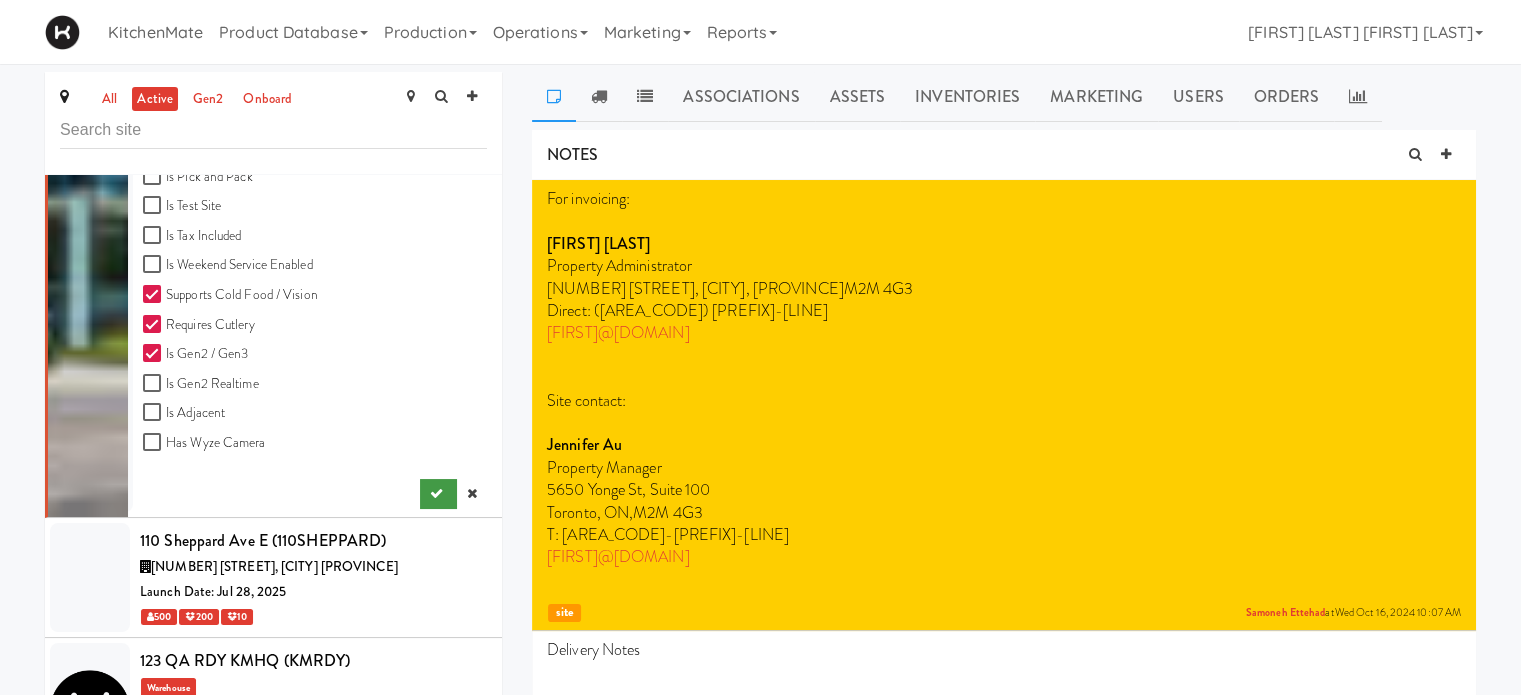 type on "11111,11111,11111,1111,1111,11111" 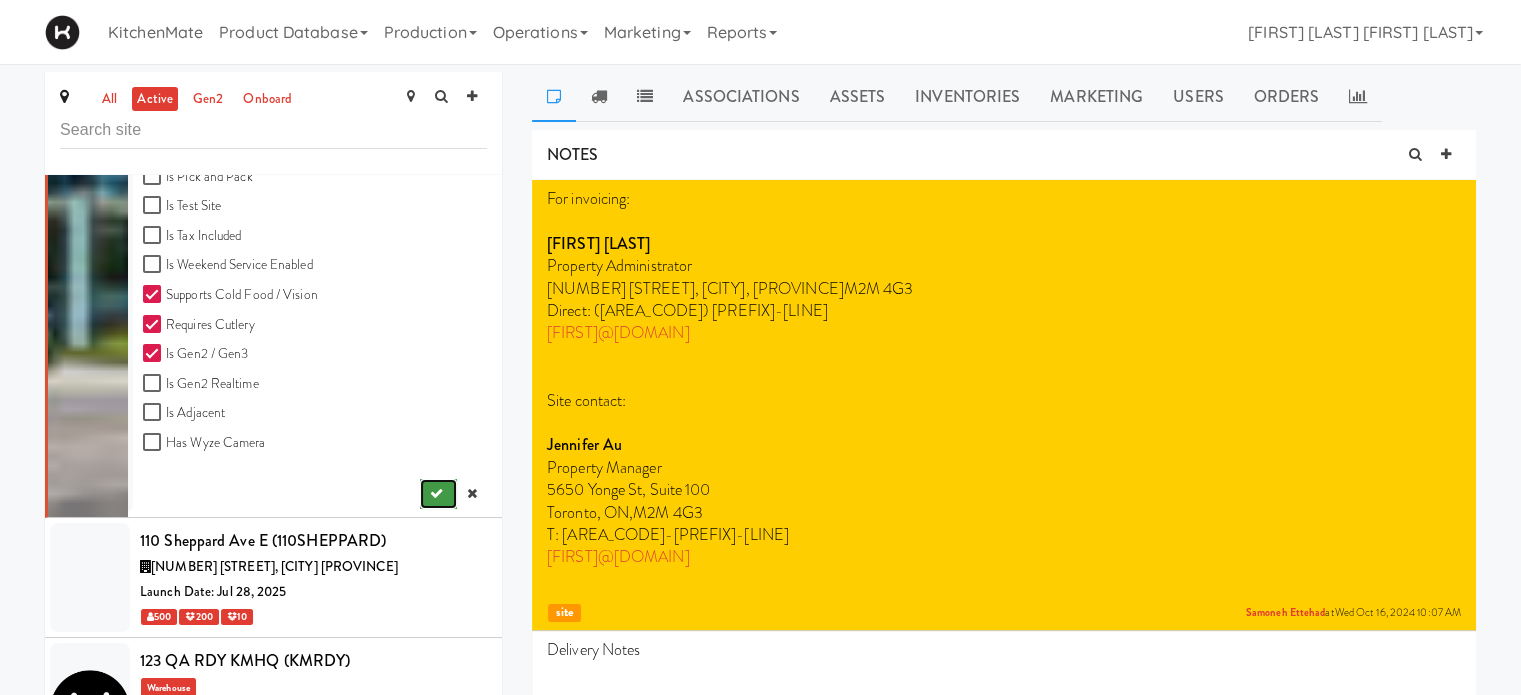 click at bounding box center (436, 493) 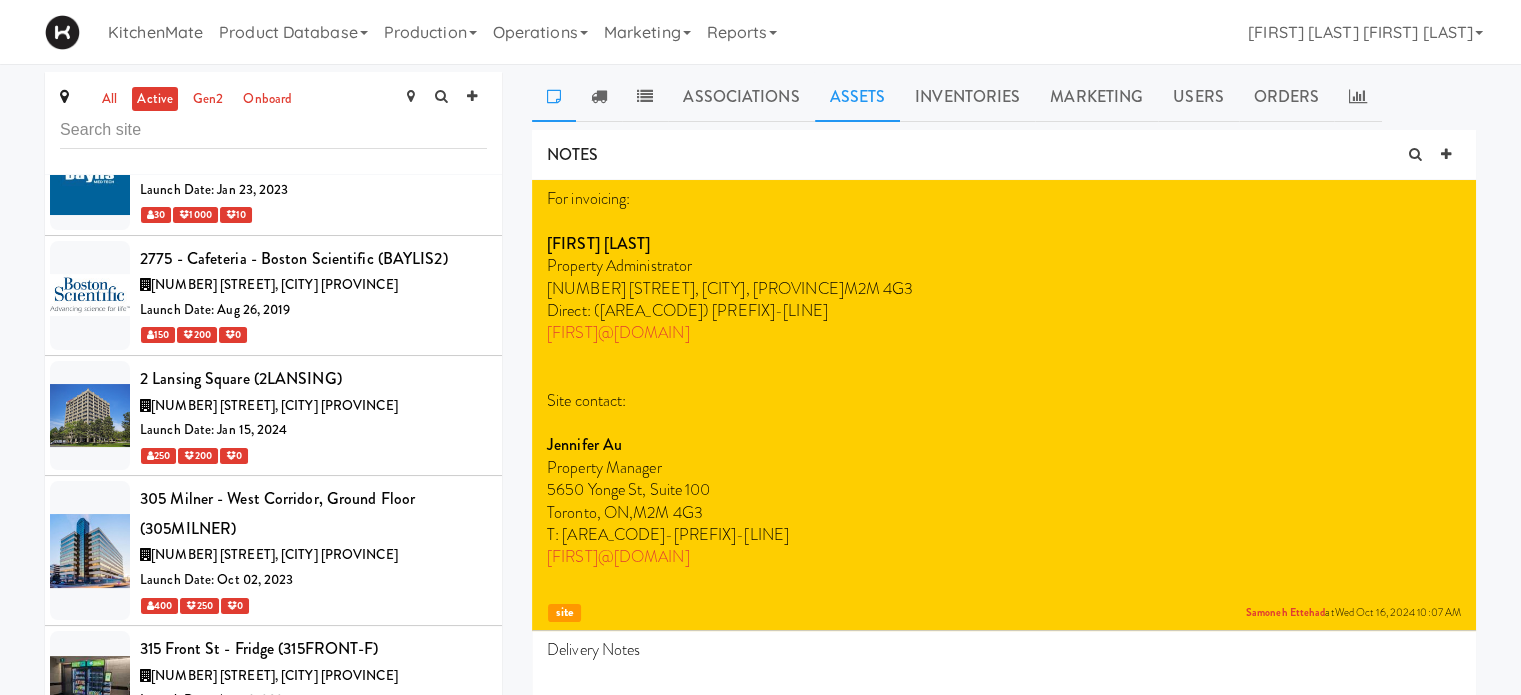 click on "Assets" at bounding box center (858, 97) 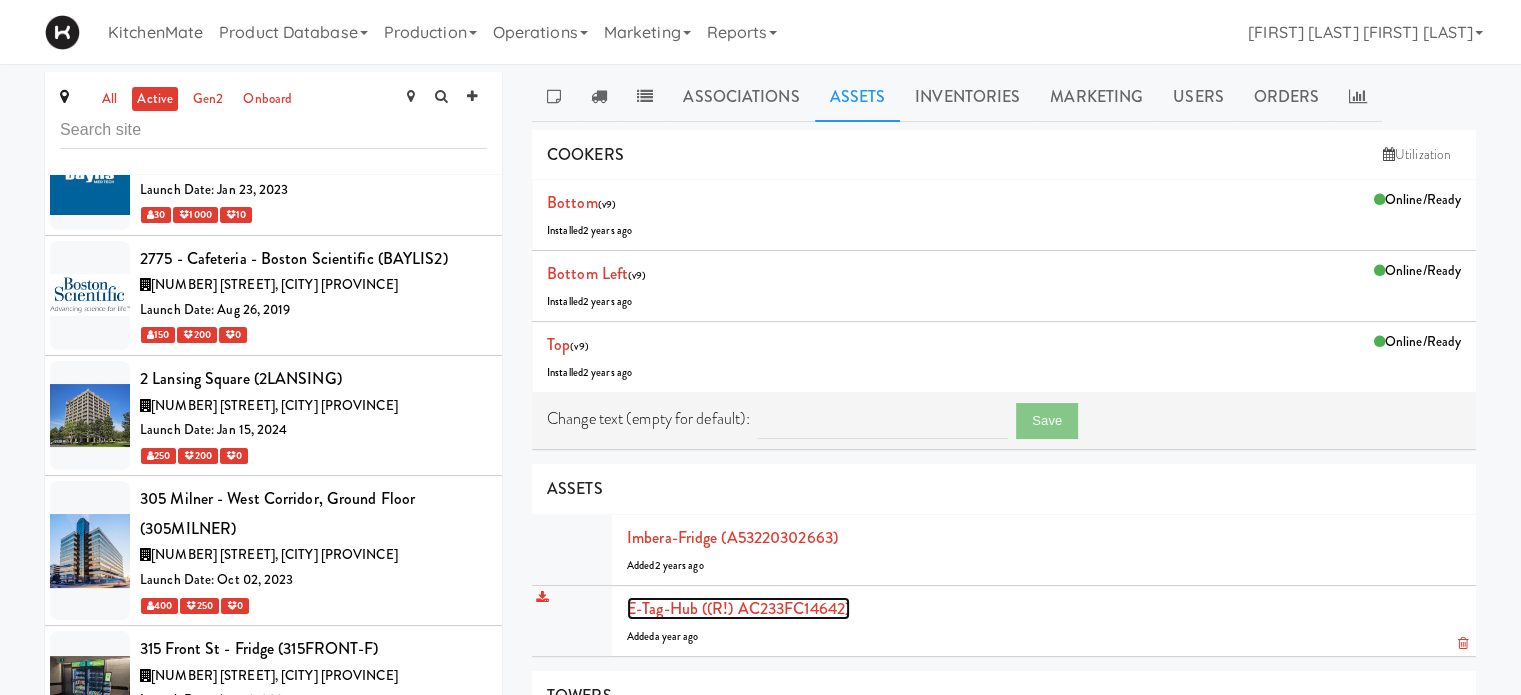 click on "E-tag-hub ((R!) AC233FC14642)" at bounding box center [738, 608] 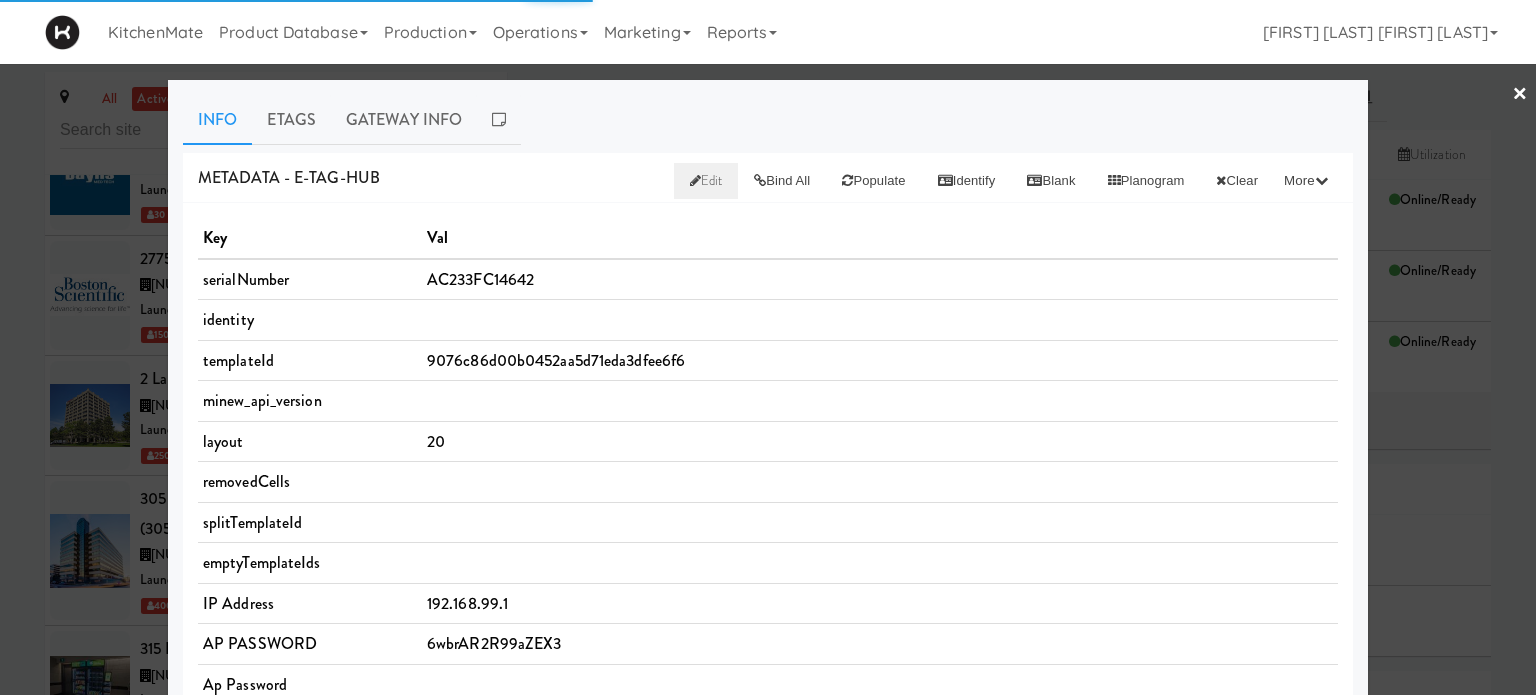 click on "Edit" at bounding box center (706, 180) 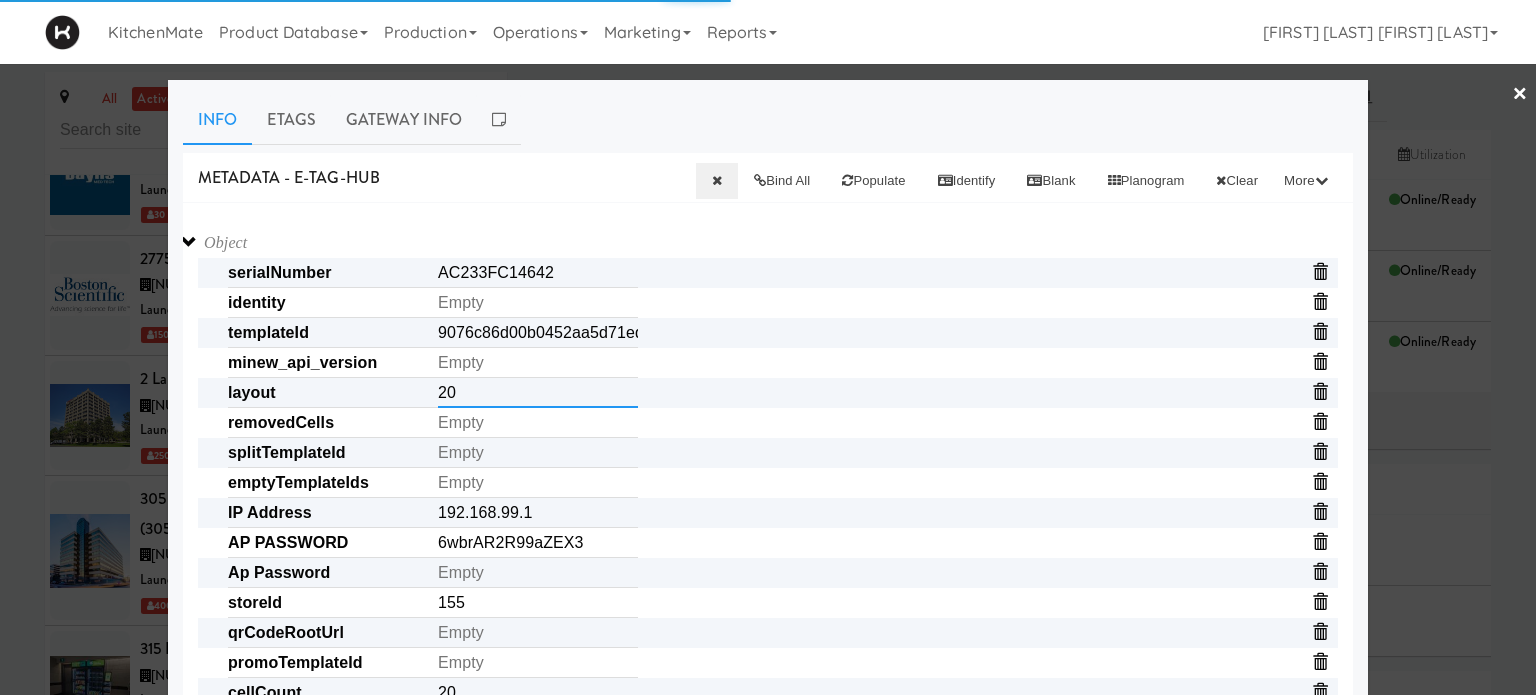 click on "20" at bounding box center (538, 393) 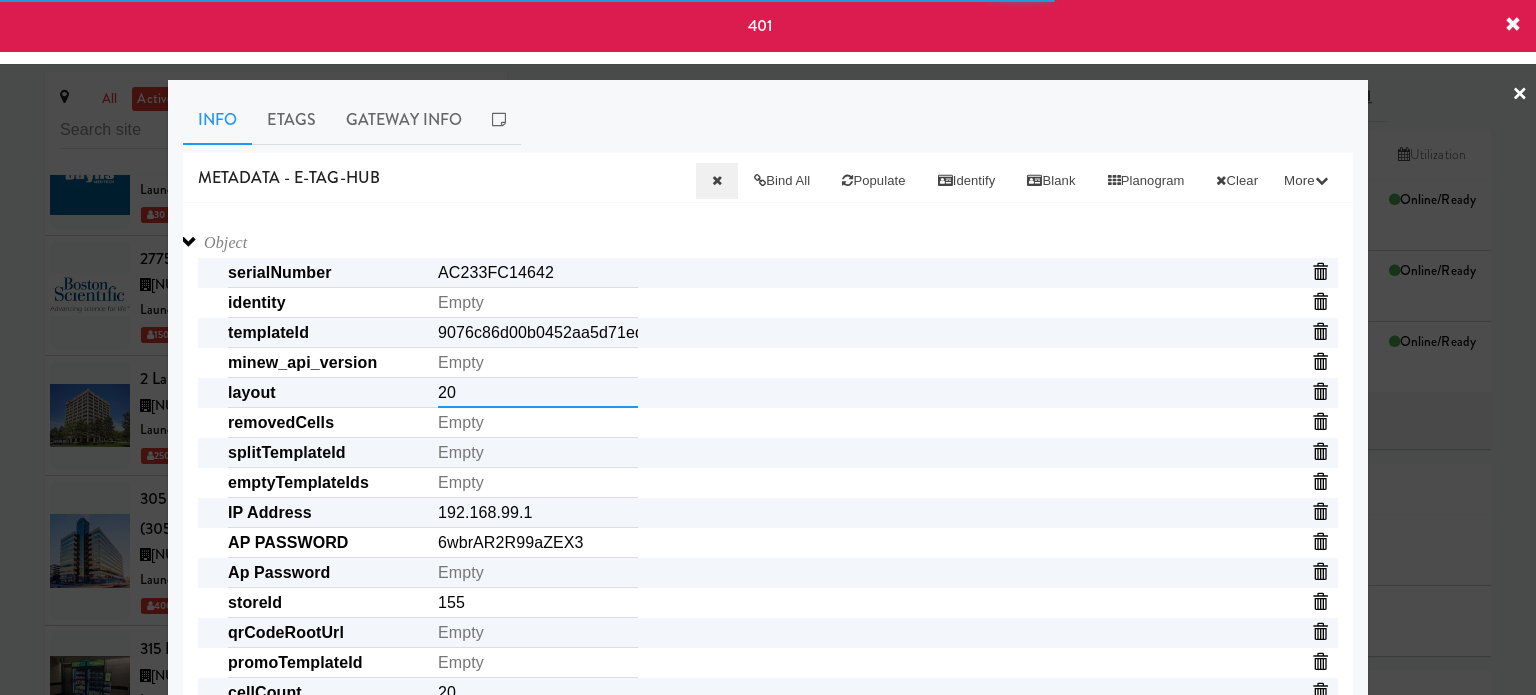 paste on "11111,11111,11111,1111,1111,11111" 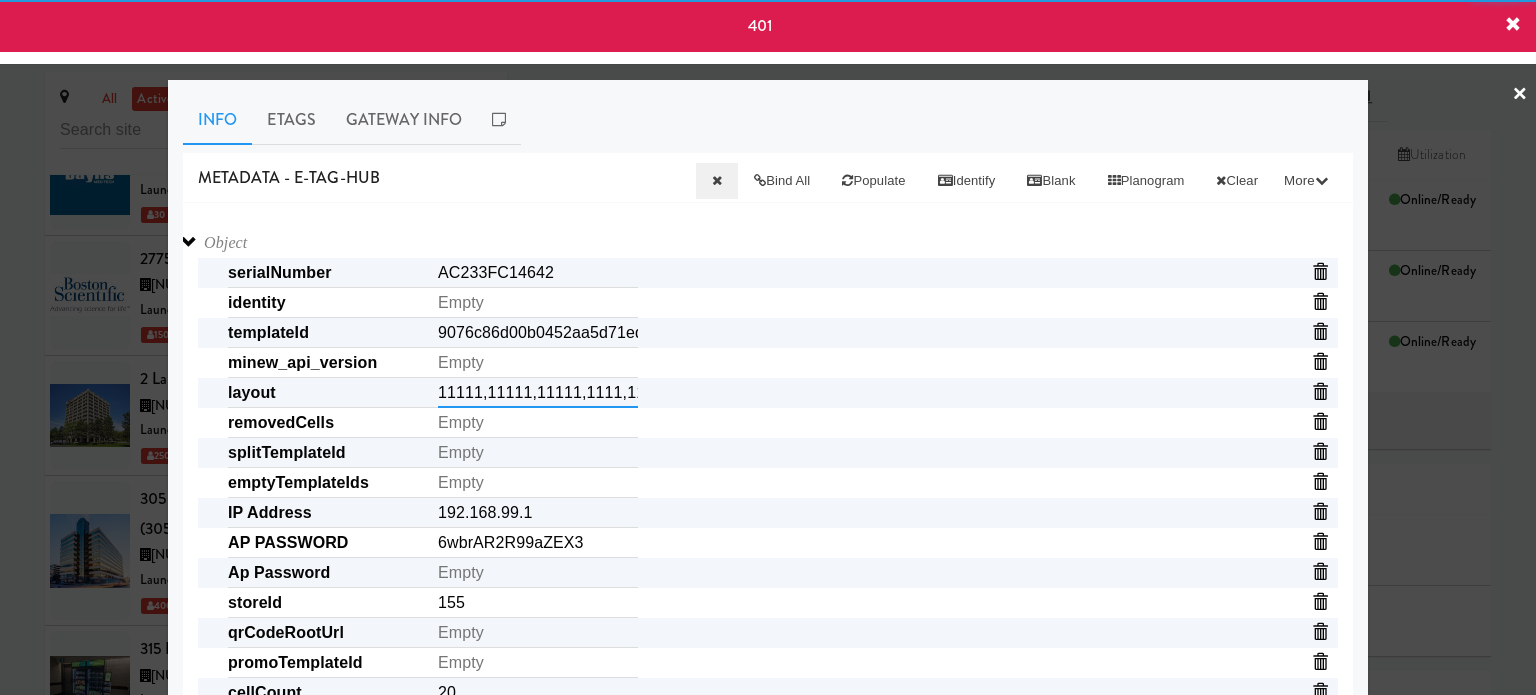 scroll, scrollTop: 0, scrollLeft: 54, axis: horizontal 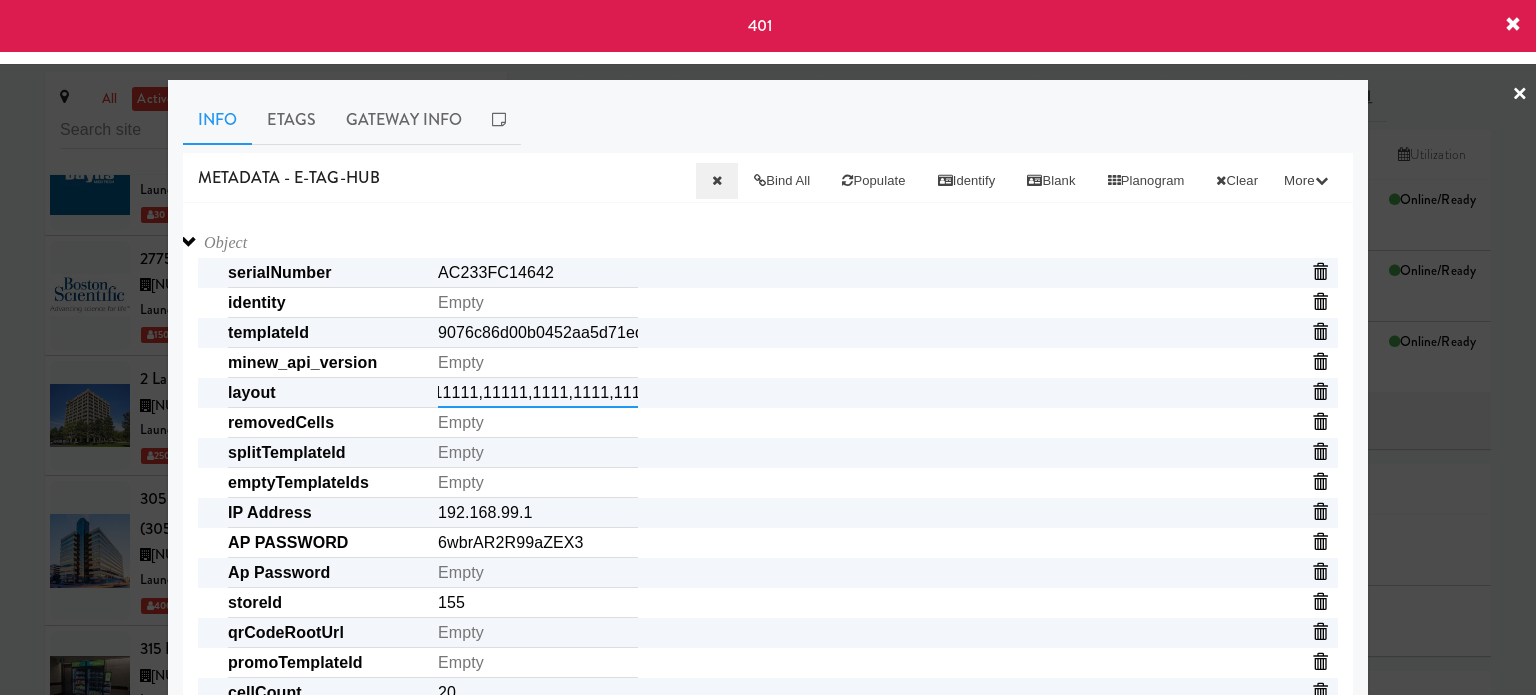 type on "11111,11111,11111,1111,1111,11111" 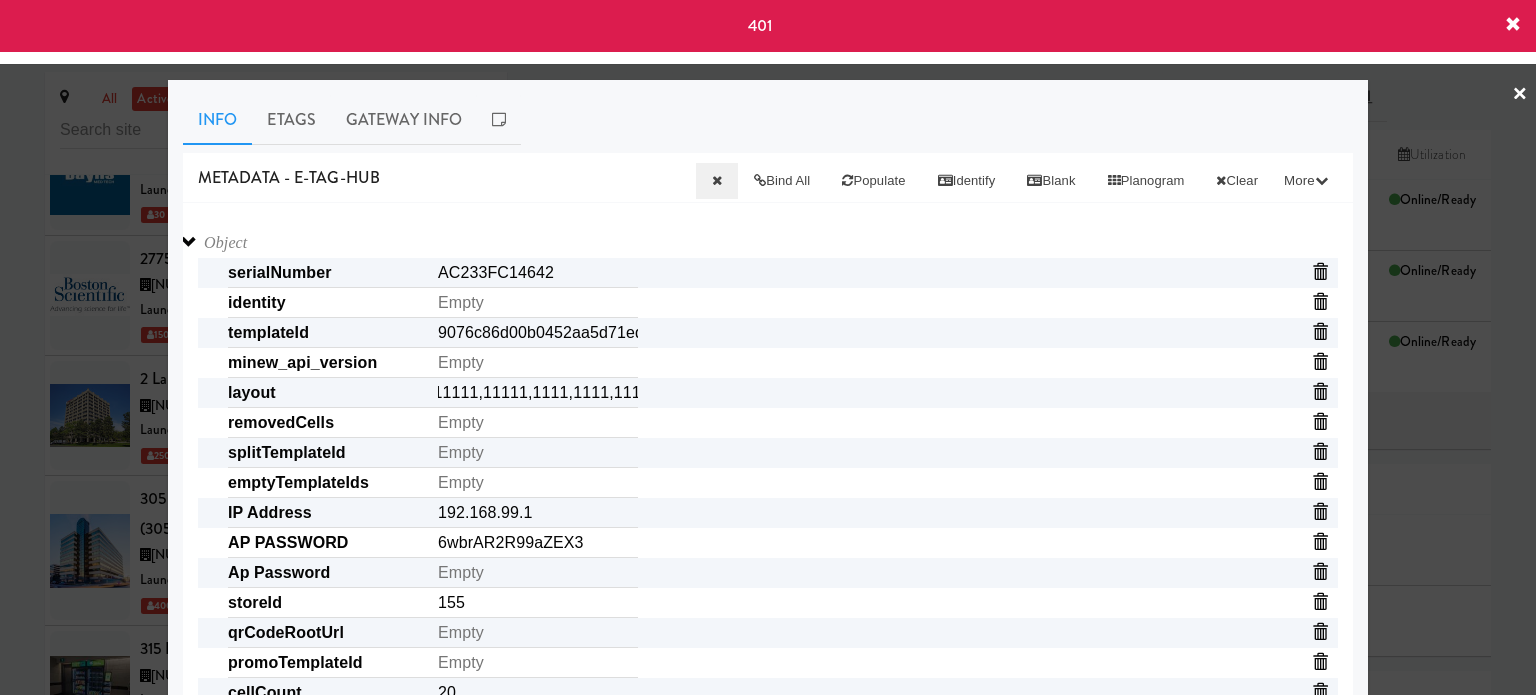 scroll, scrollTop: 0, scrollLeft: 0, axis: both 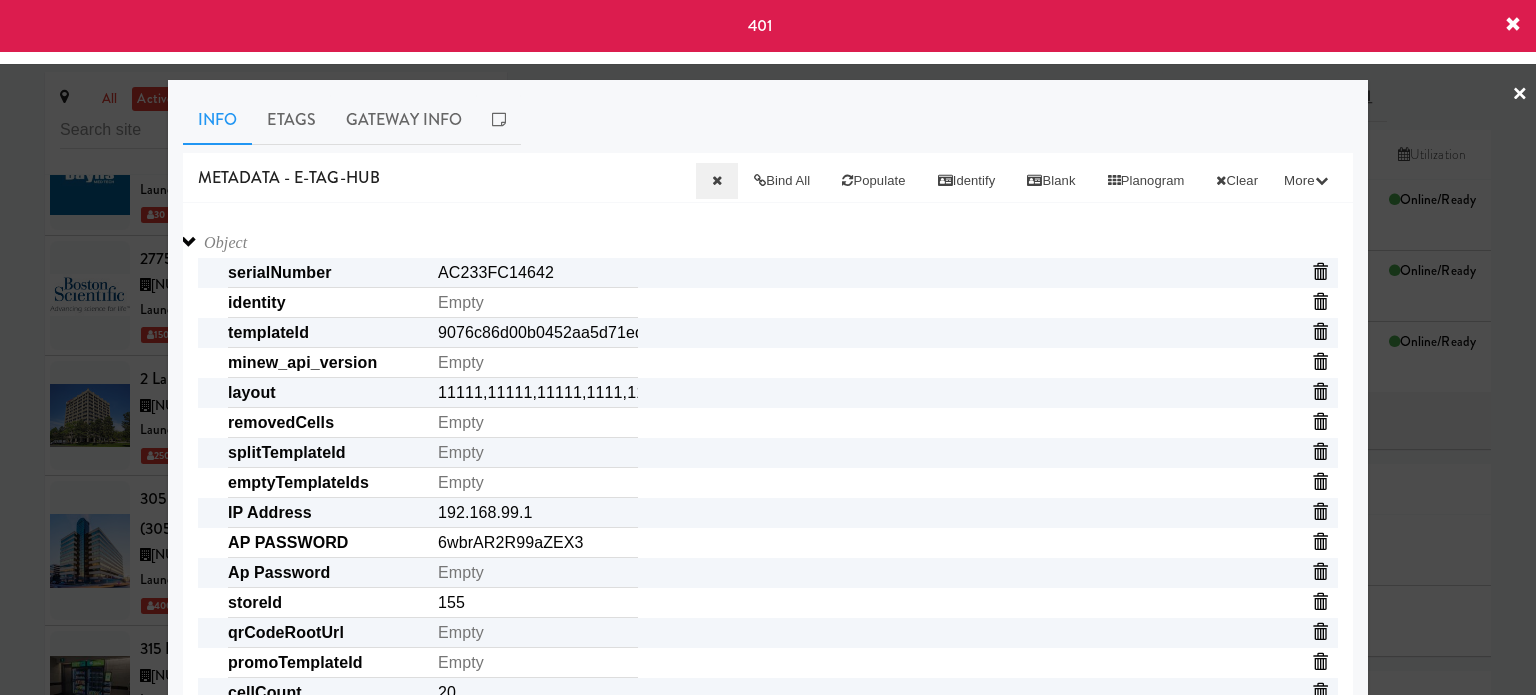 click on "removedCells" at bounding box center (783, 423) 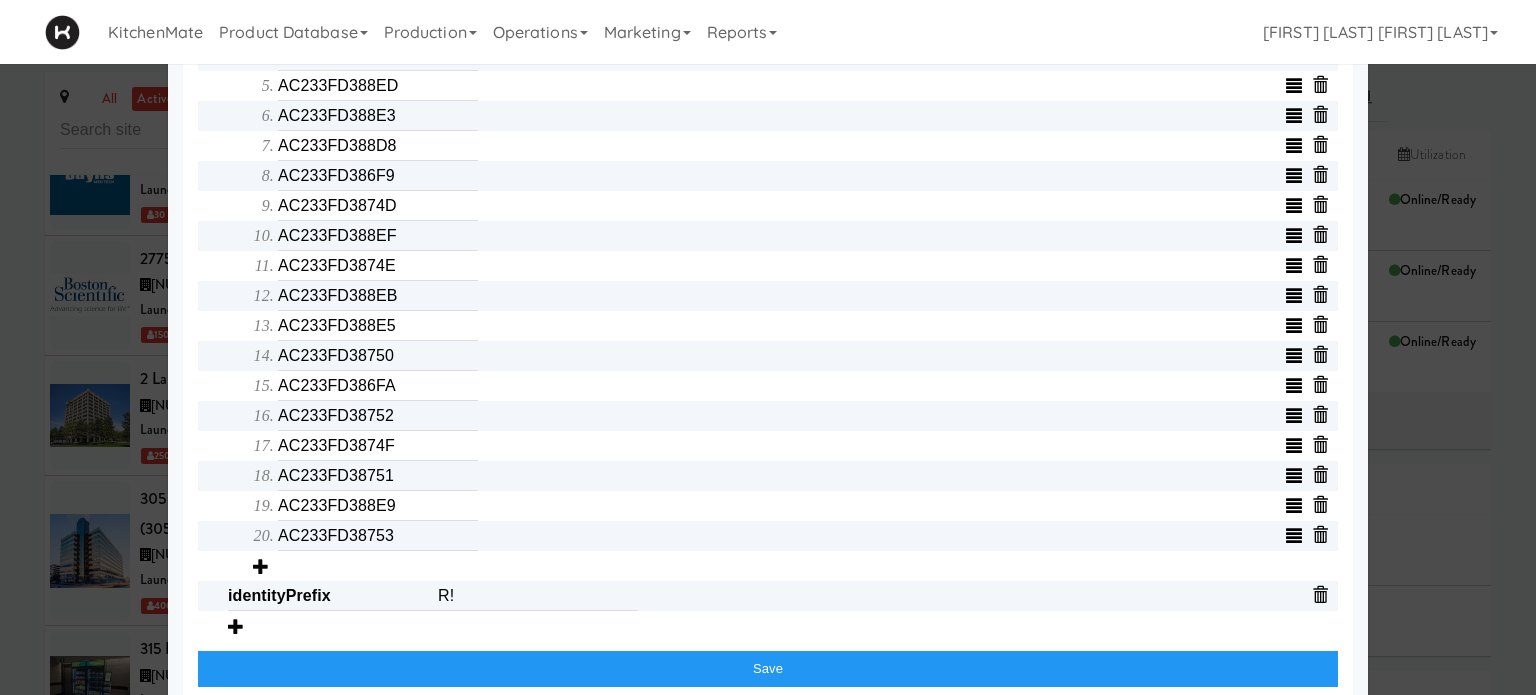 scroll, scrollTop: 909, scrollLeft: 0, axis: vertical 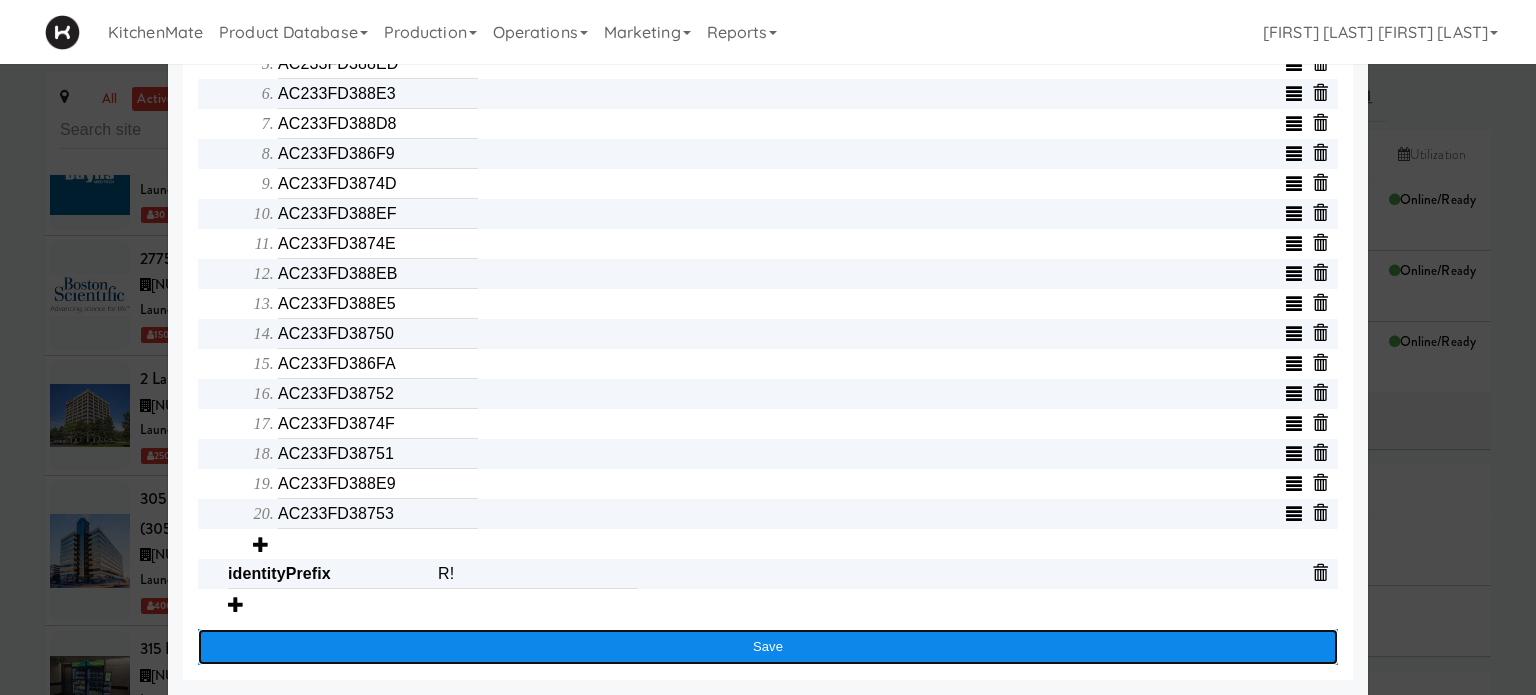 click on "Save" at bounding box center [768, 647] 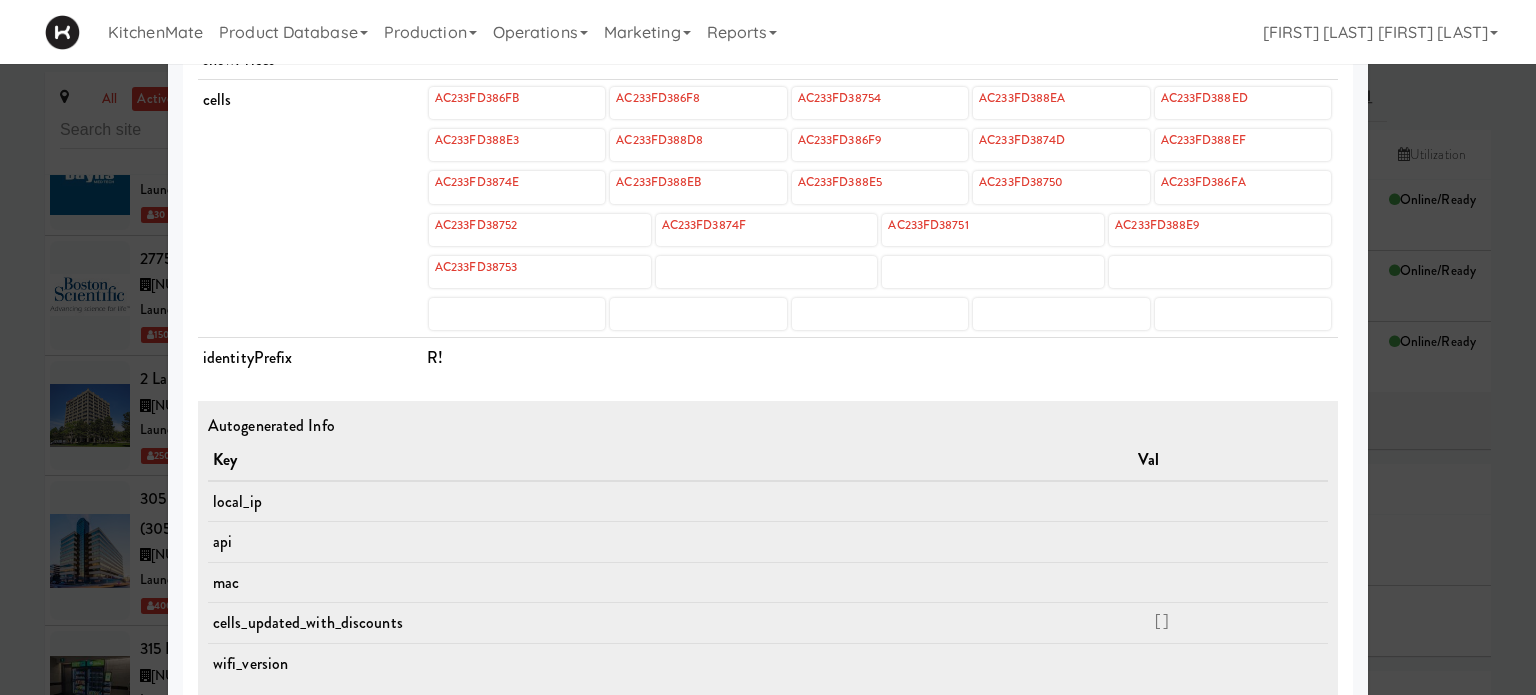 click on "R!" at bounding box center [880, 358] 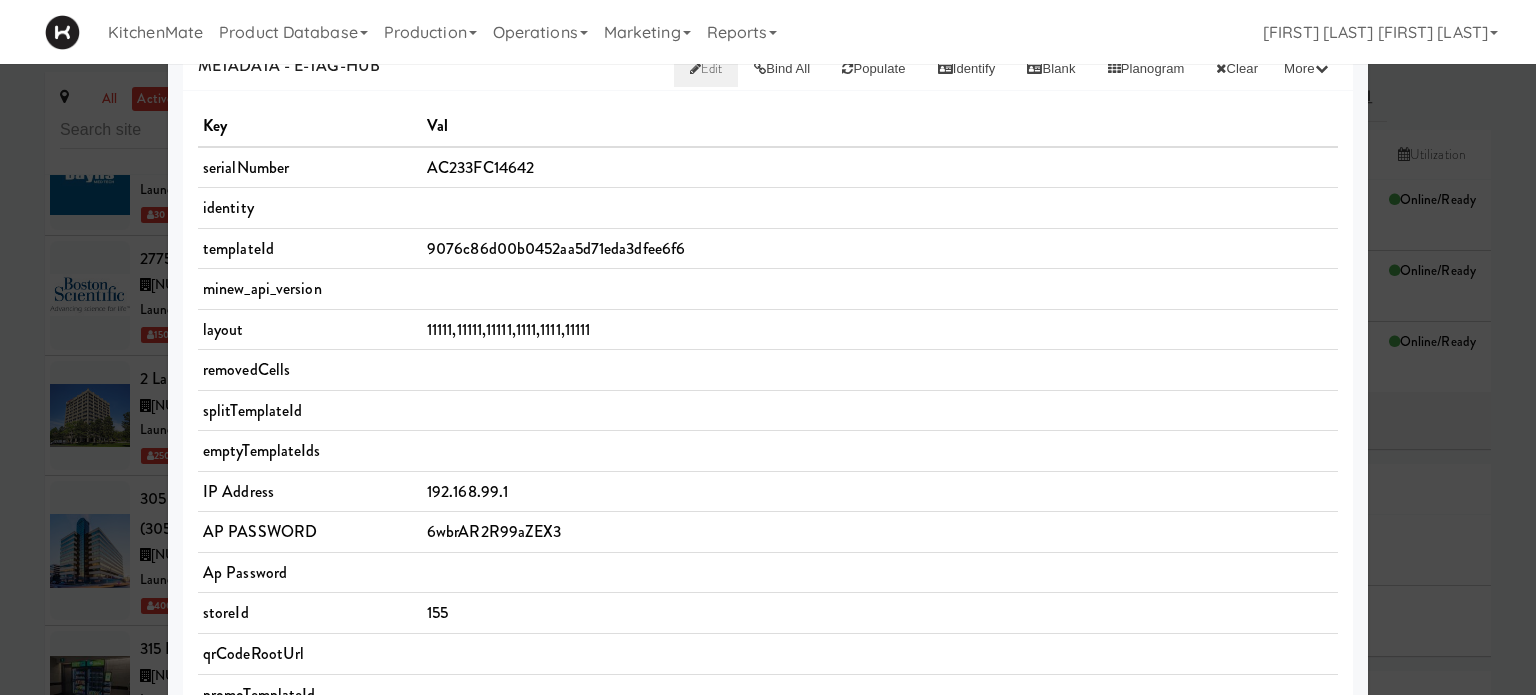 scroll, scrollTop: 0, scrollLeft: 0, axis: both 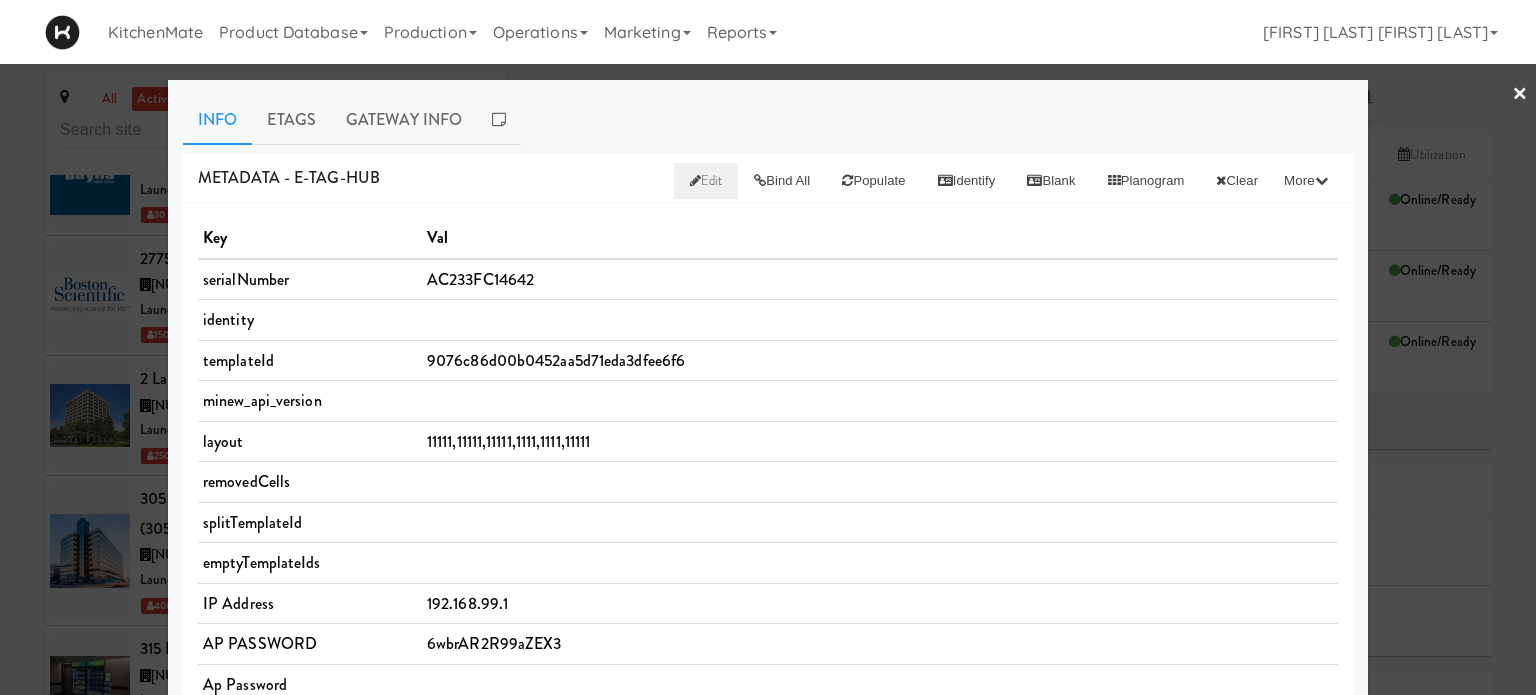click on "Edit" at bounding box center [706, 180] 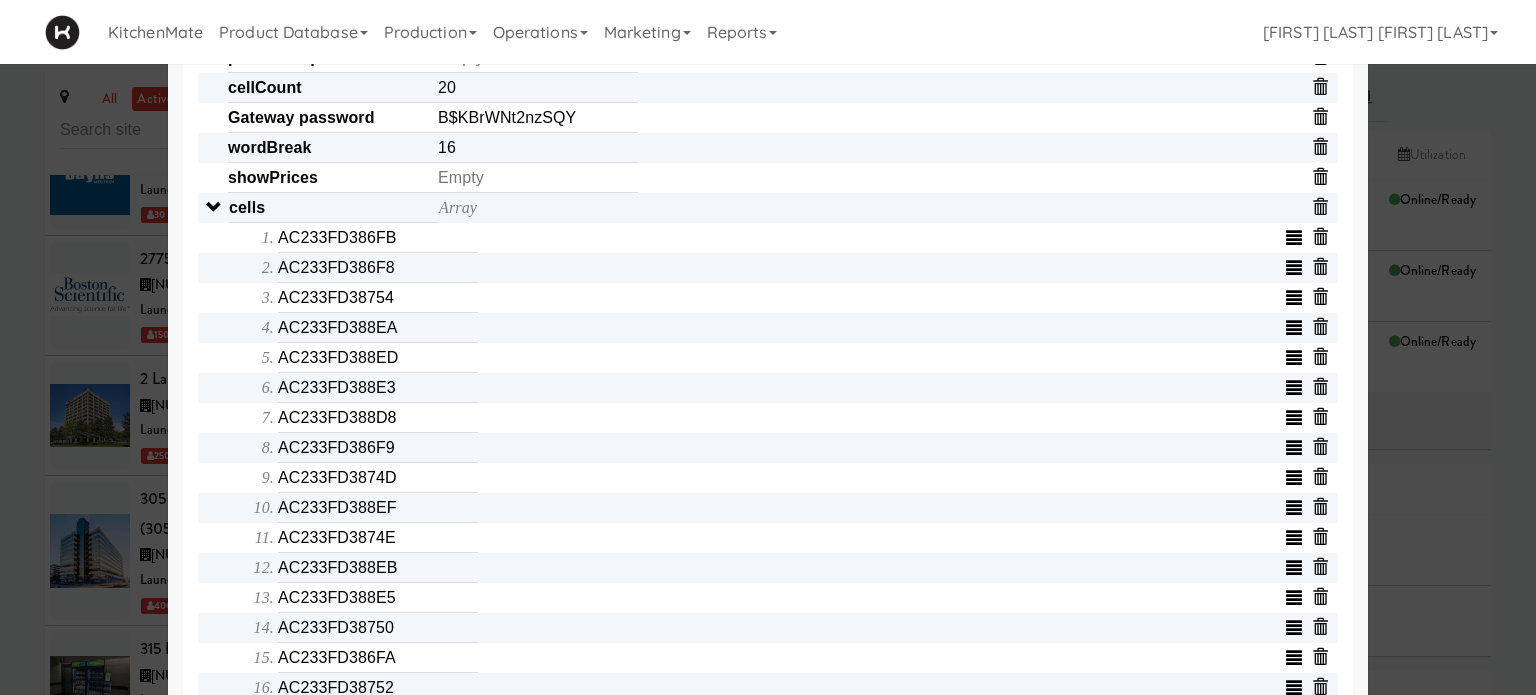 scroll, scrollTop: 720, scrollLeft: 0, axis: vertical 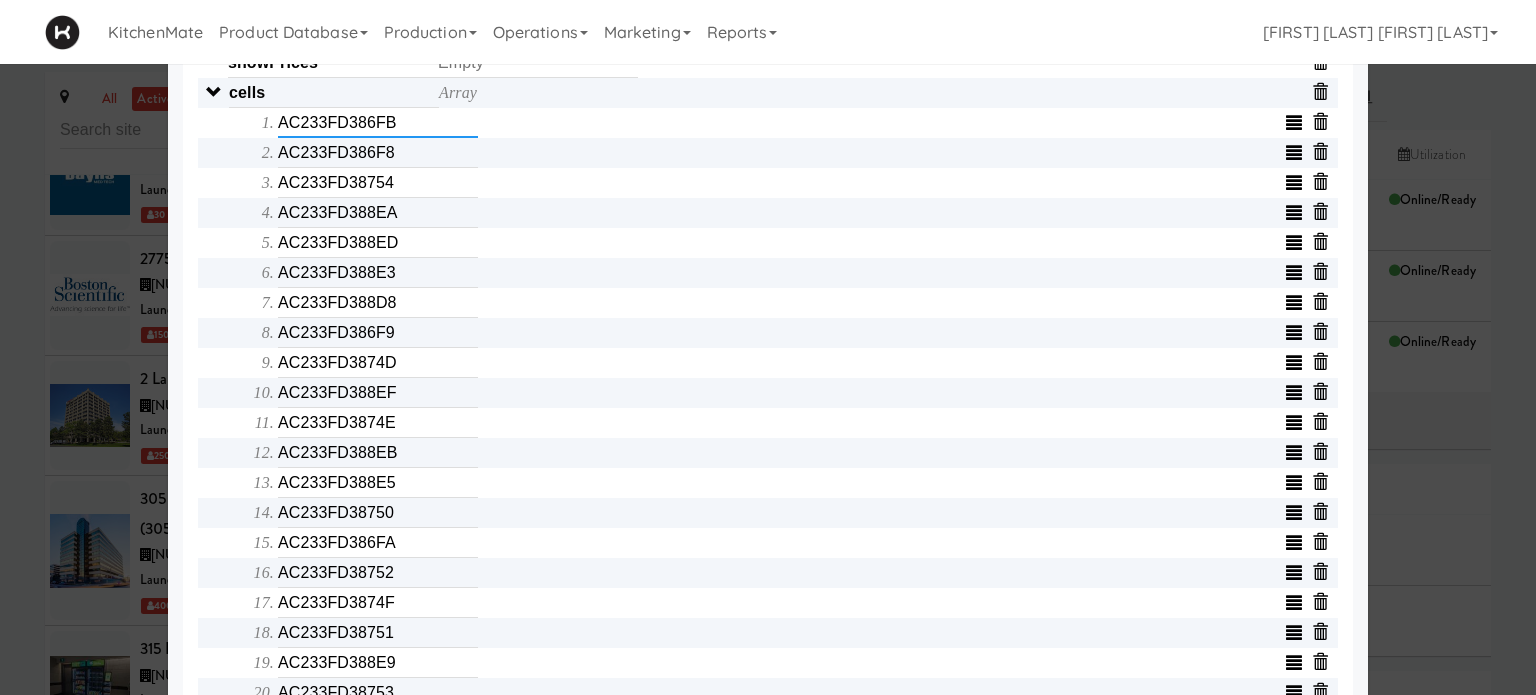 click on "AC233FD386FB" at bounding box center (378, 123) 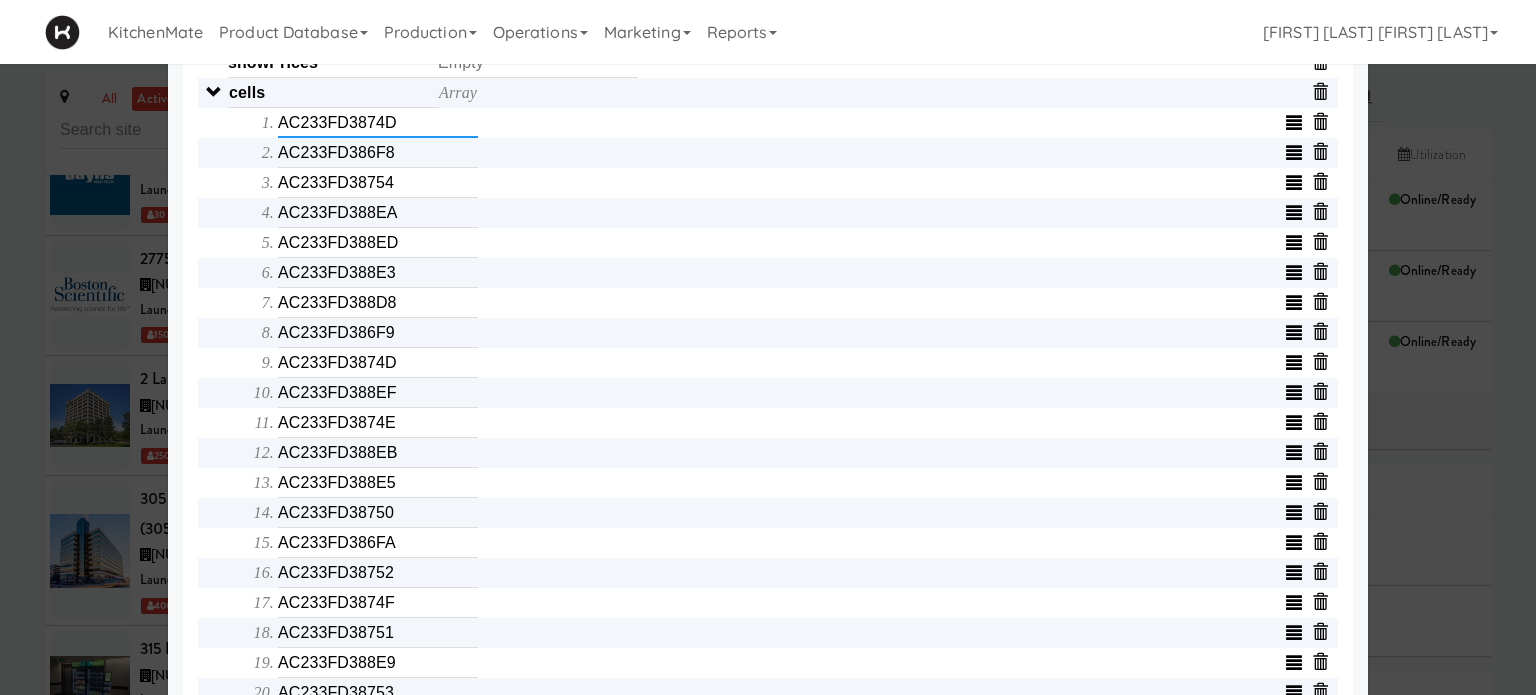 type on "AC233FD3874D" 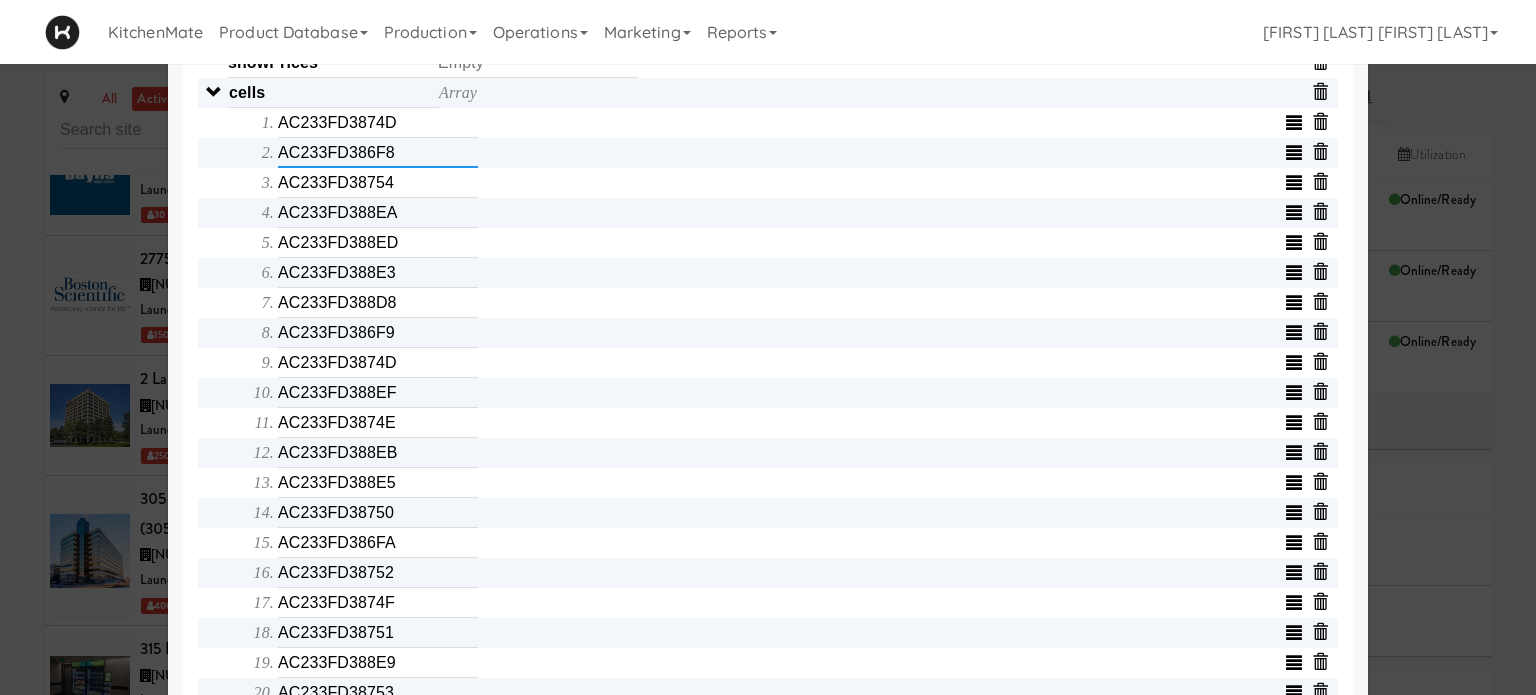 click on "AC233FD386F8" at bounding box center [378, 153] 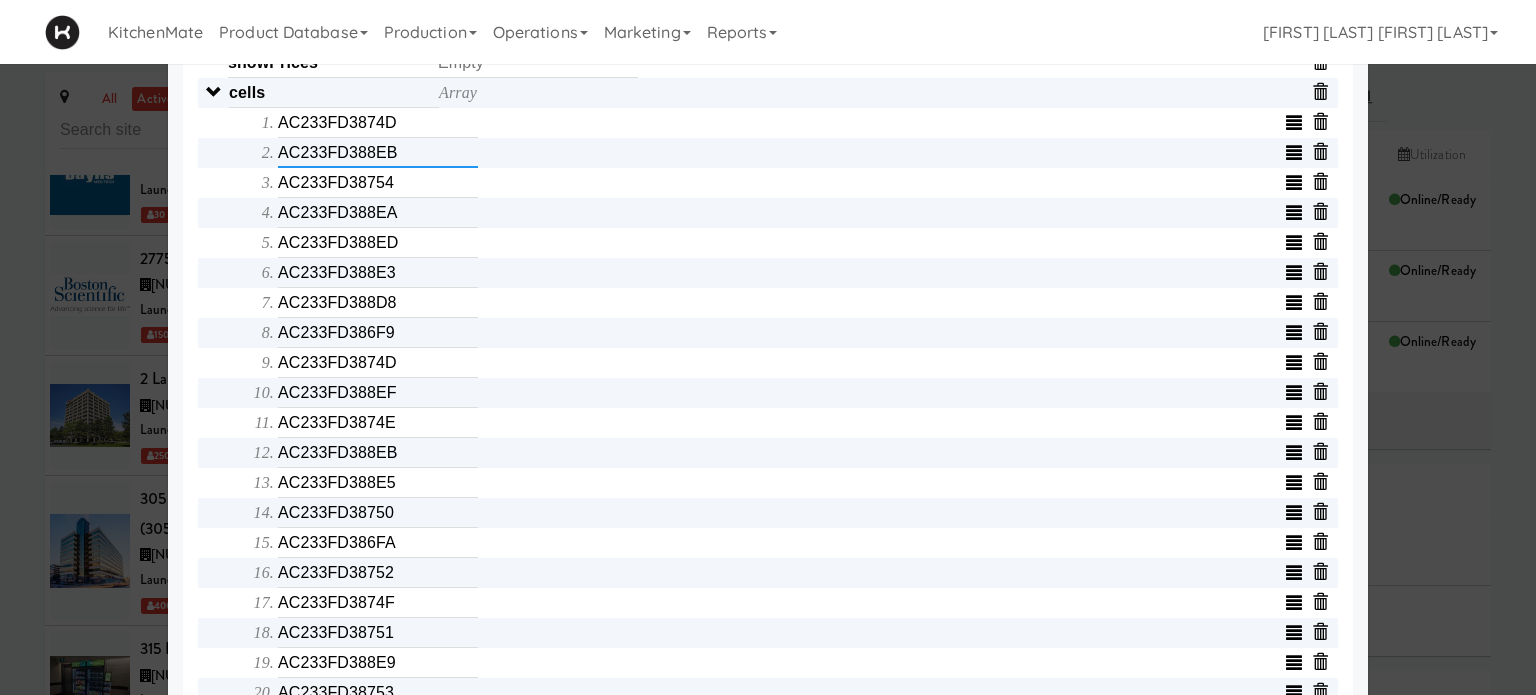 type on "AC233FD388EB" 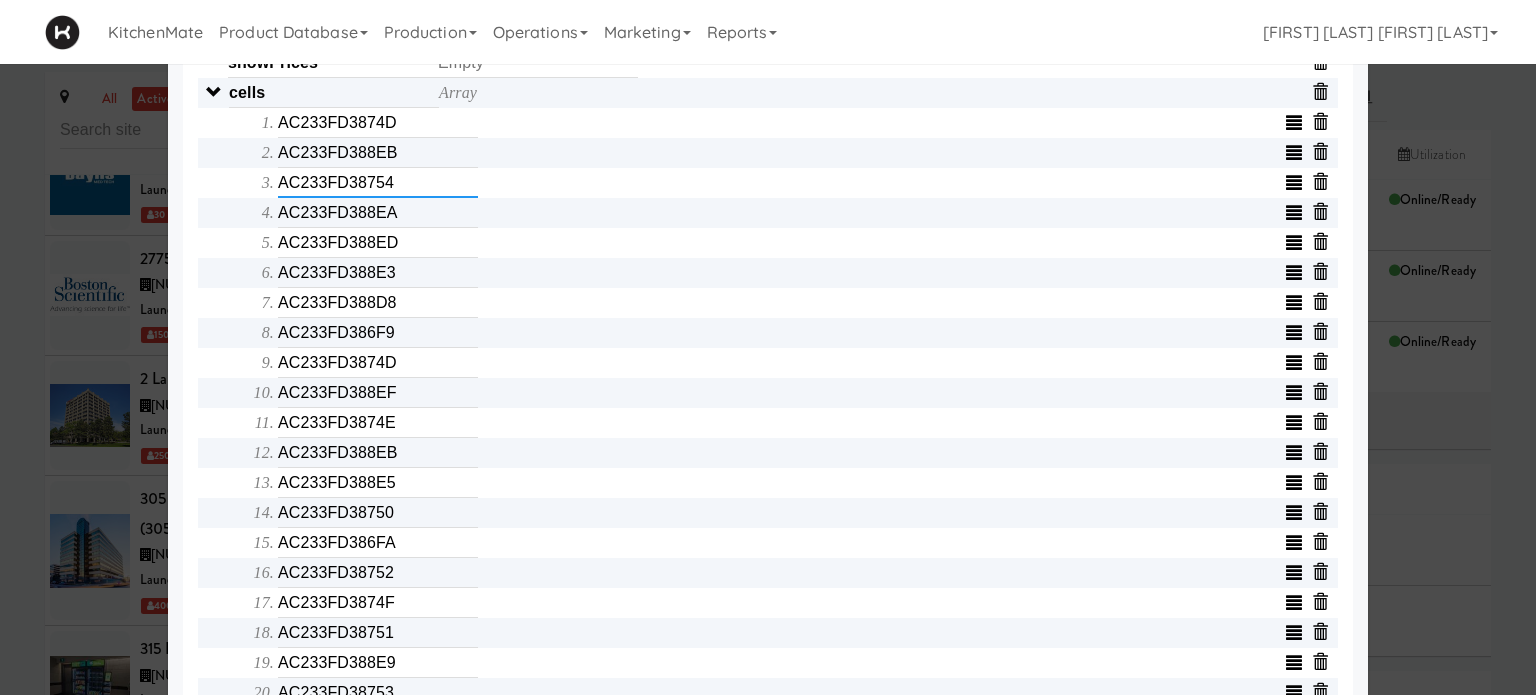 click on "AC233FD38754" at bounding box center (378, 183) 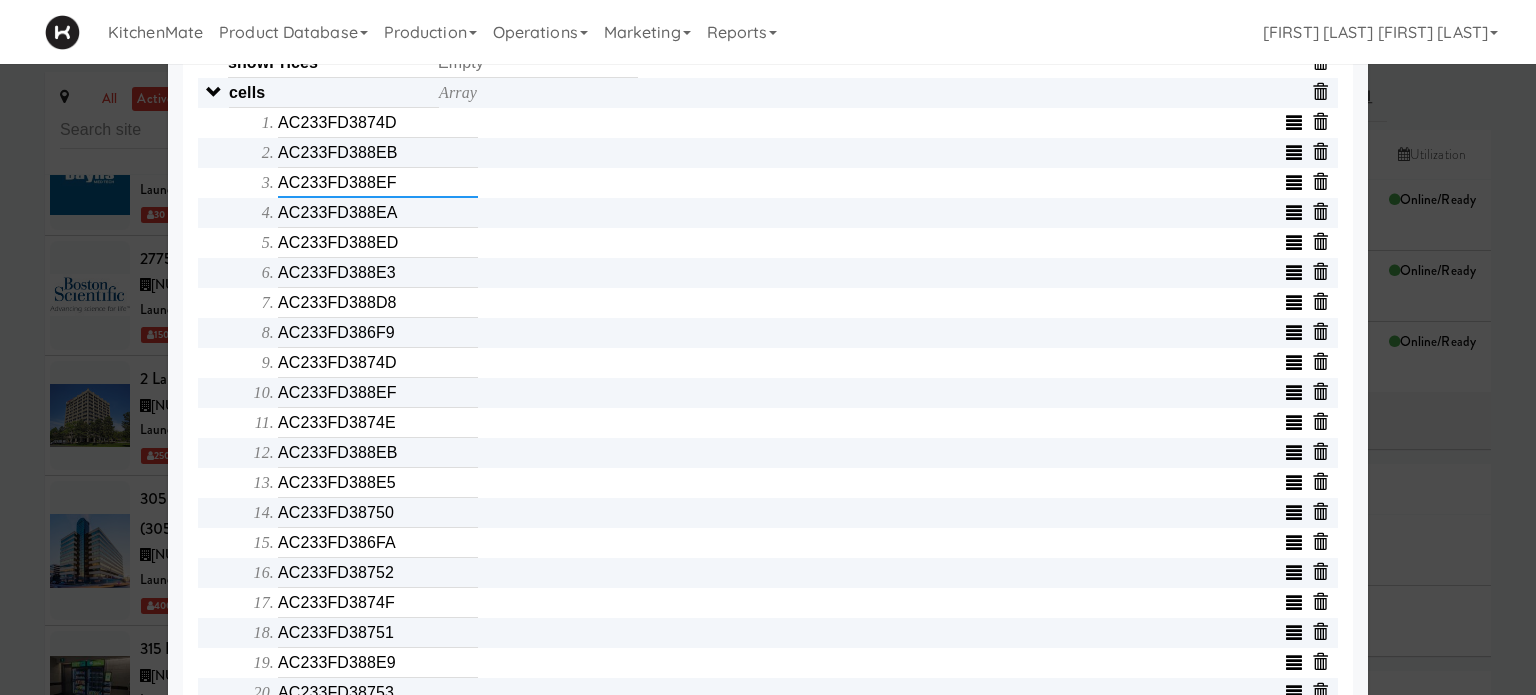 type on "AC233FD388EF" 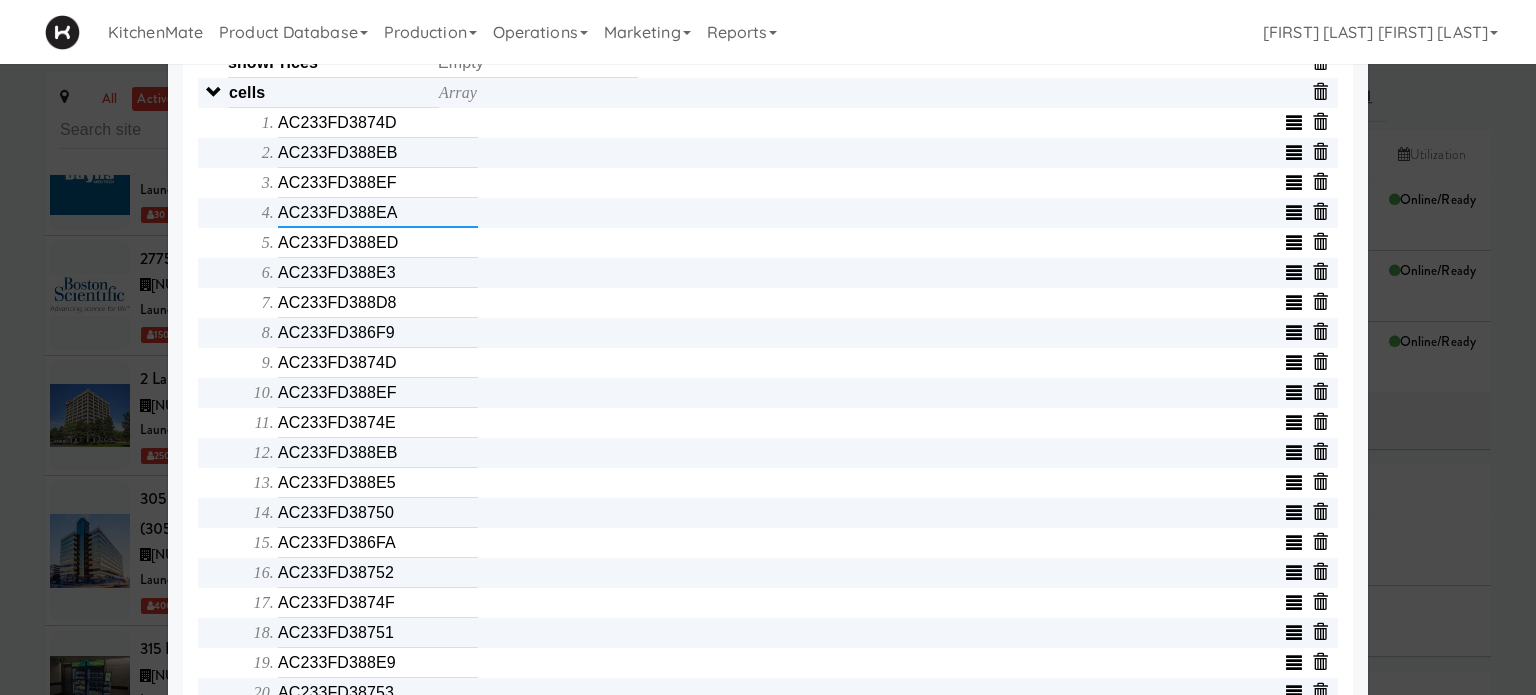click on "AC233FD388EA" at bounding box center (378, 213) 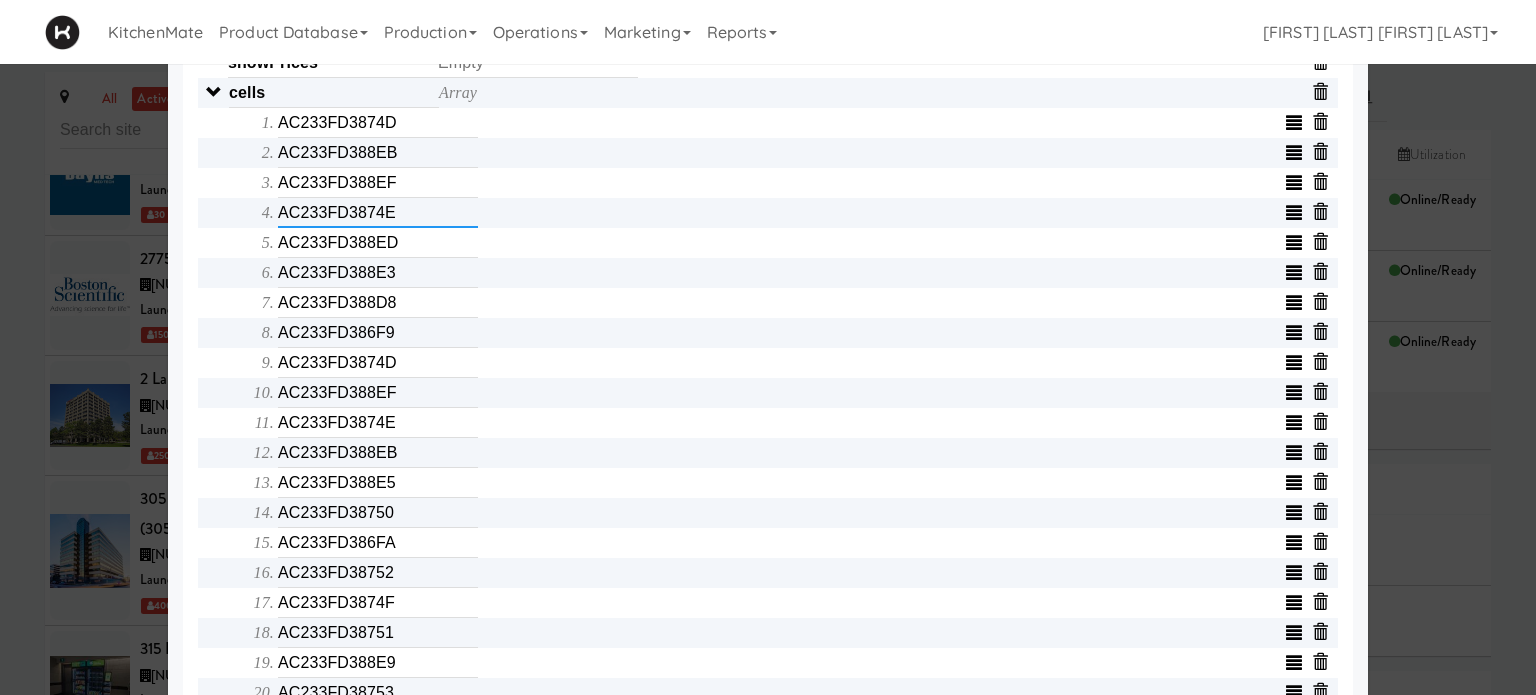 type on "AC233FD3874E" 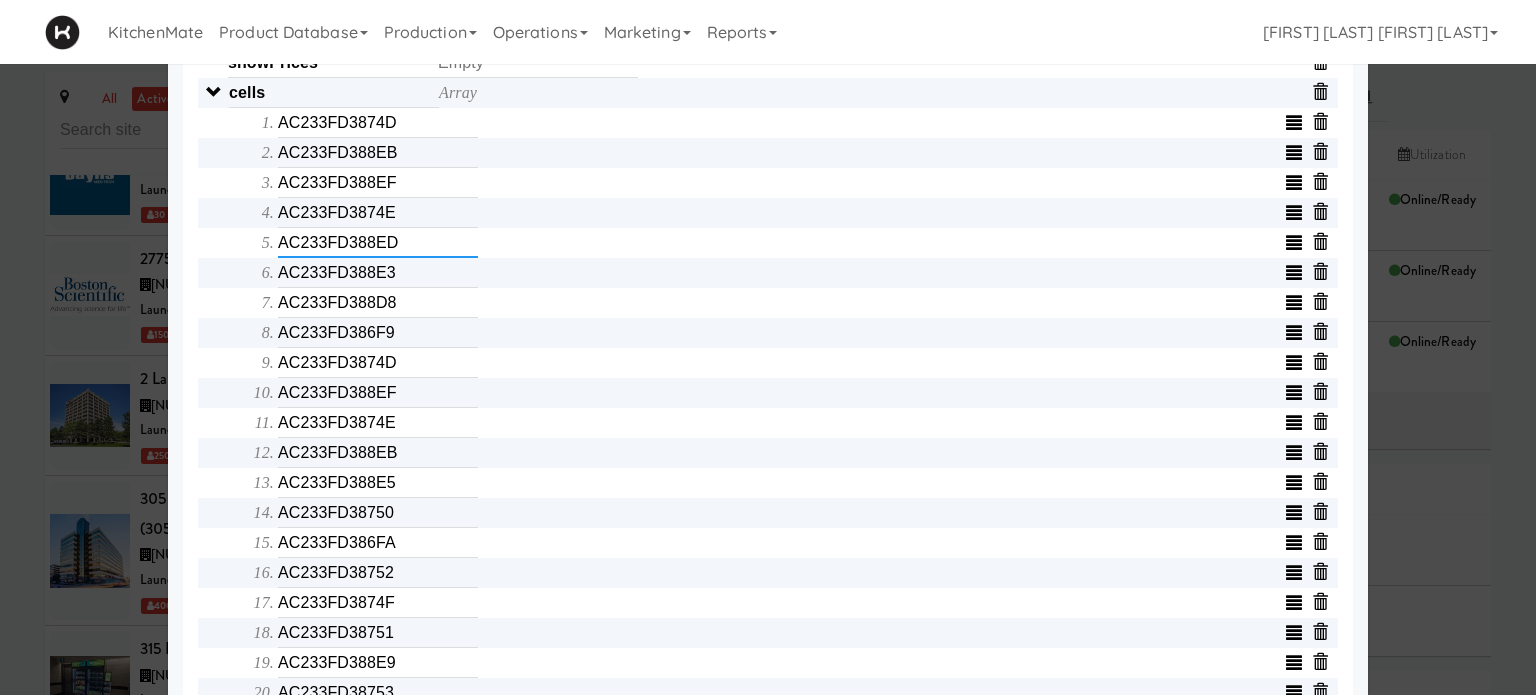 click on "AC233FD388ED" at bounding box center [378, 243] 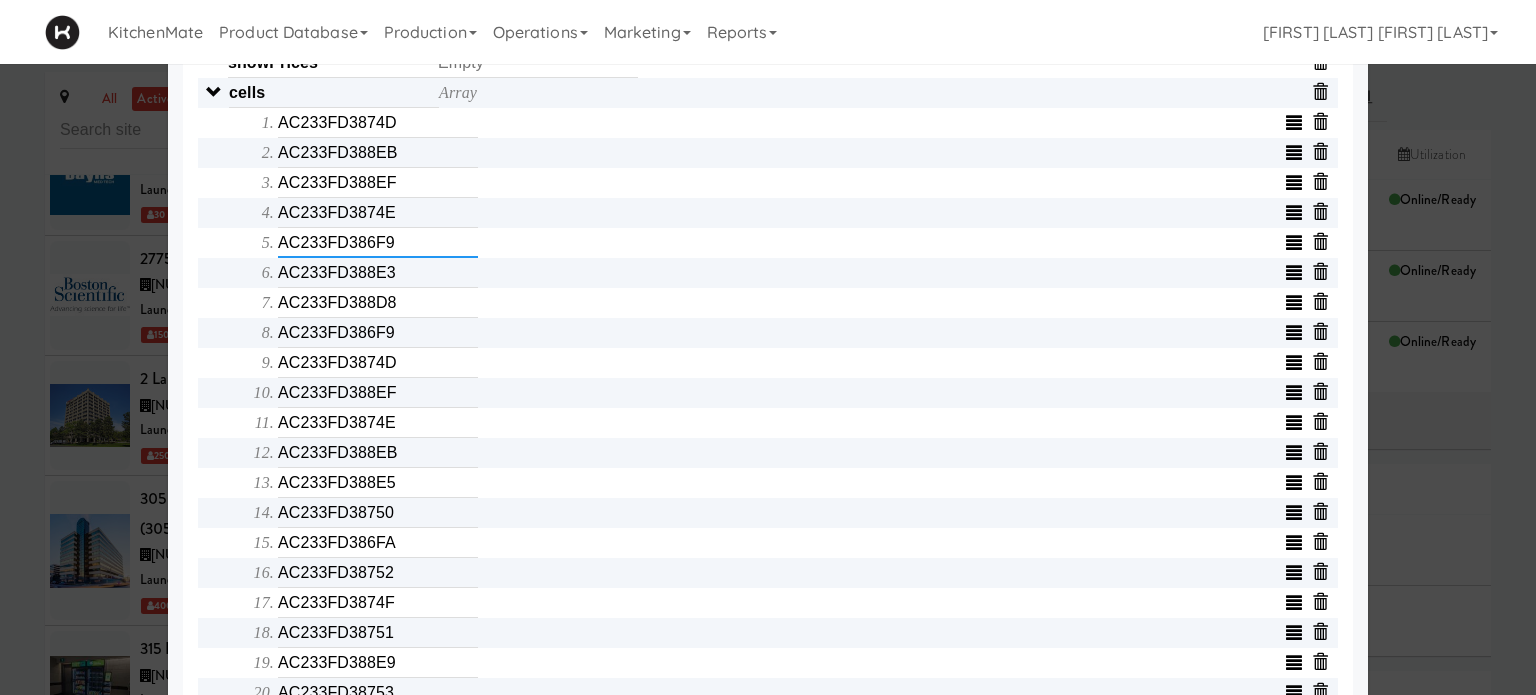 type on "AC233FD386F9" 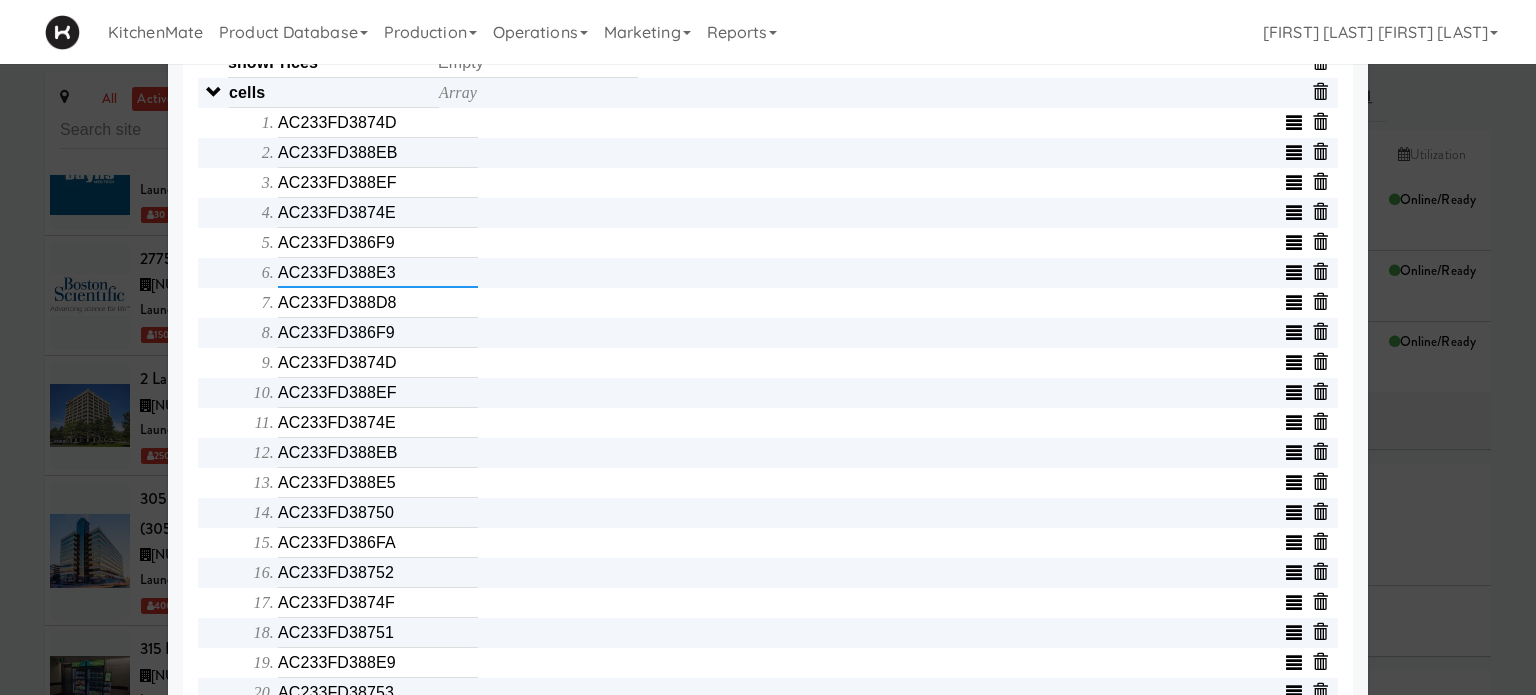 click on "AC233FD388E3" at bounding box center (378, 273) 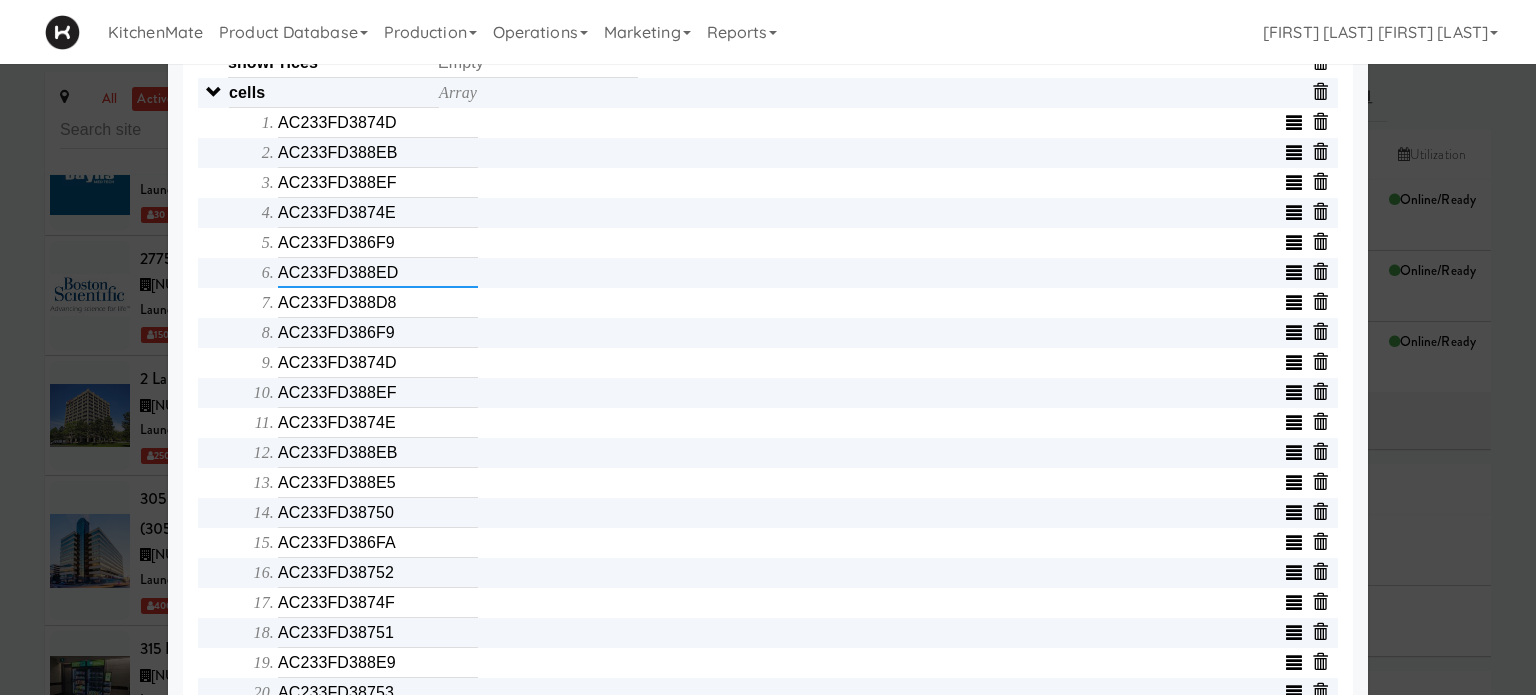 type on "AC233FD388ED" 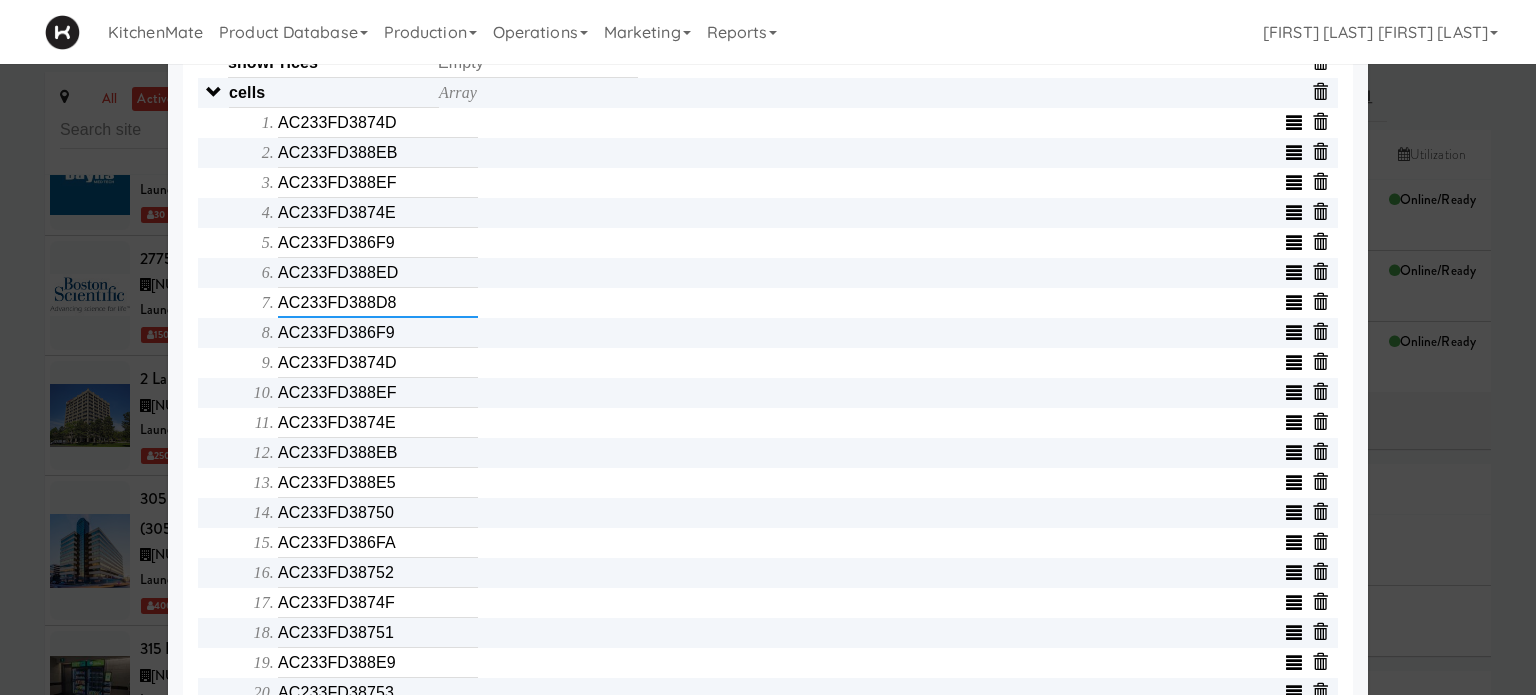 click on "AC233FD388D8" at bounding box center [378, 303] 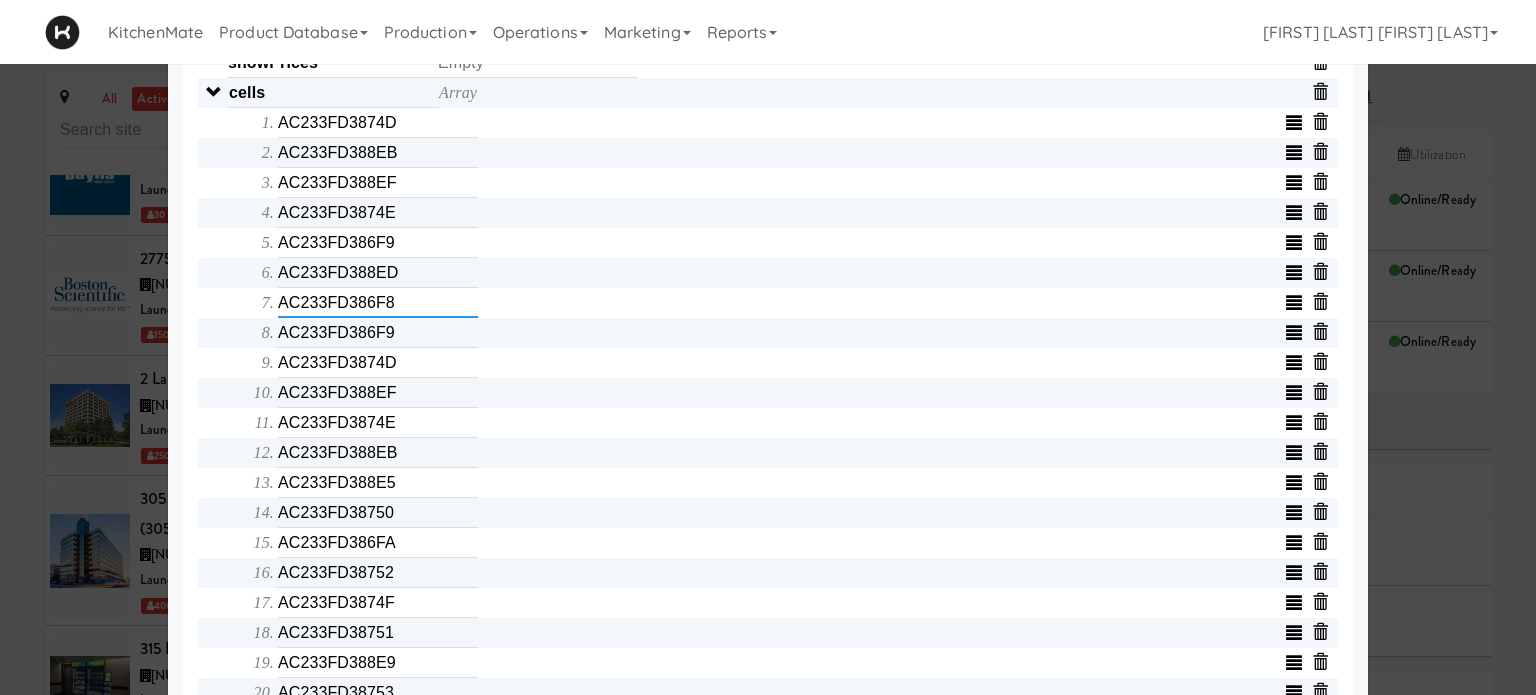 type on "AC233FD386F8" 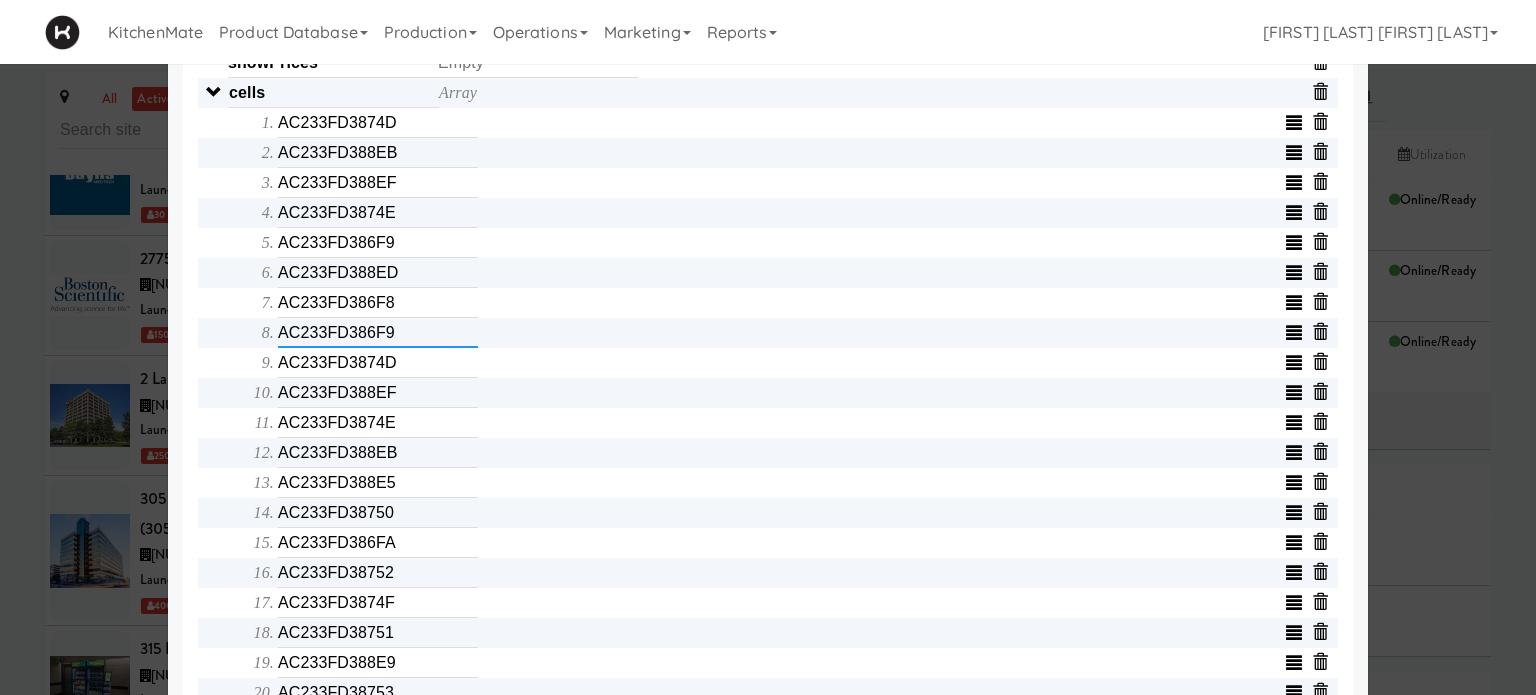 click on "AC233FD386F9" at bounding box center [378, 333] 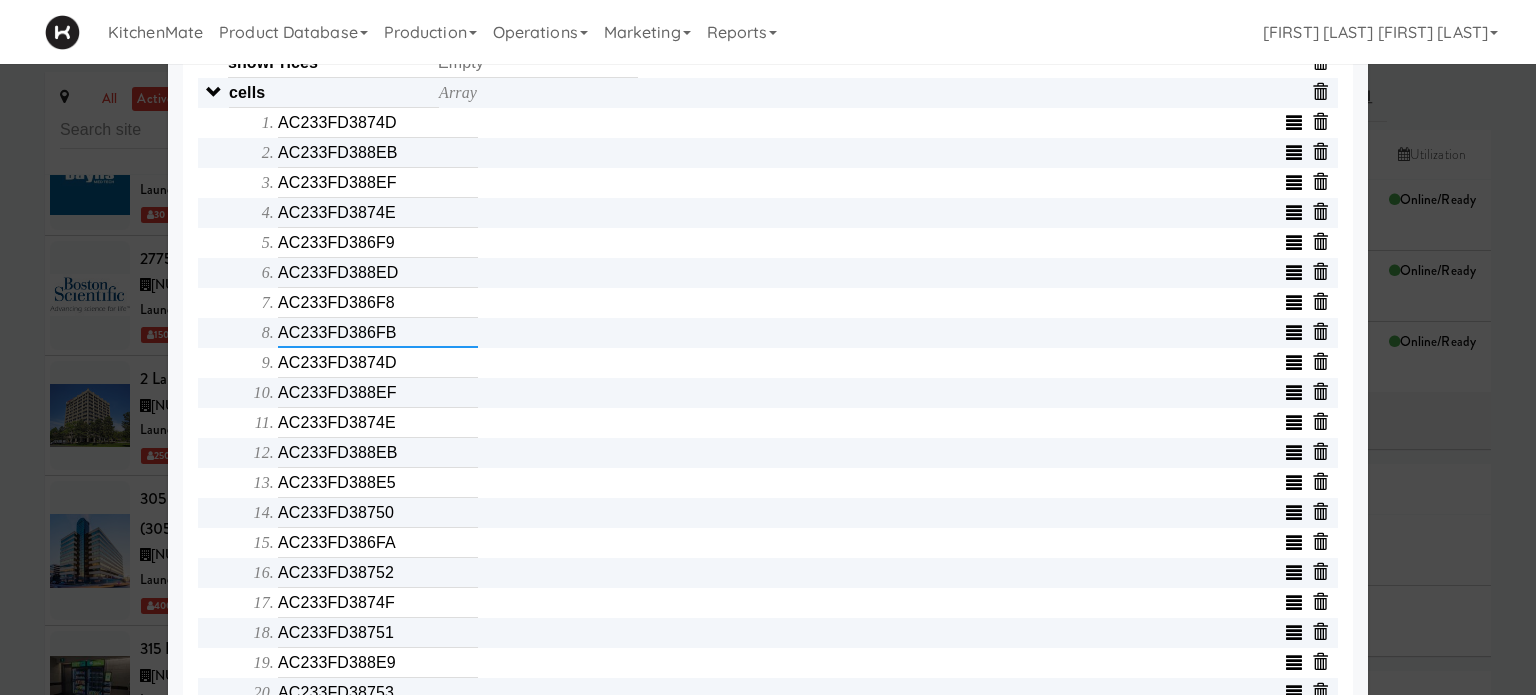 type on "AC233FD386FB" 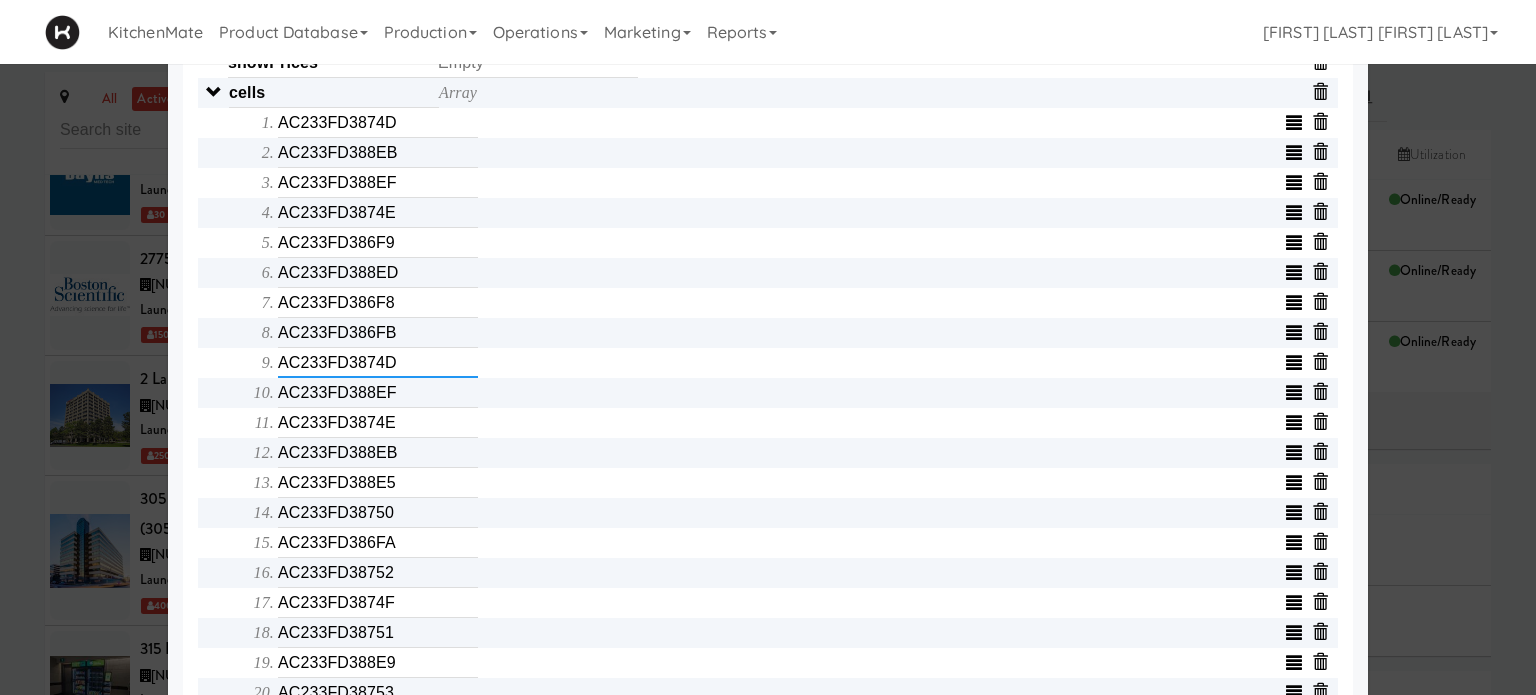click on "AC233FD3874D" at bounding box center [378, 363] 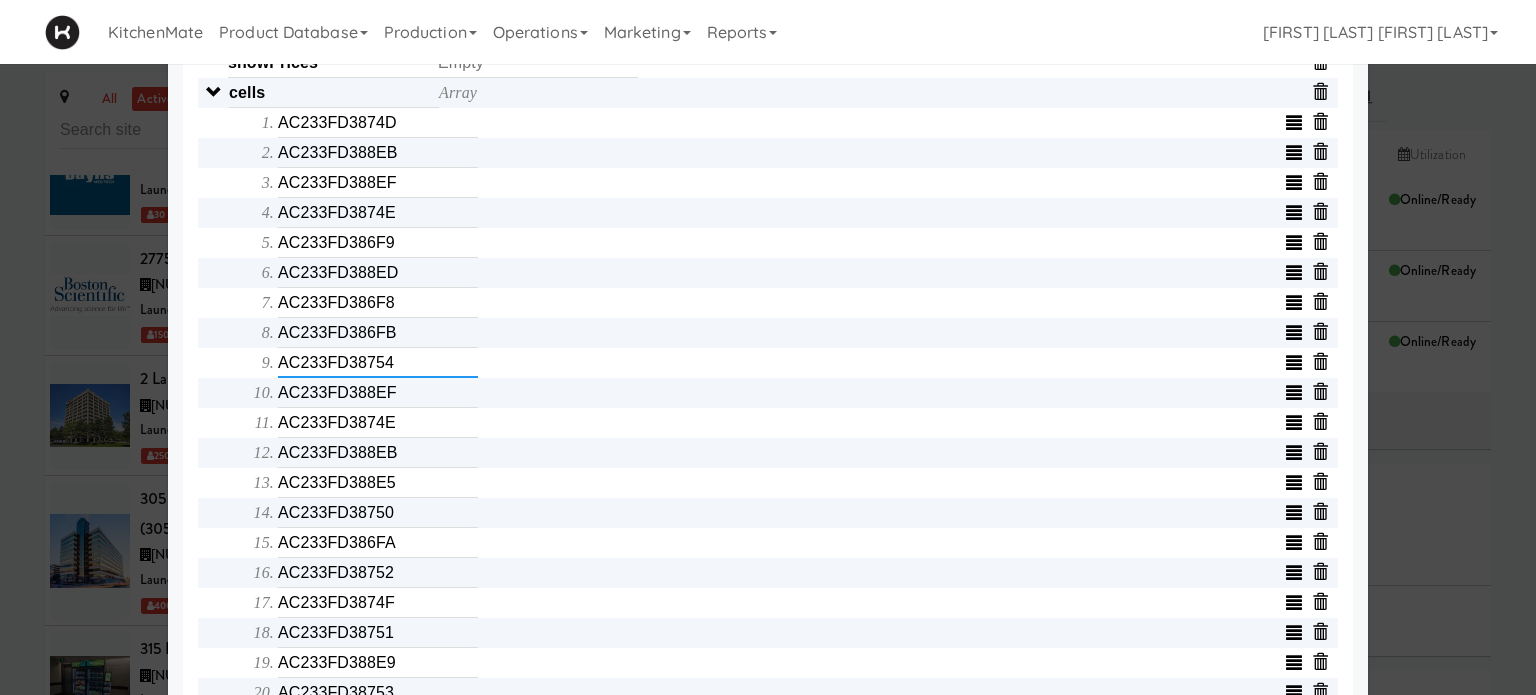 type on "AC233FD38754" 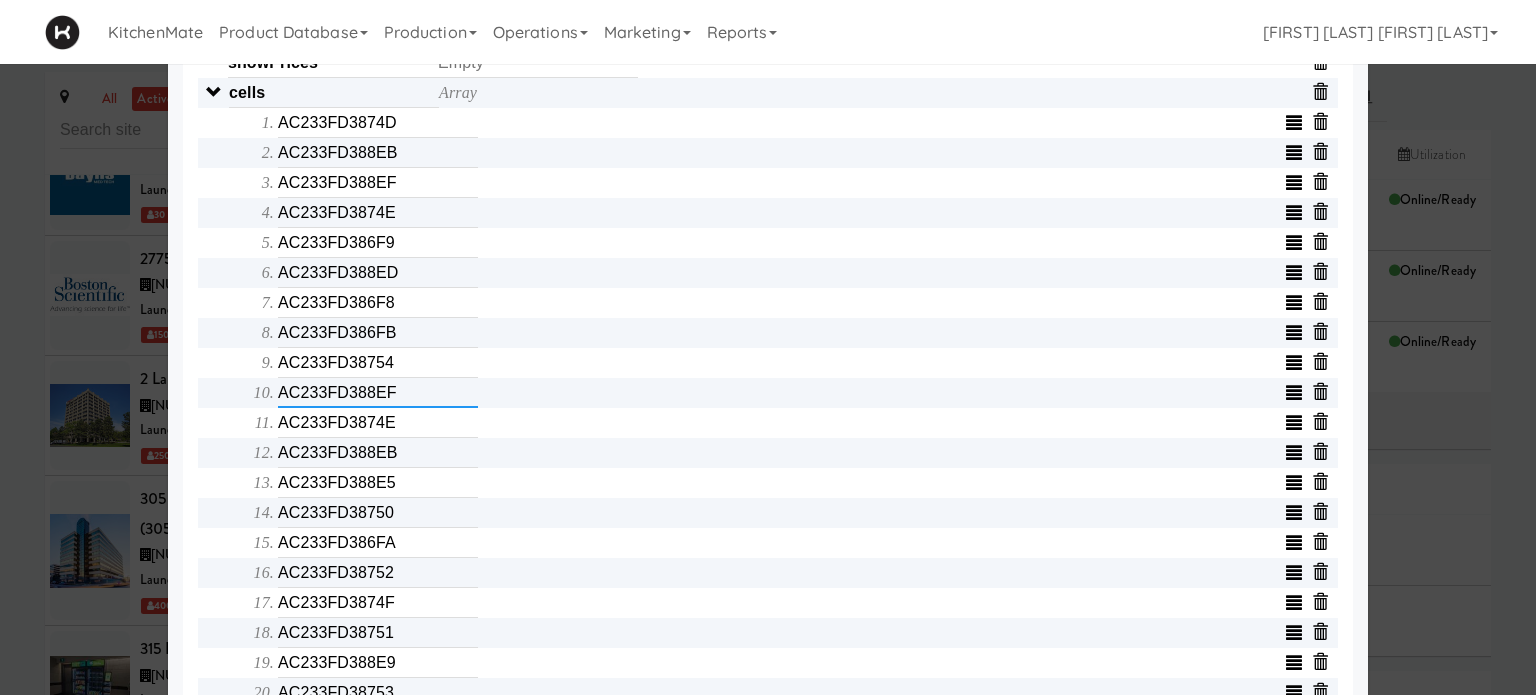 click on "AC233FD388EF" at bounding box center (378, 393) 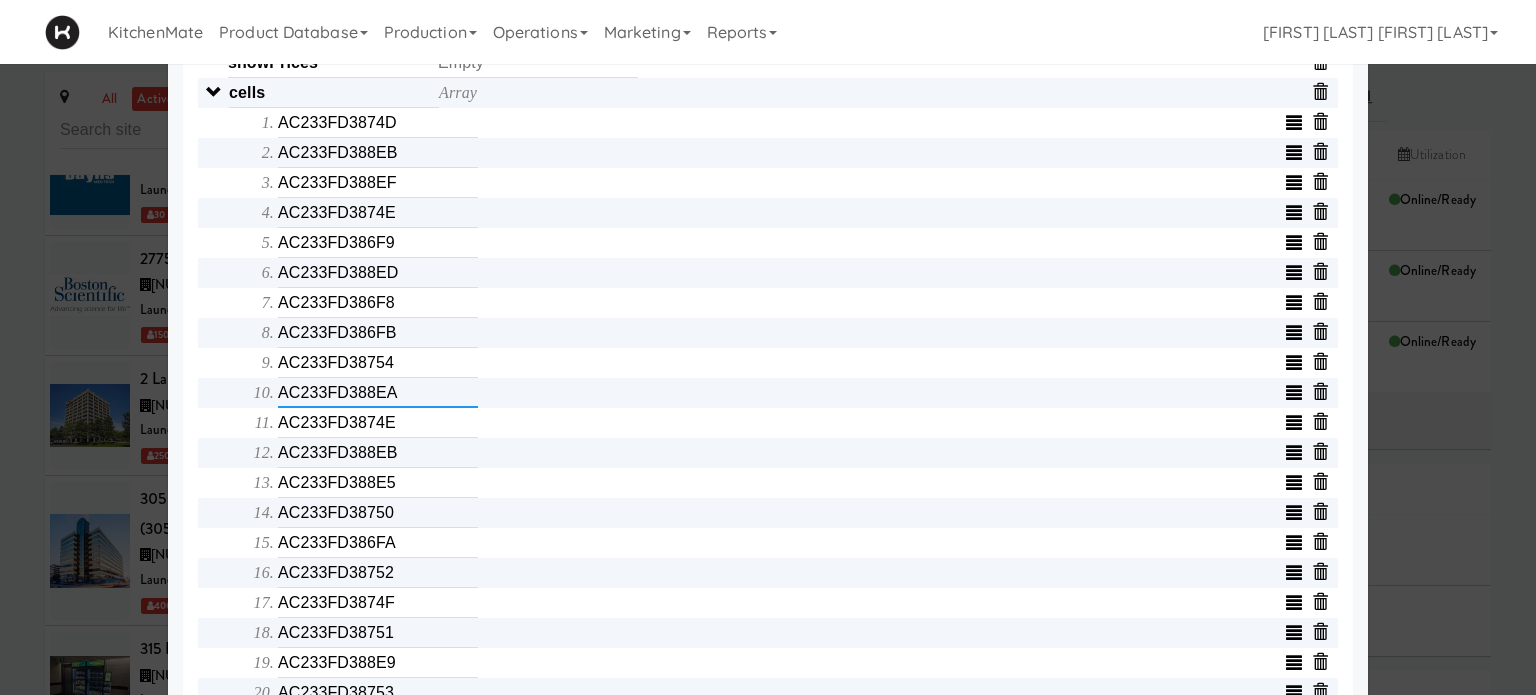 type on "AC233FD388EA" 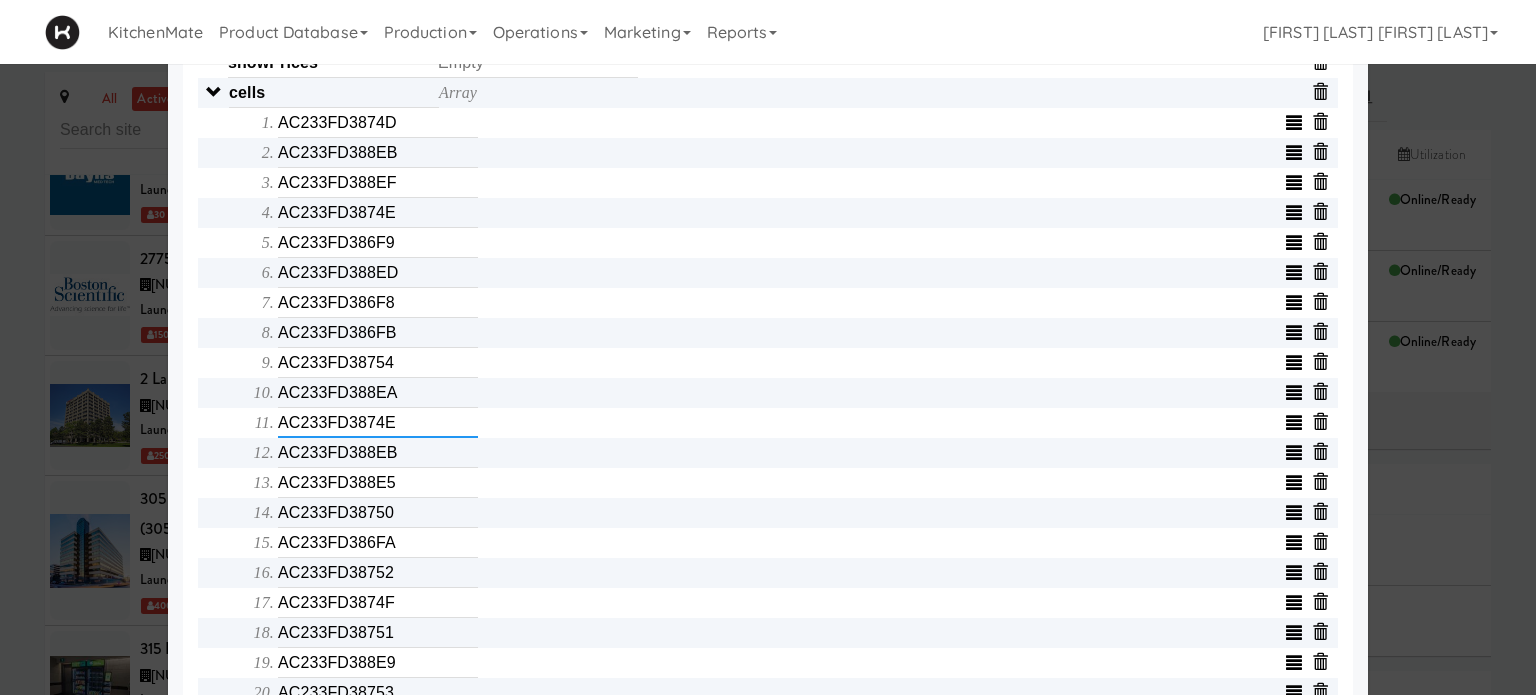 click on "AC233FD3874E" at bounding box center (378, 423) 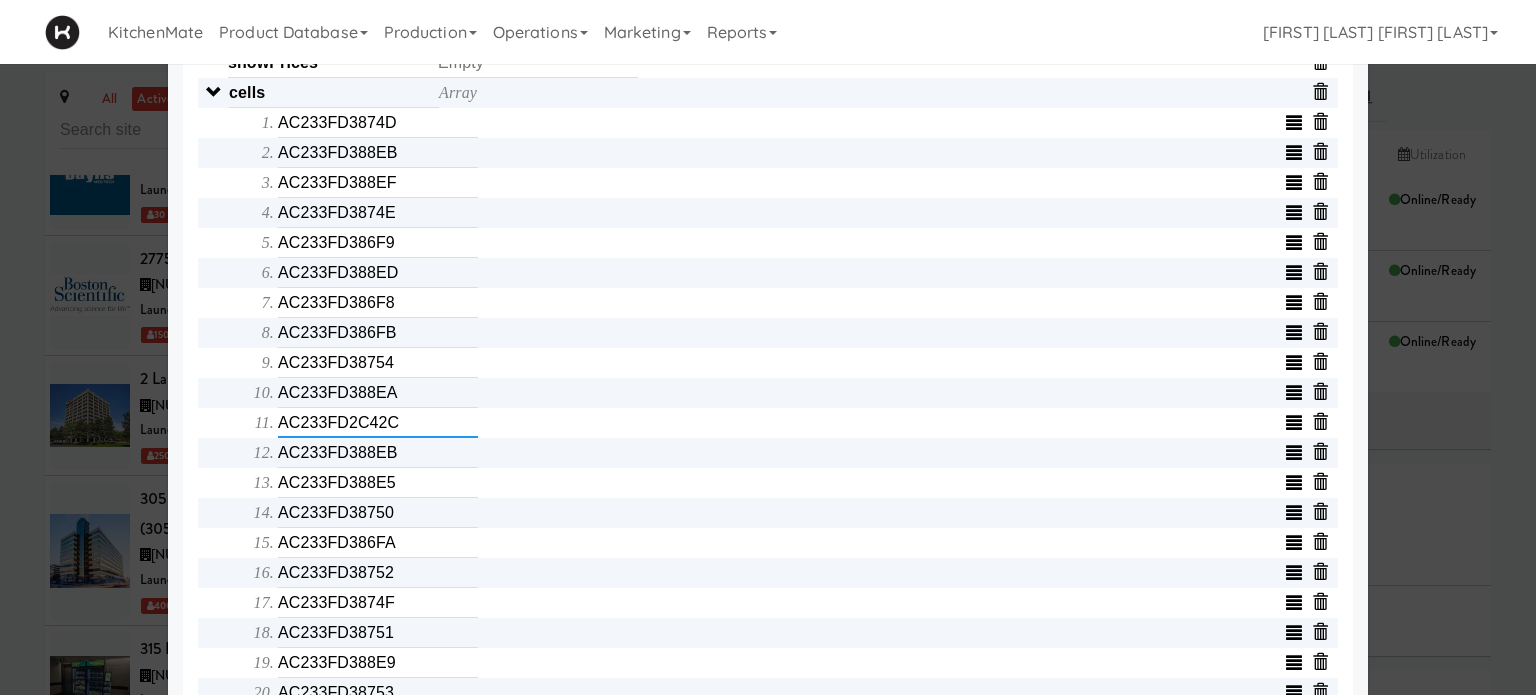type on "AC233FD2C42C" 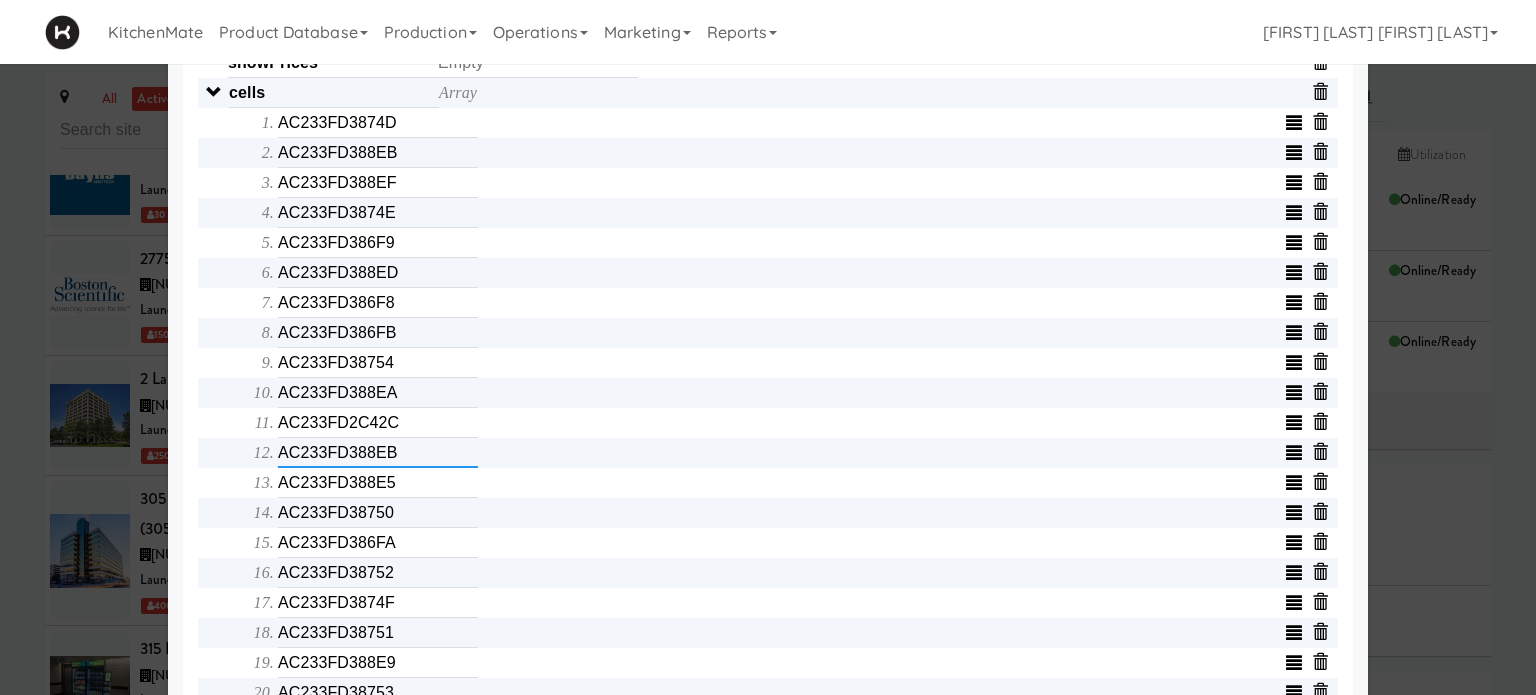 click on "AC233FD388EB" at bounding box center (378, 453) 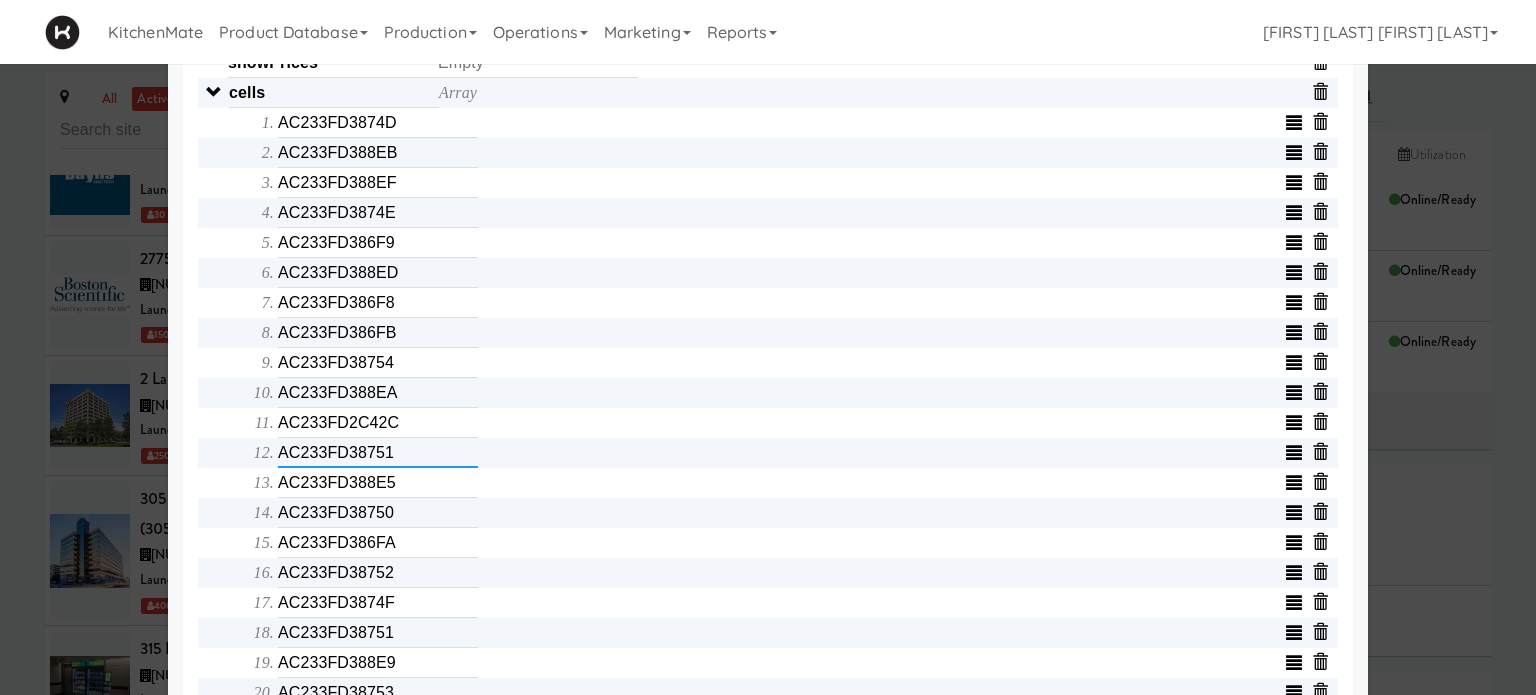 type on "AC233FD38751" 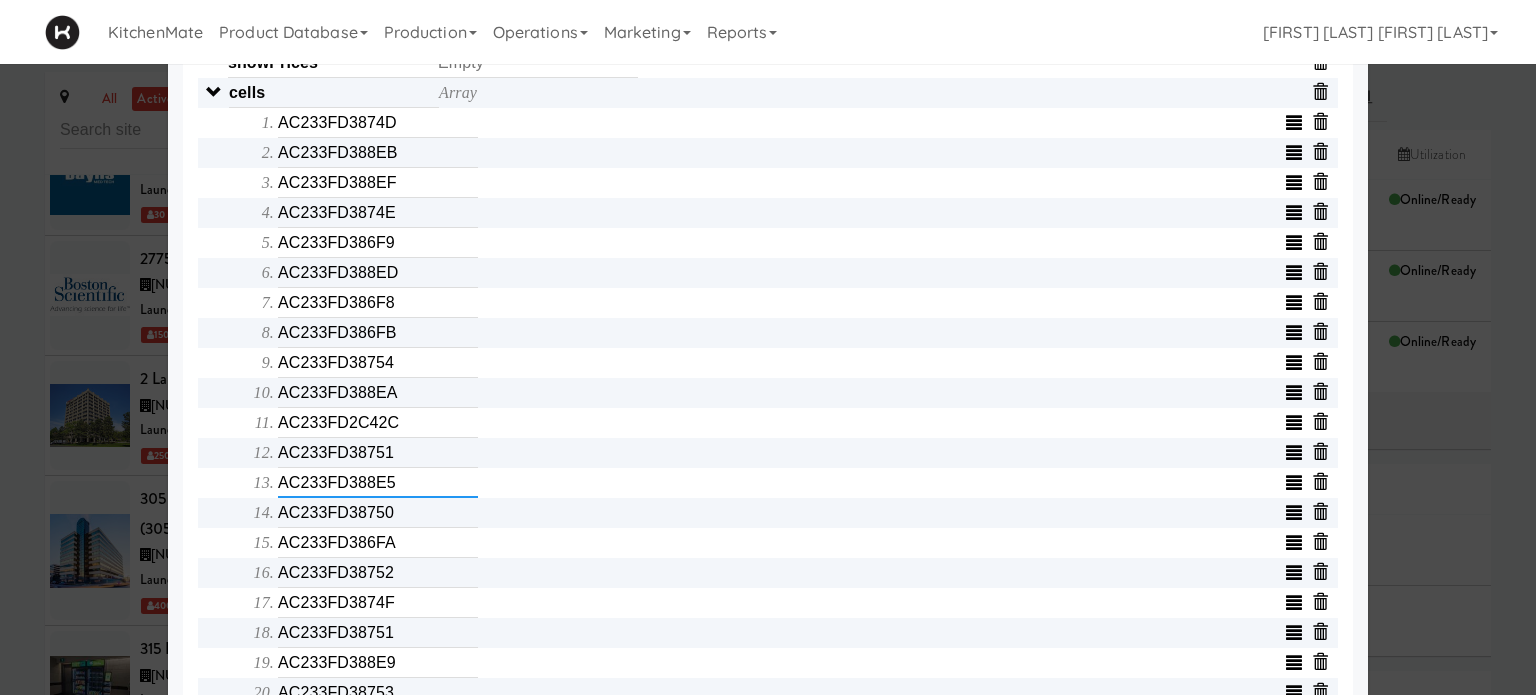 click on "AC233FD388E5" at bounding box center (378, 483) 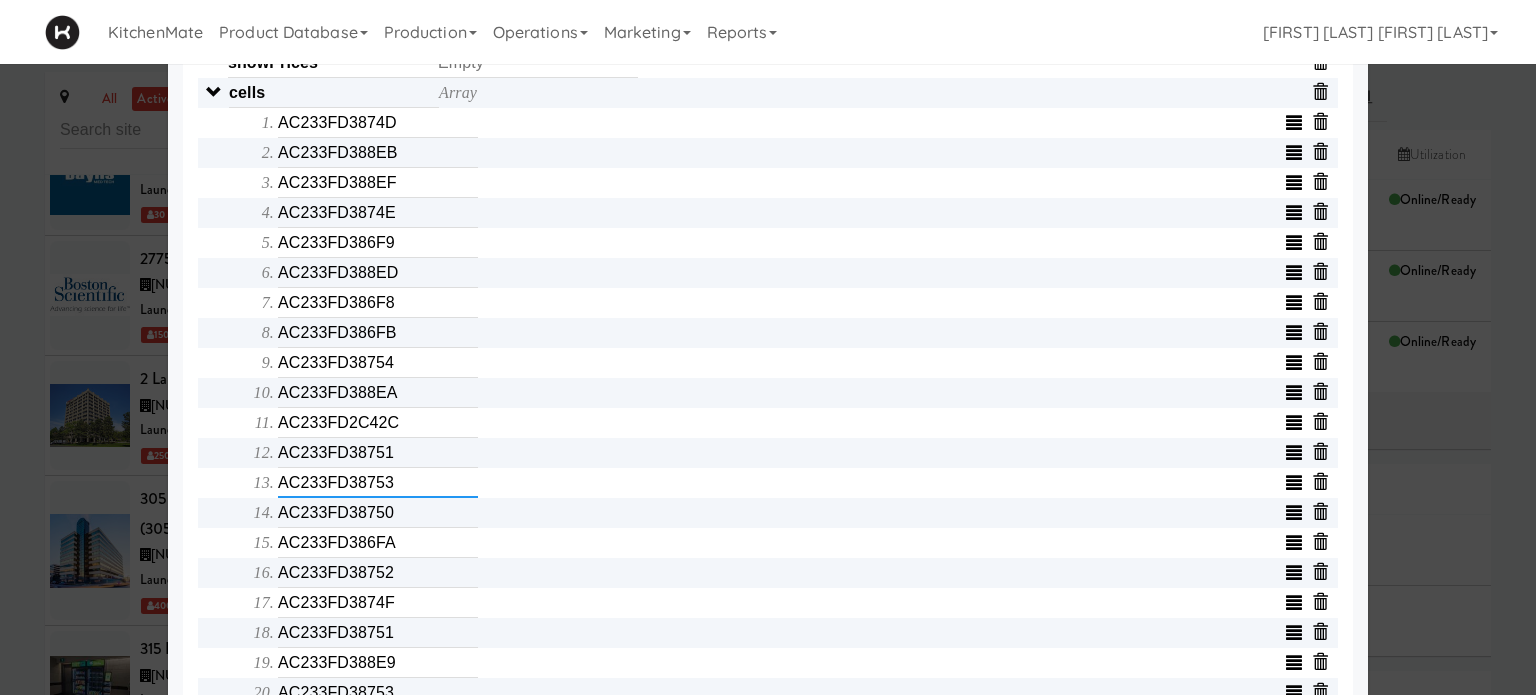 type on "AC233FD38753" 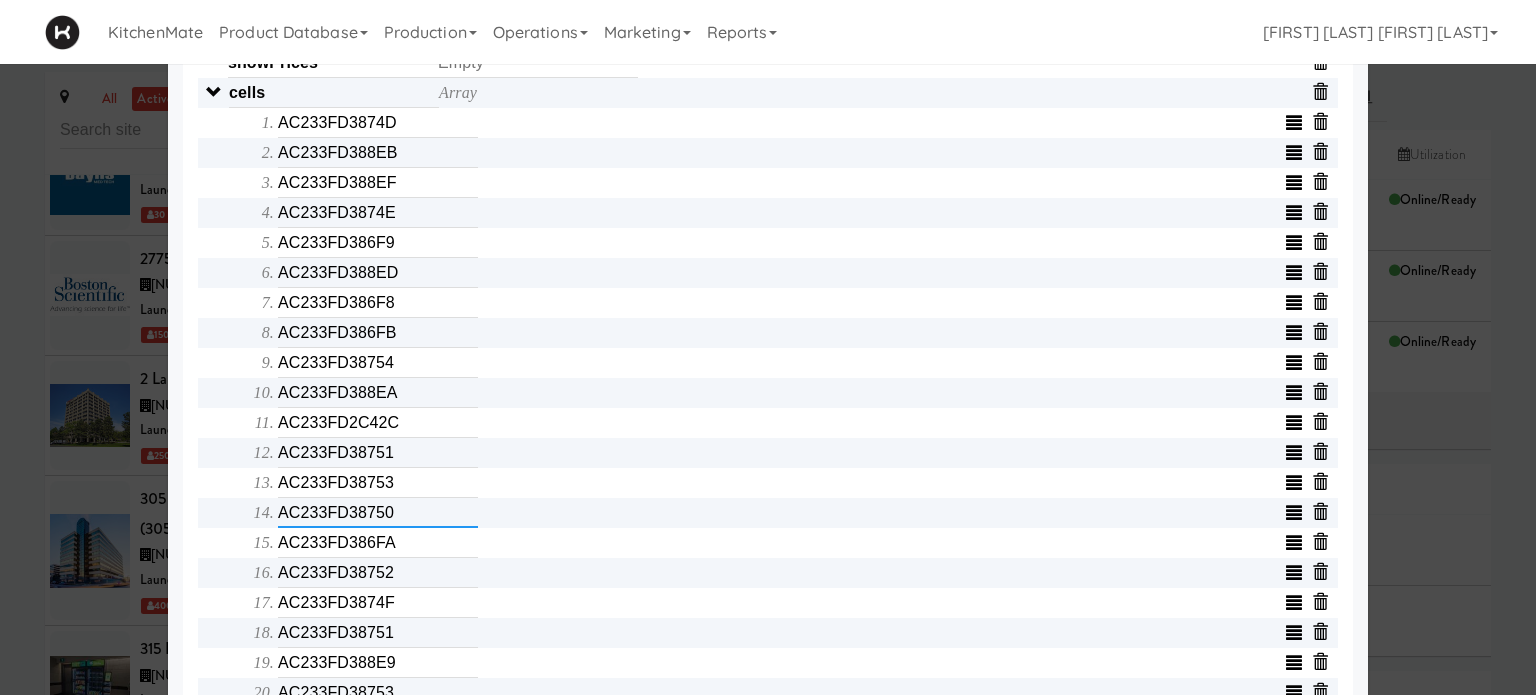 click on "AC233FD38750" at bounding box center [378, 513] 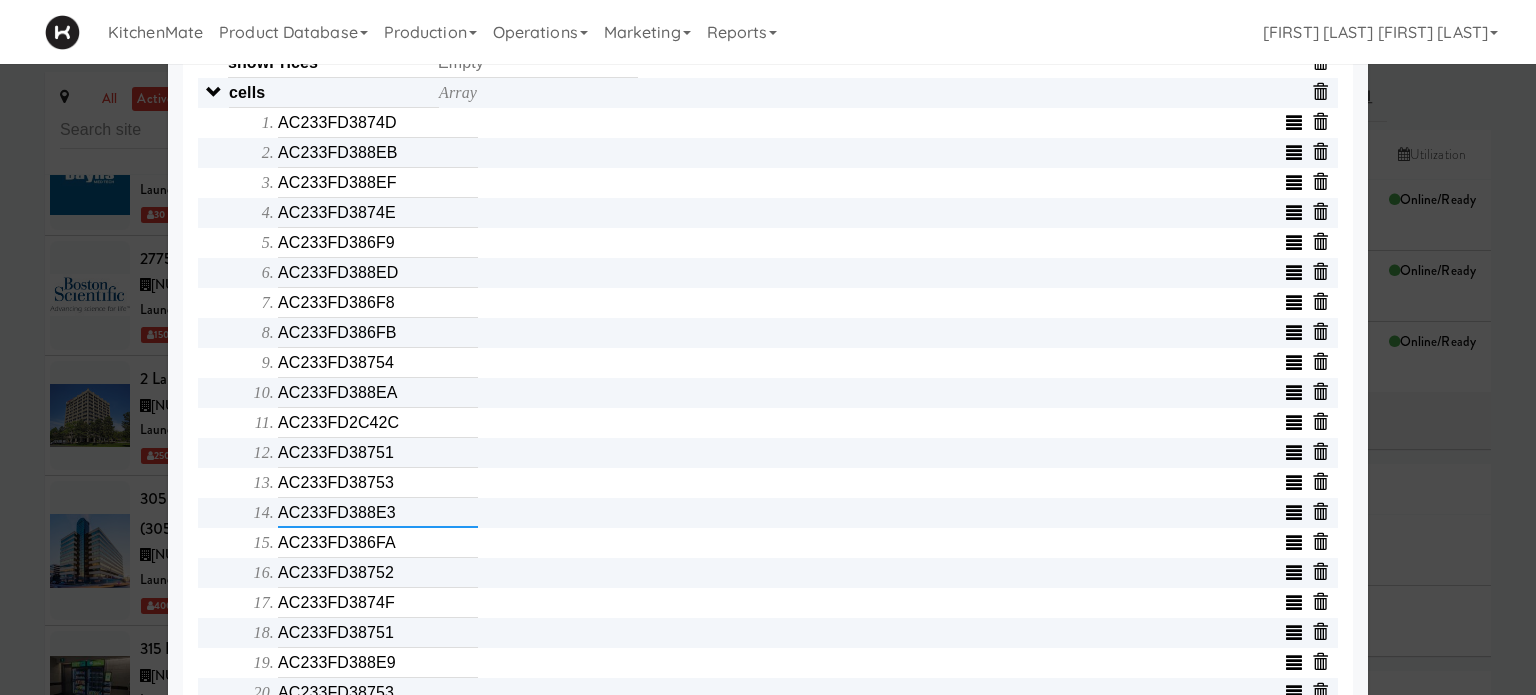 type on "AC233FD388E3" 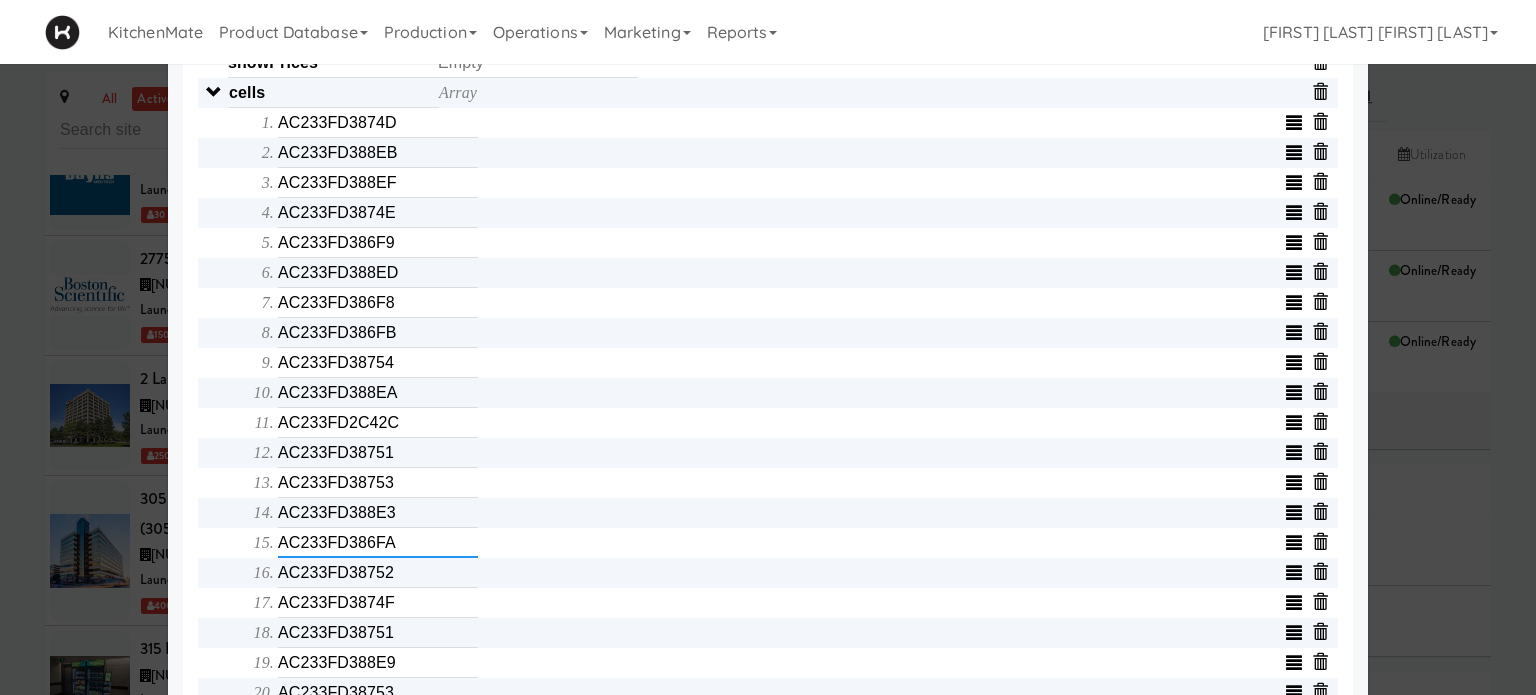 click on "AC233FD386FA" at bounding box center [378, 543] 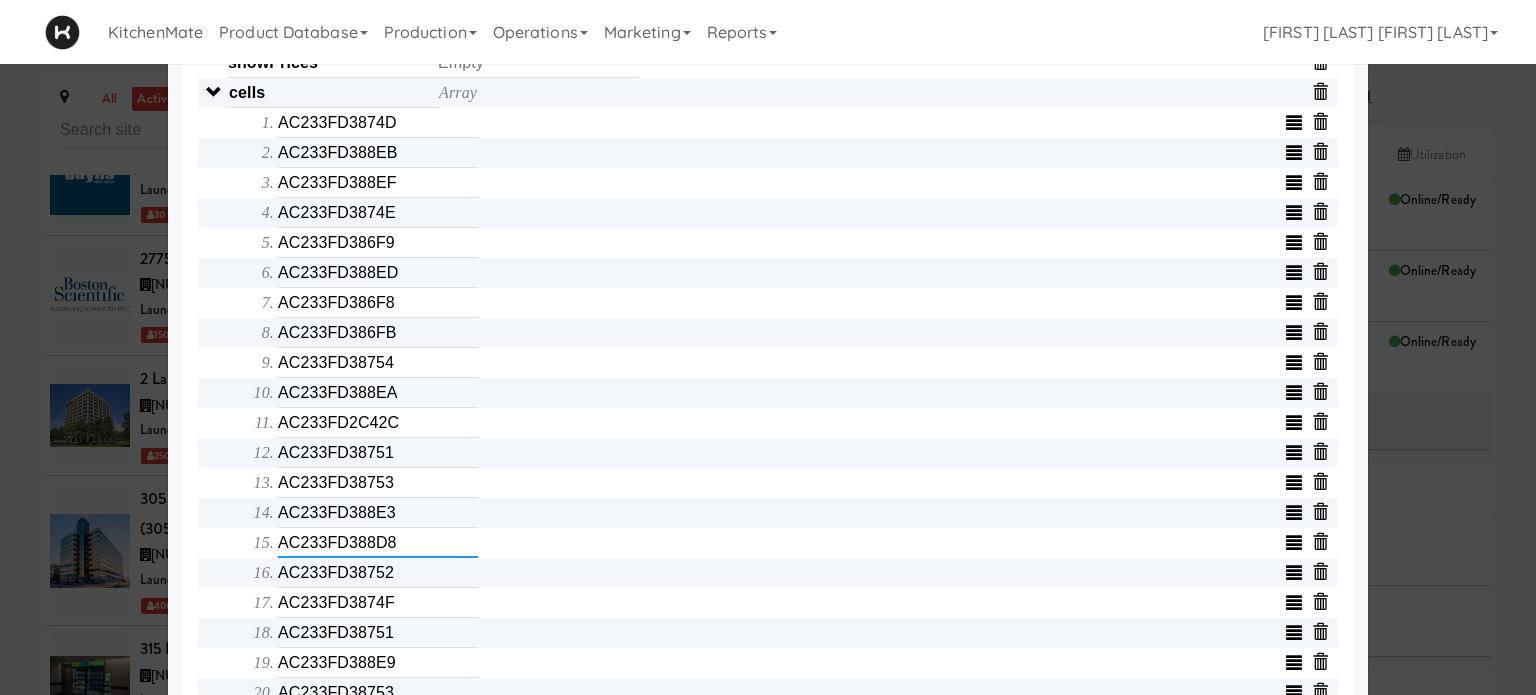 type on "AC233FD388D8" 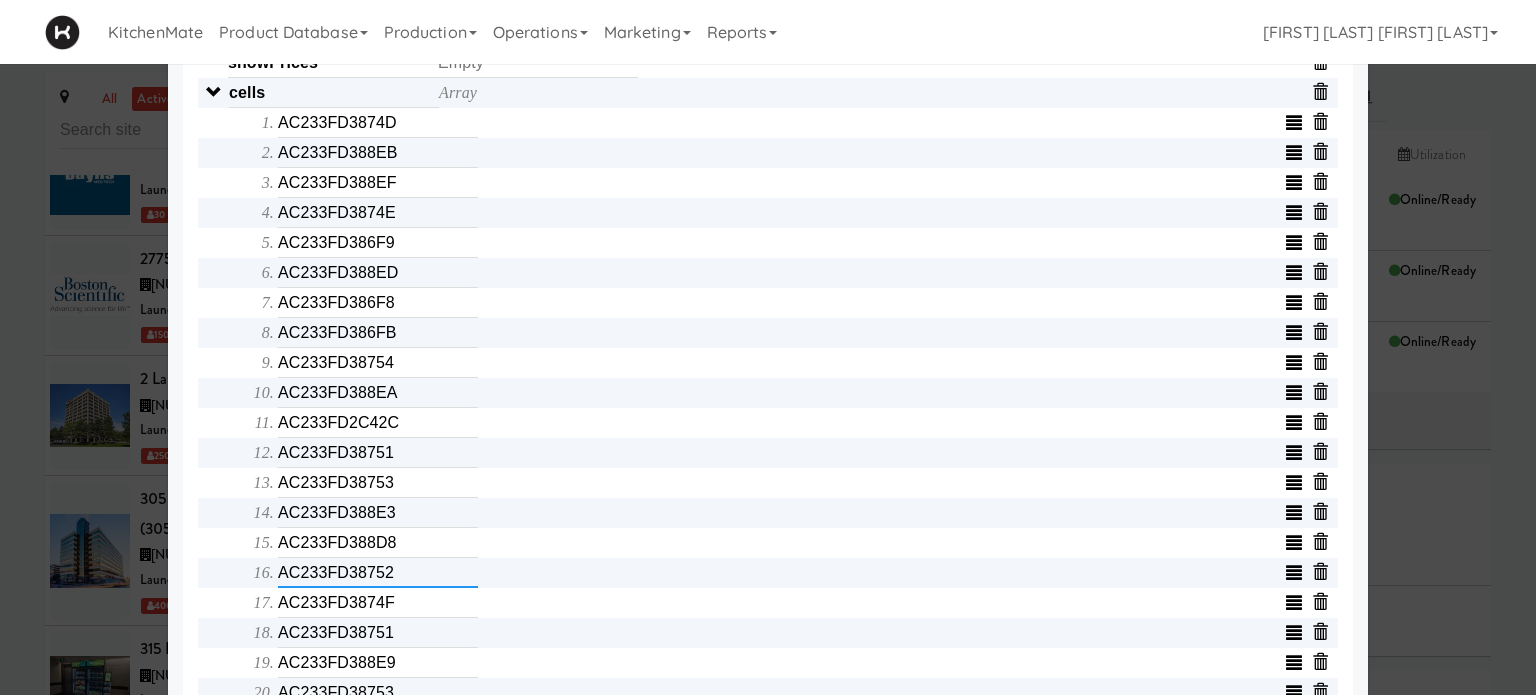 click on "AC233FD38752" at bounding box center (378, 573) 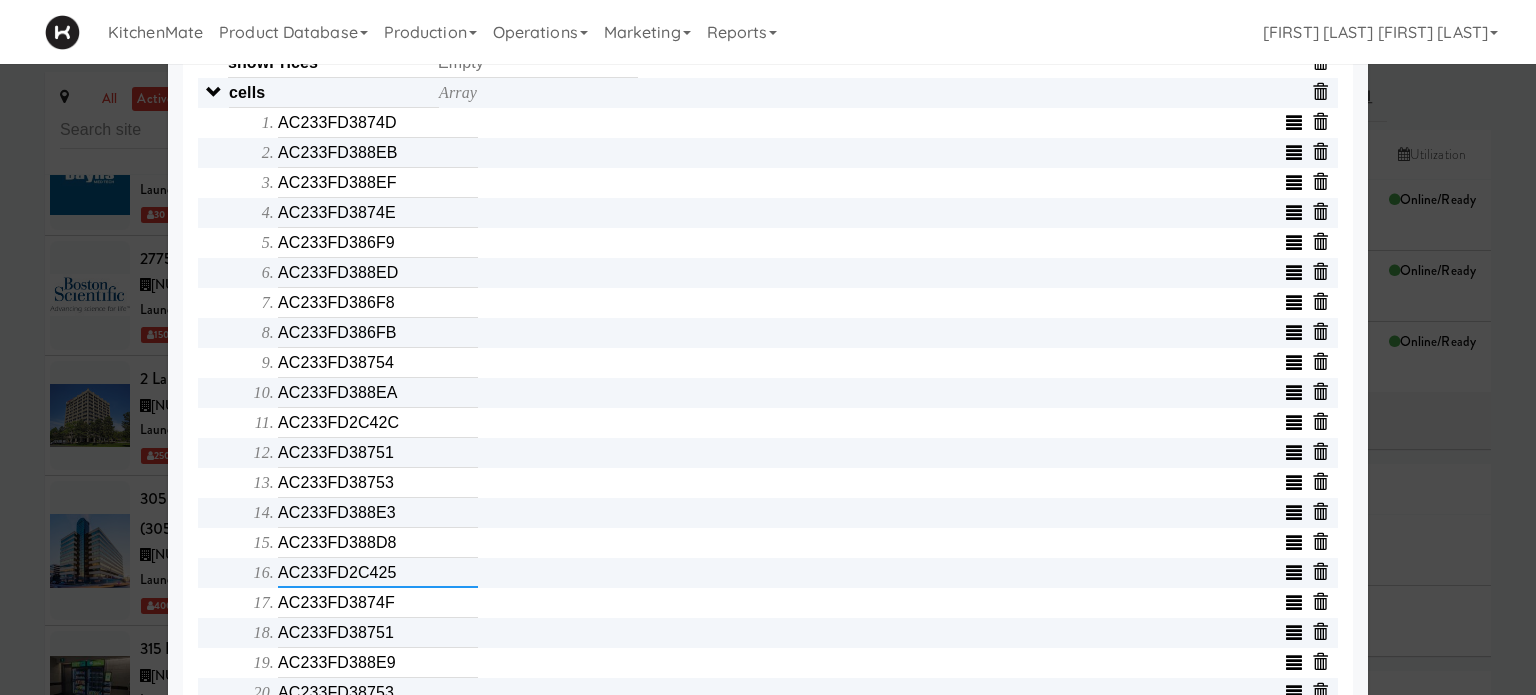 type on "AC233FD2C425" 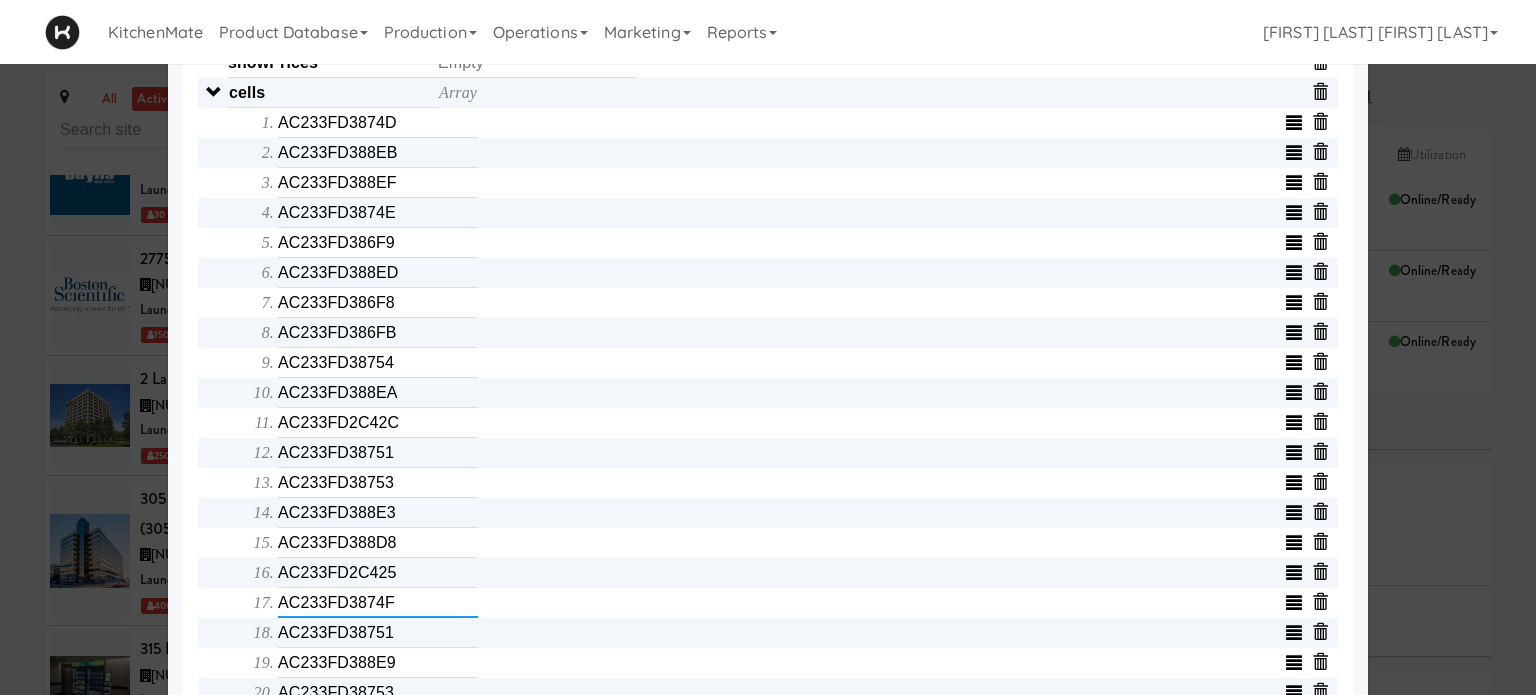 click on "AC233FD3874F" at bounding box center (378, 603) 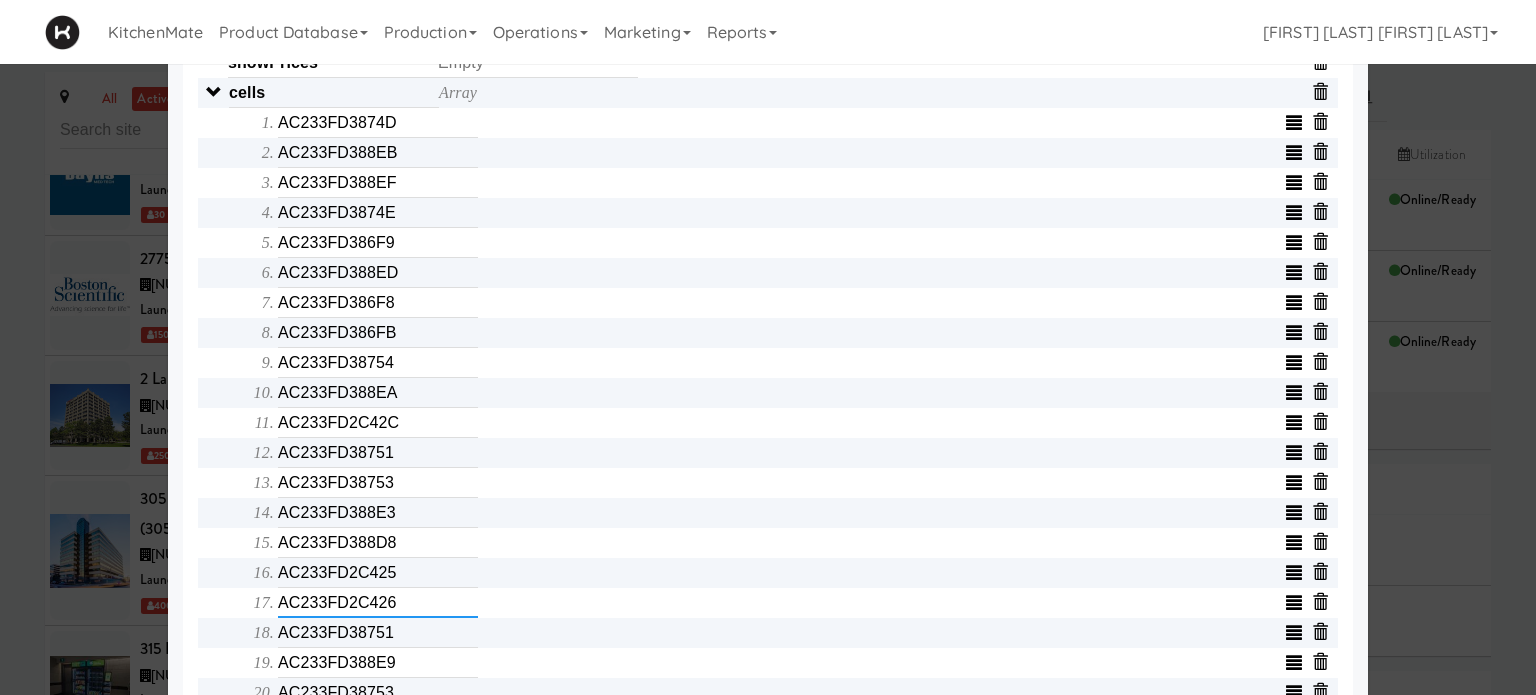 type on "AC233FD2C426" 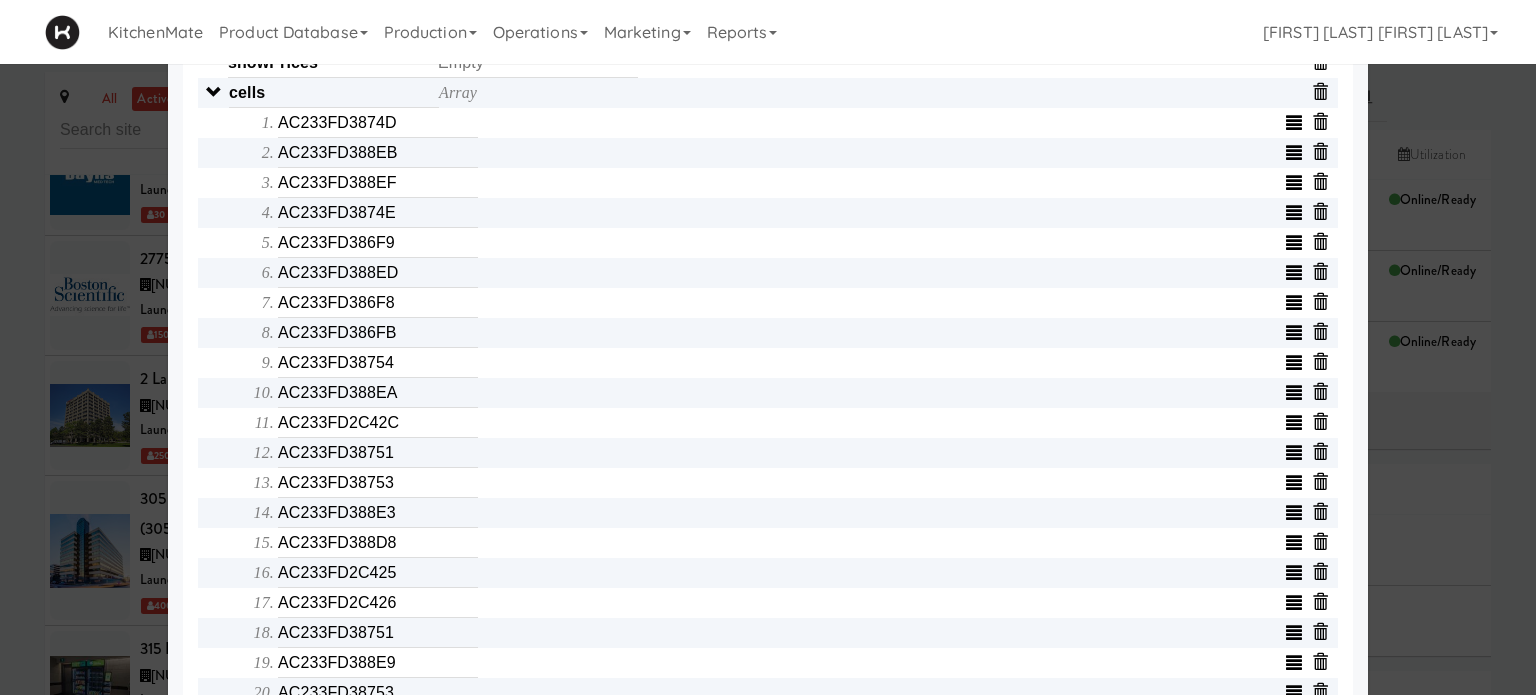 click on "Object serialNumber AC233FC14642 identity templateId 9076c86d00b0452aa5d71eda3dfee6f6 minew_api_version _local_ip _api layout [NUMBER], [NUMBER], [NUMBER], [NUMBER], [NUMBER], [NUMBER] removedCells splitTemplateId _mac emptyTemplateIds IP Address [IP_ADDRESS] AP PASSWORD [PASSWORD] Ap Password storeId [NUMBER] _cells_updated_with_discounts Array qrCodeRootUrl promoTemplateId cellCount [NUMBER] _wifi_version Gateway password [PASSWORD] wordBreak [NUMBER] showPrices cells Array AC233FD3874D AC233FD388EB AC233FD388EF AC233FD3874E AC233FD386F9 AC233FD388ED AC233FD386F8 AC233FD386FB AC233FD38754 AC233FD388EA AC233FD2C42C AC233FD38751 AC233FD38753 AC233FD388E3 AC233FD388D8 AC233FD2C425 AC233FD2C426 AC233FD38751 AC233FD388E9 AC233FD38753 identityPrefix R!" at bounding box center (768, 153) 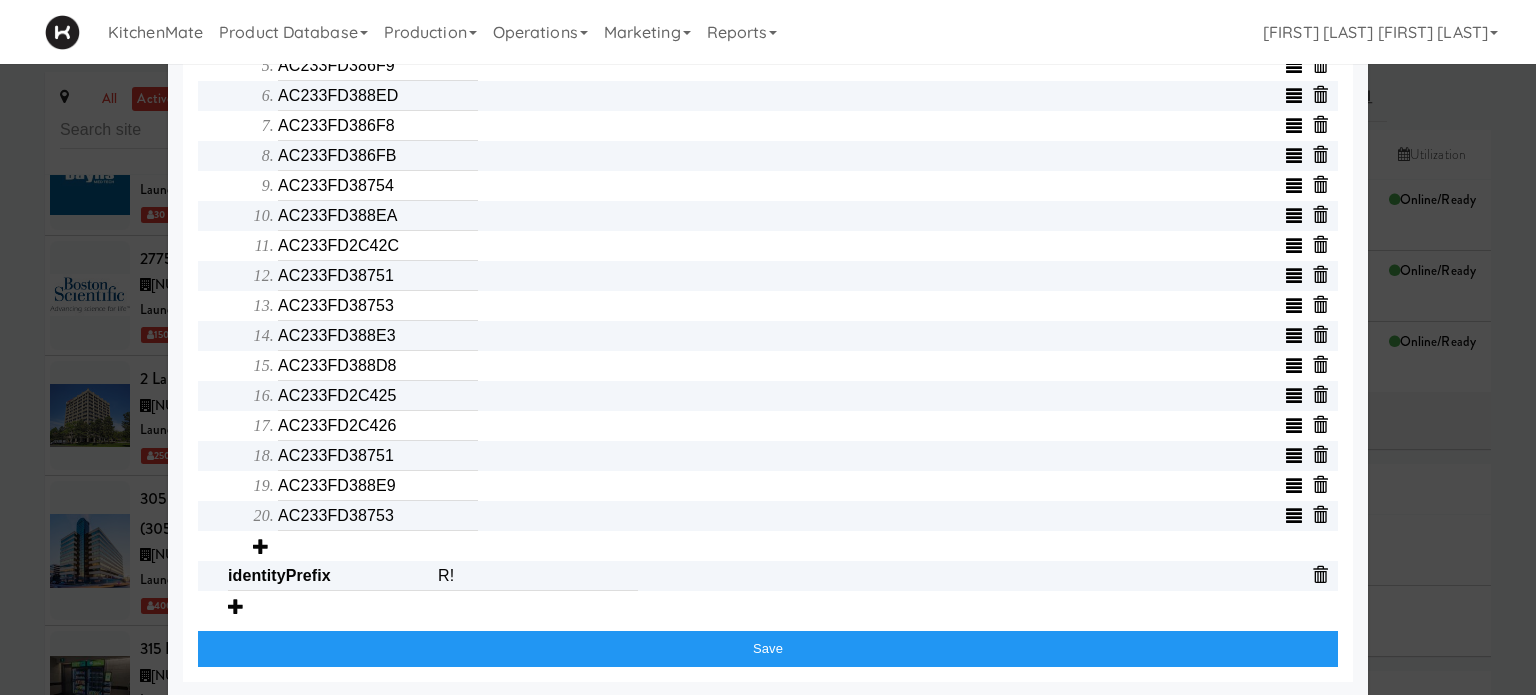 scroll, scrollTop: 909, scrollLeft: 0, axis: vertical 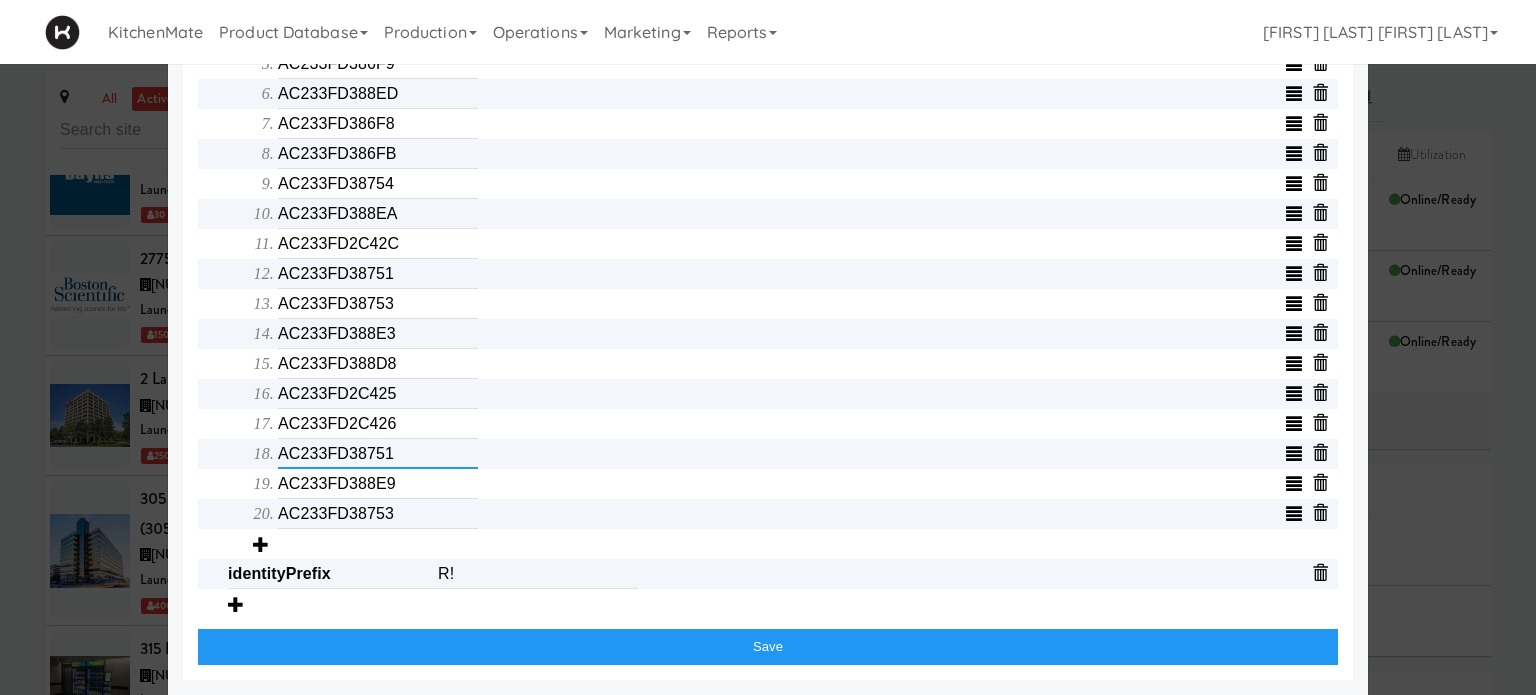 click on "AC233FD38751" at bounding box center [378, 454] 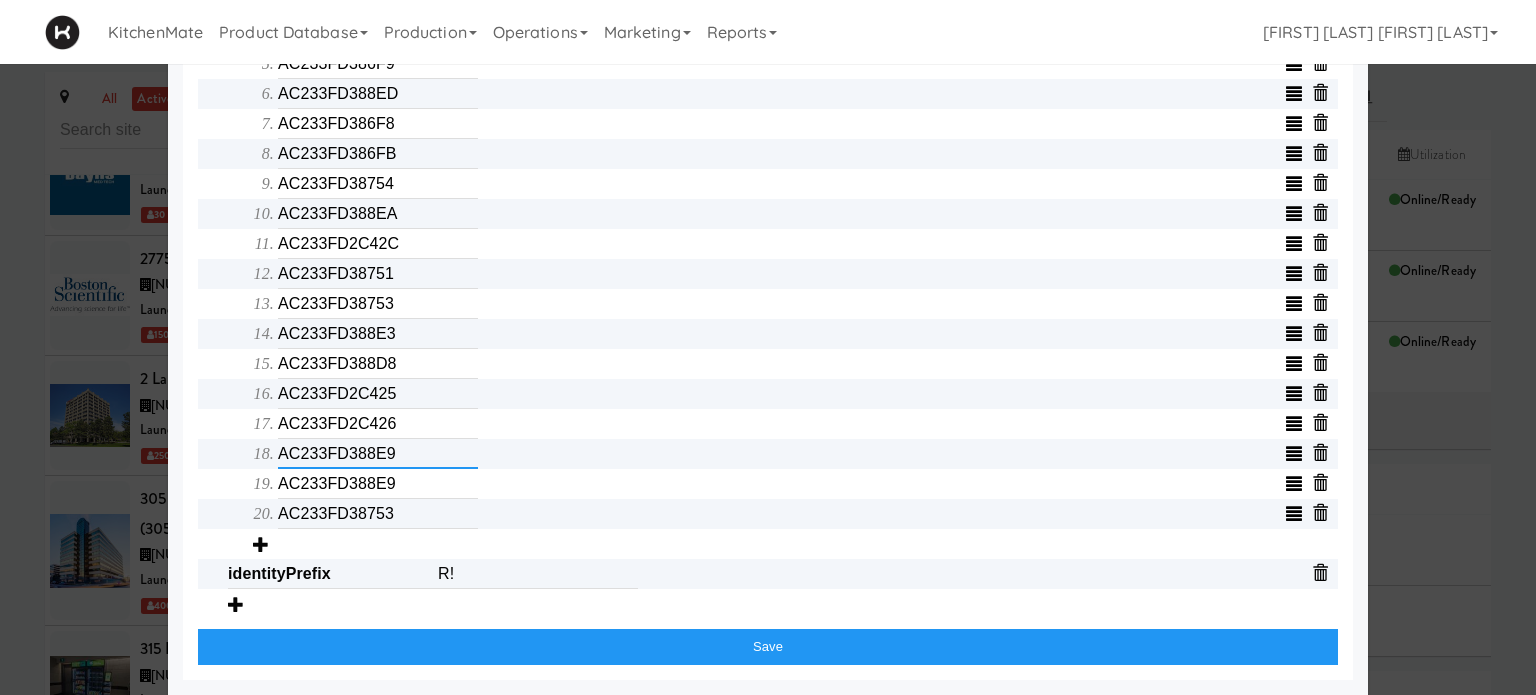 type on "AC233FD388E9" 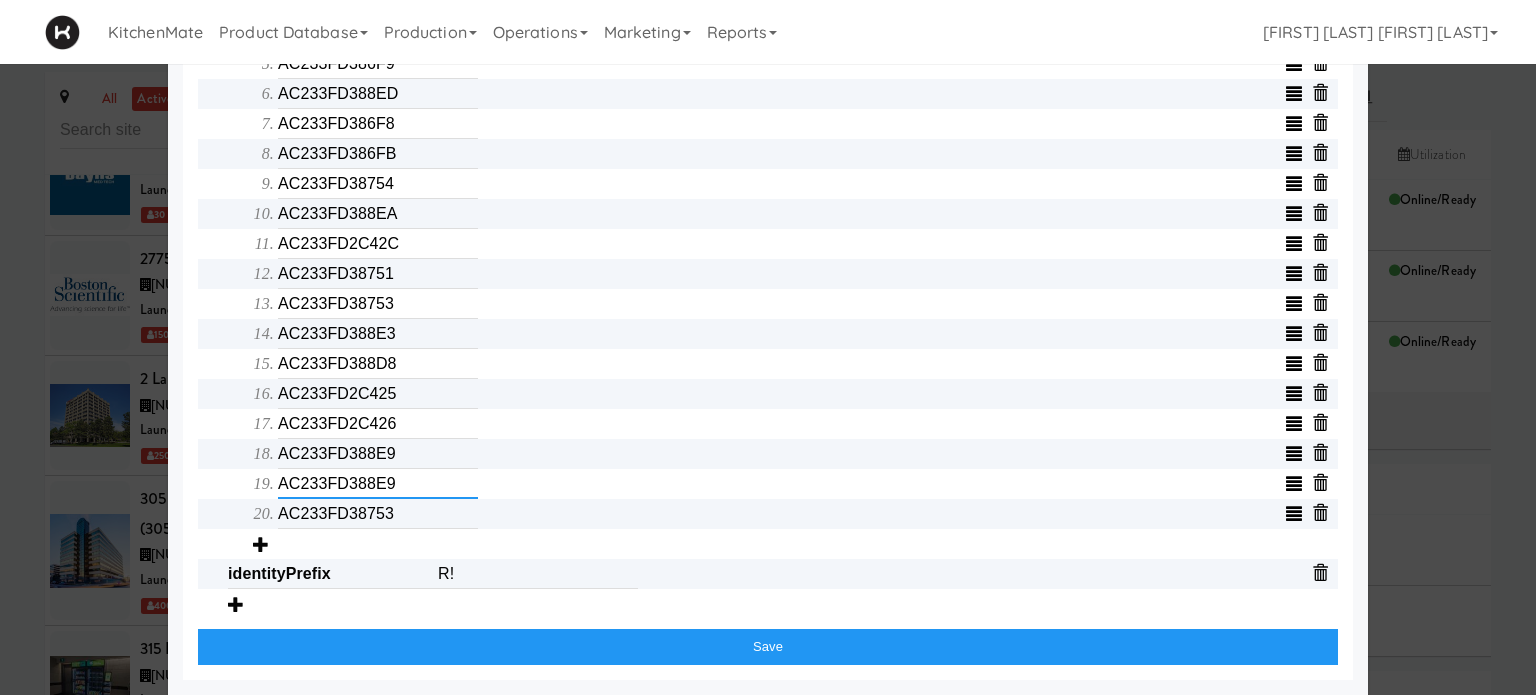 click on "AC233FD388E9" at bounding box center [378, 484] 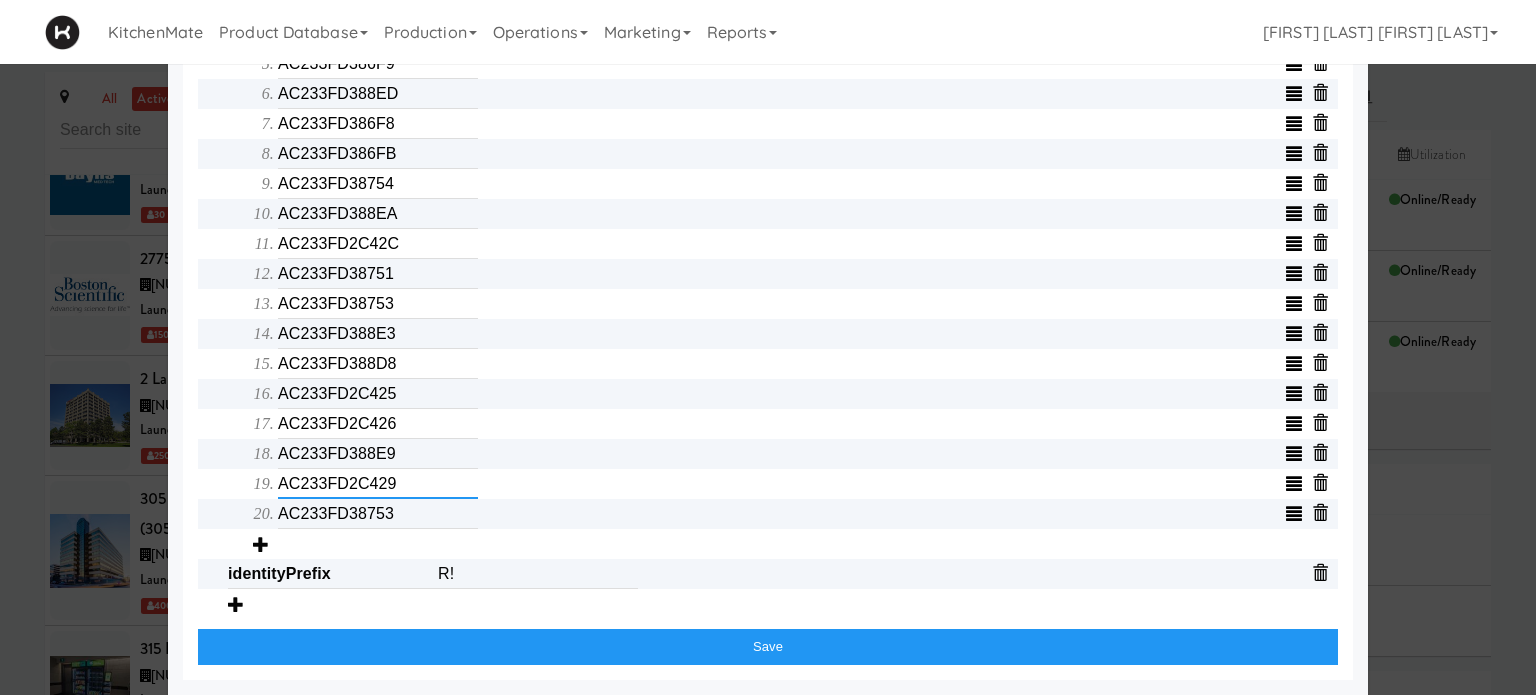 type on "AC233FD2C429" 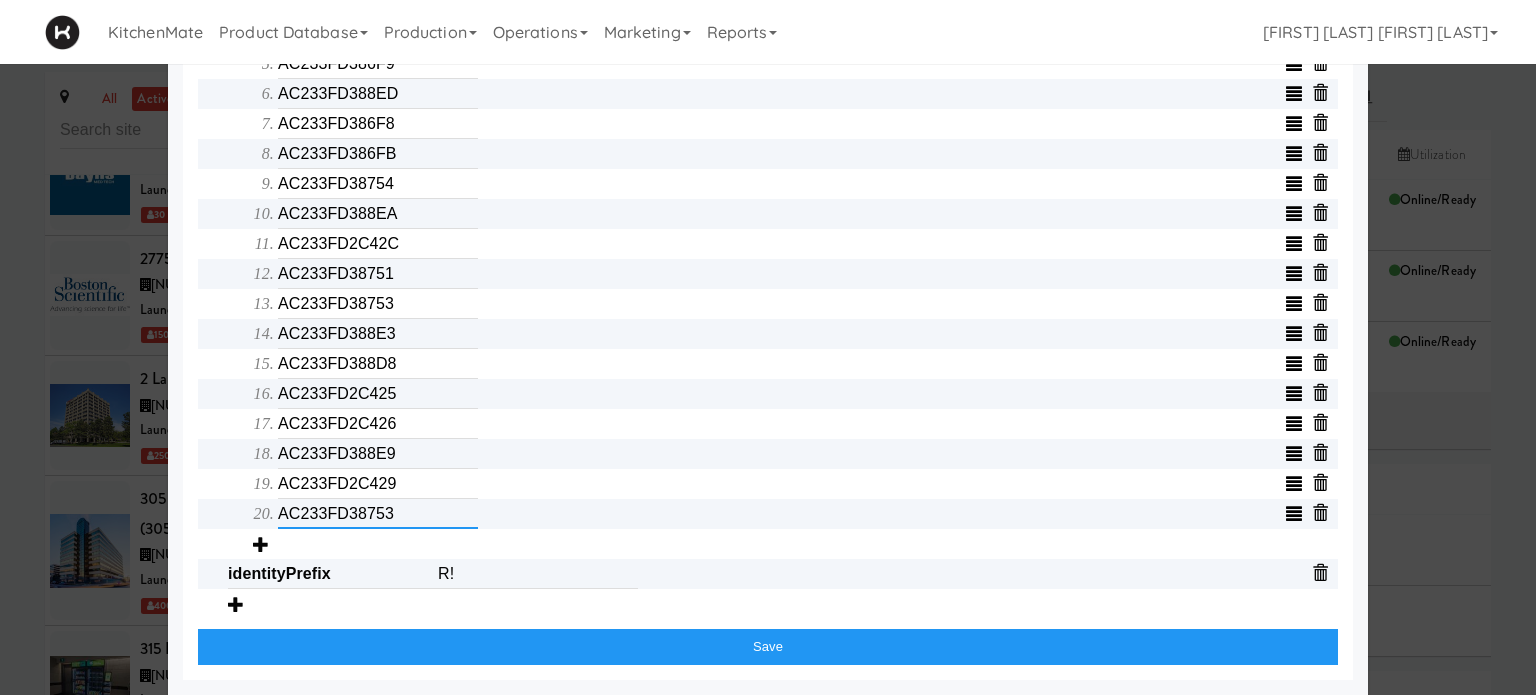 click on "AC233FD38753" at bounding box center (378, 514) 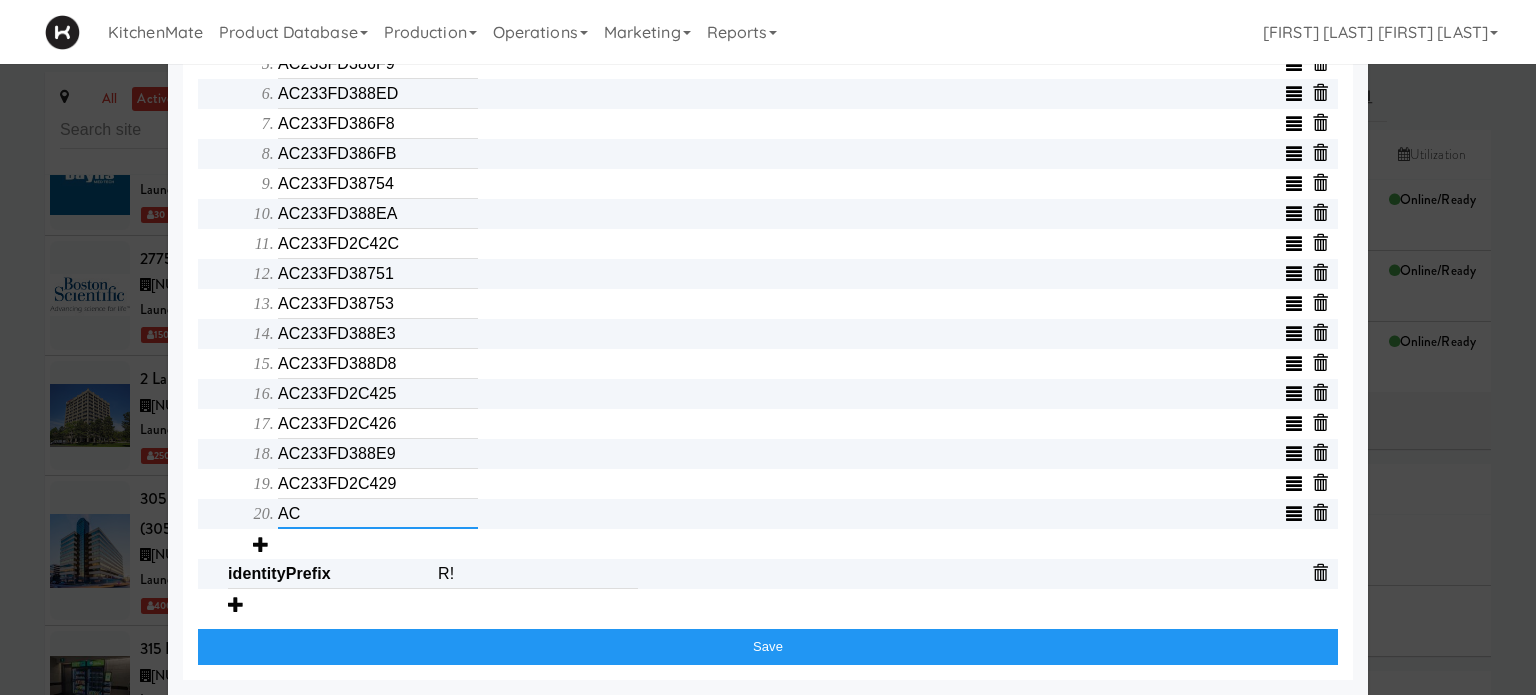 type on "A" 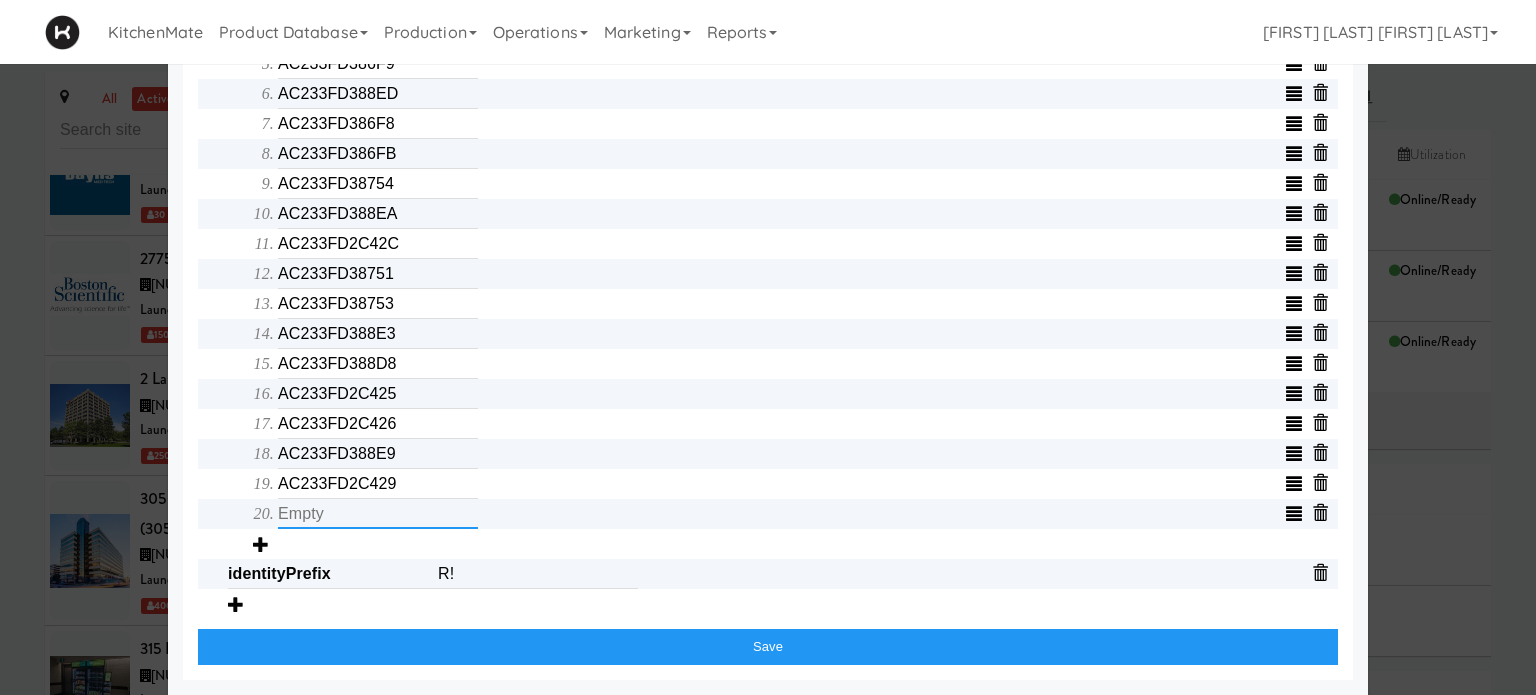 type 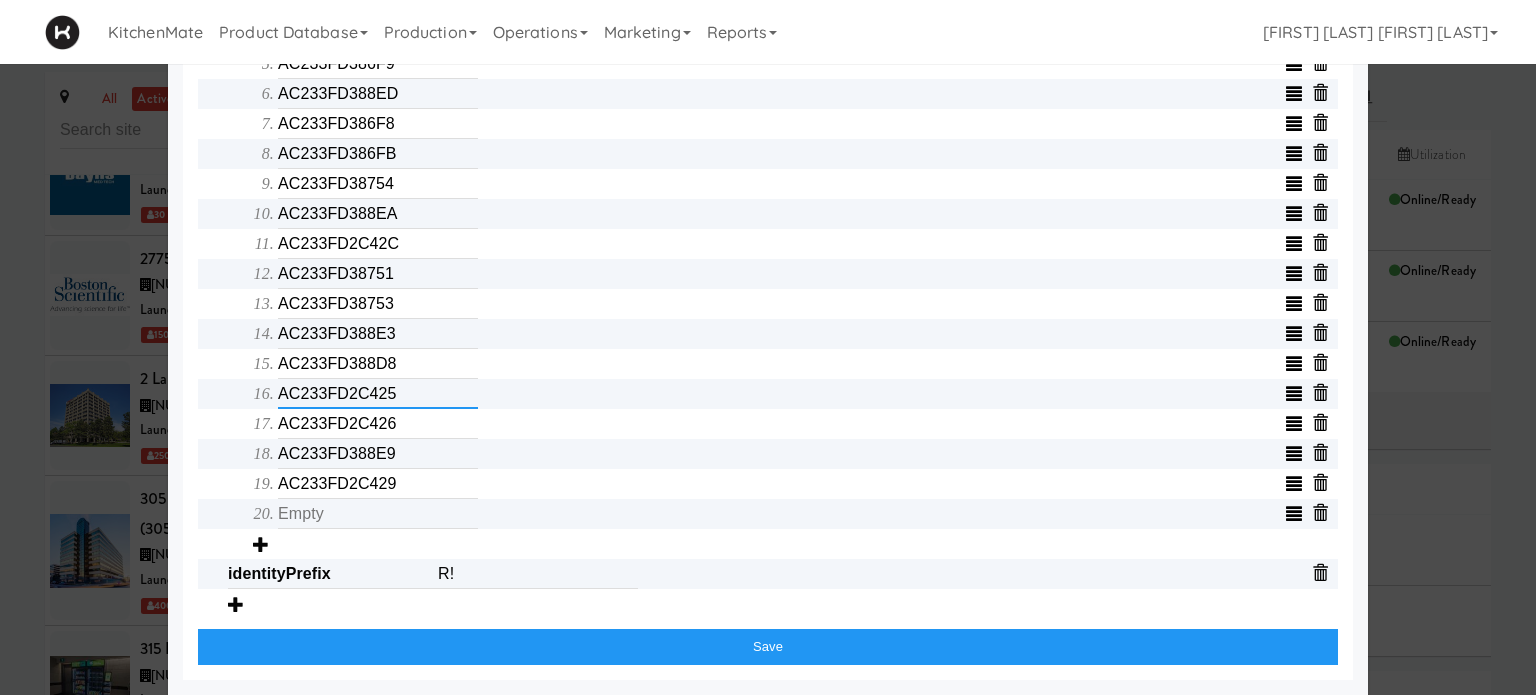 click on "AC233FD2C425" at bounding box center (378, 394) 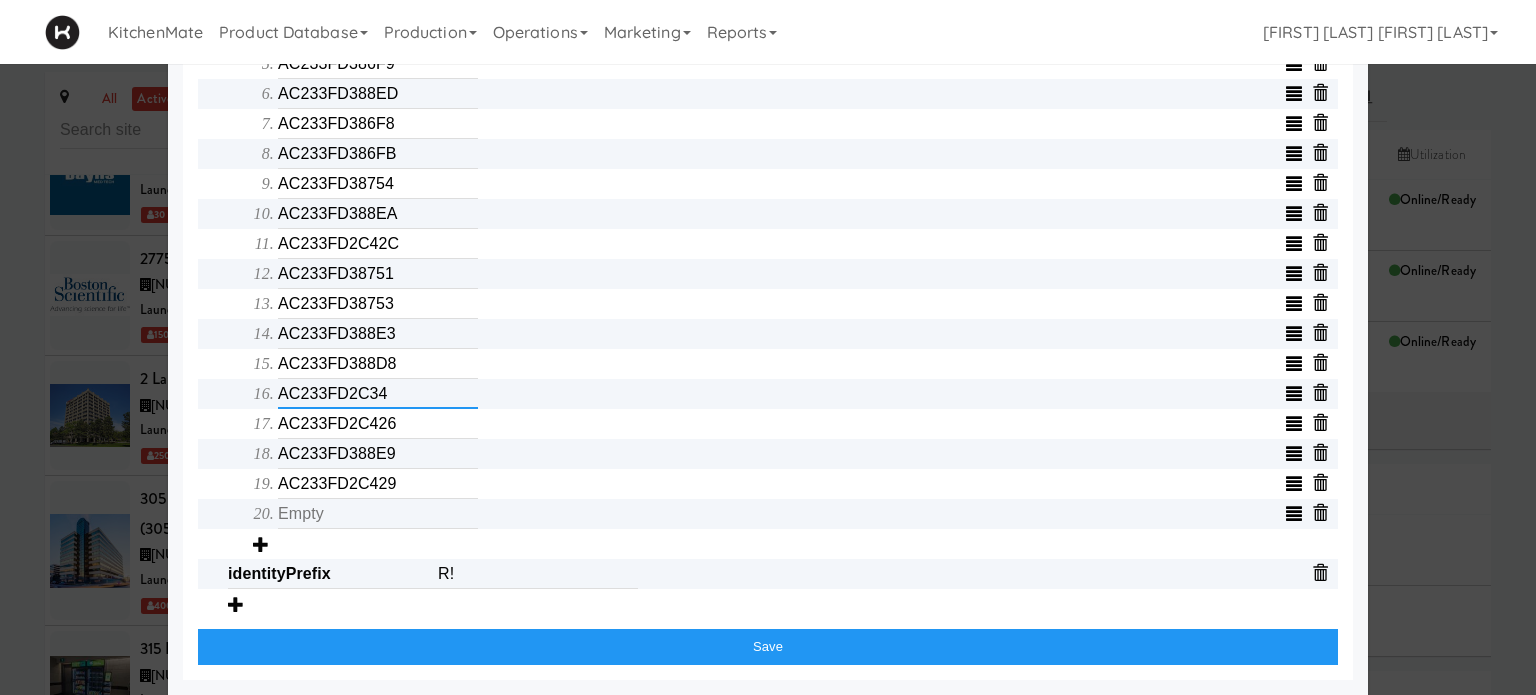 type on "AC233FD2C34A" 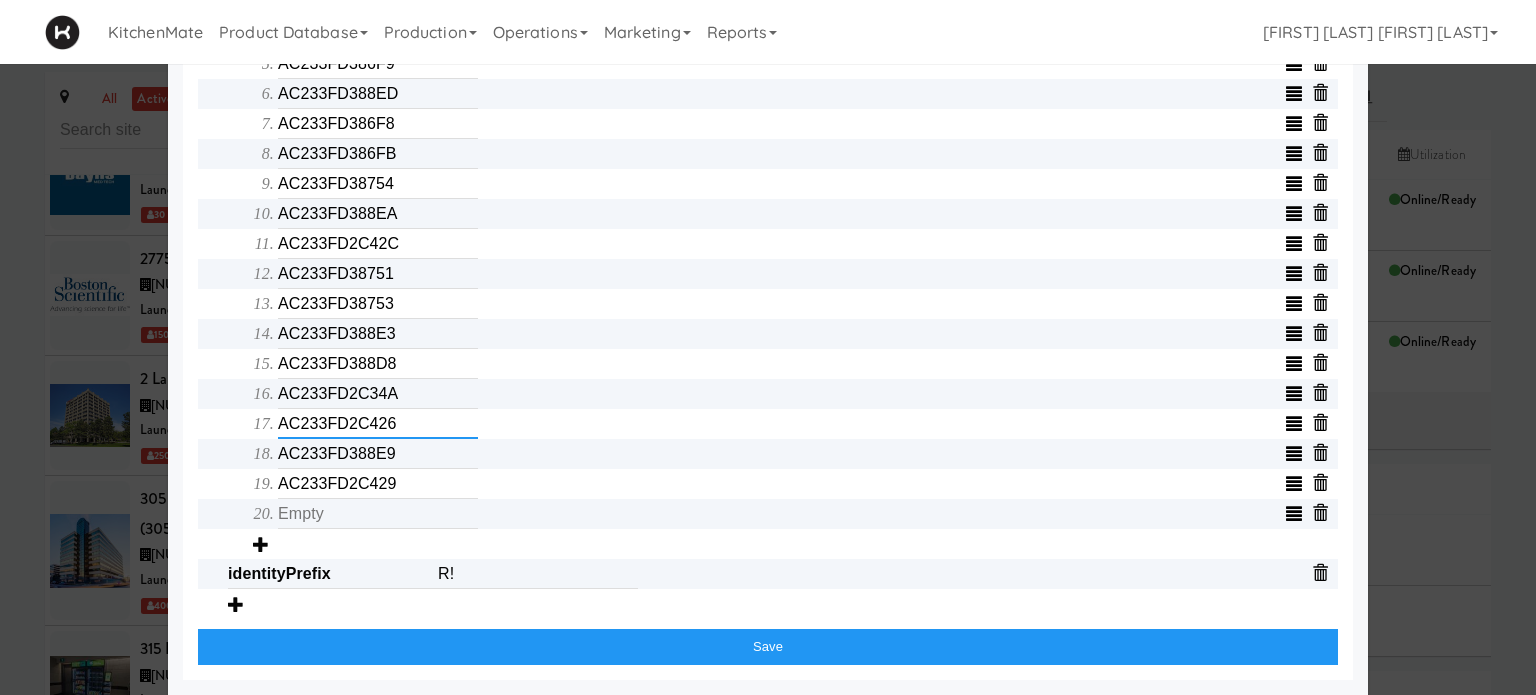 click on "AC233FD2C426" at bounding box center [378, 424] 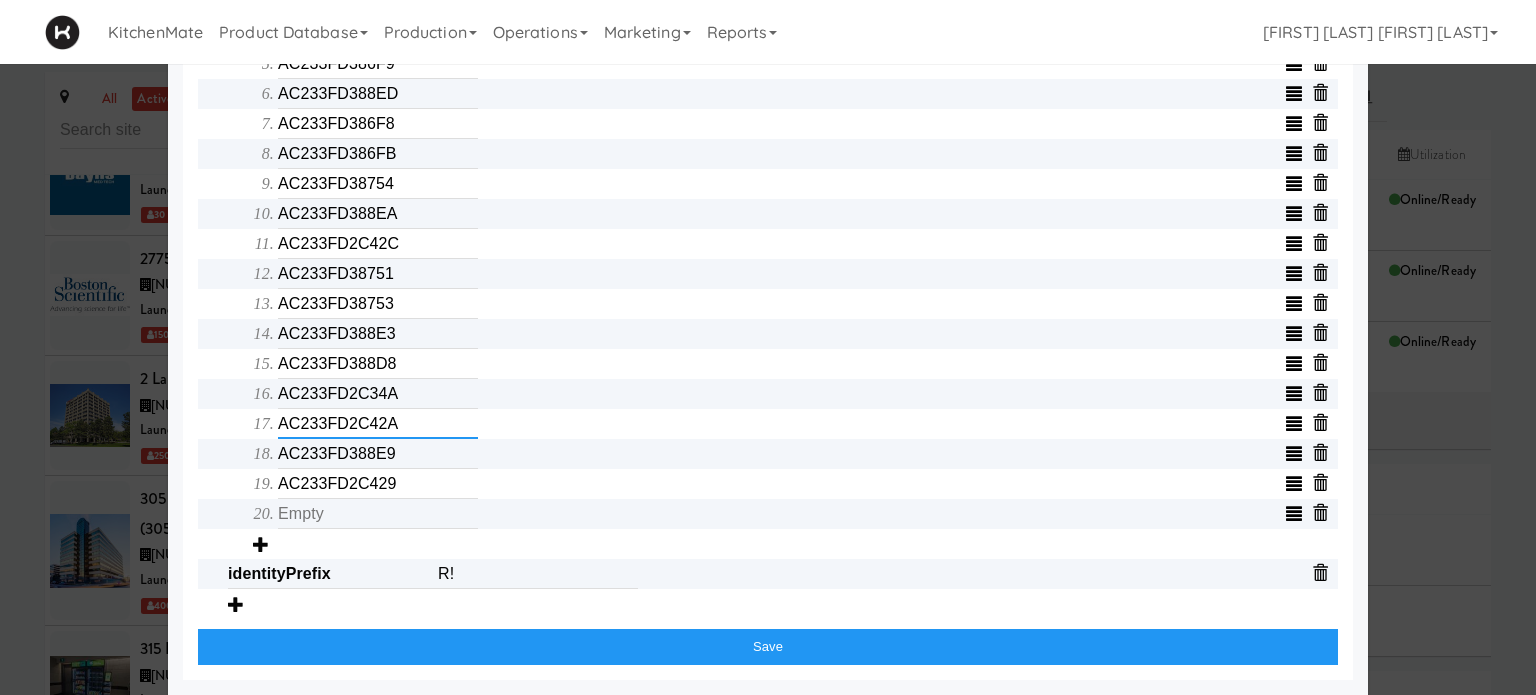 type on "AC233FD2C42A" 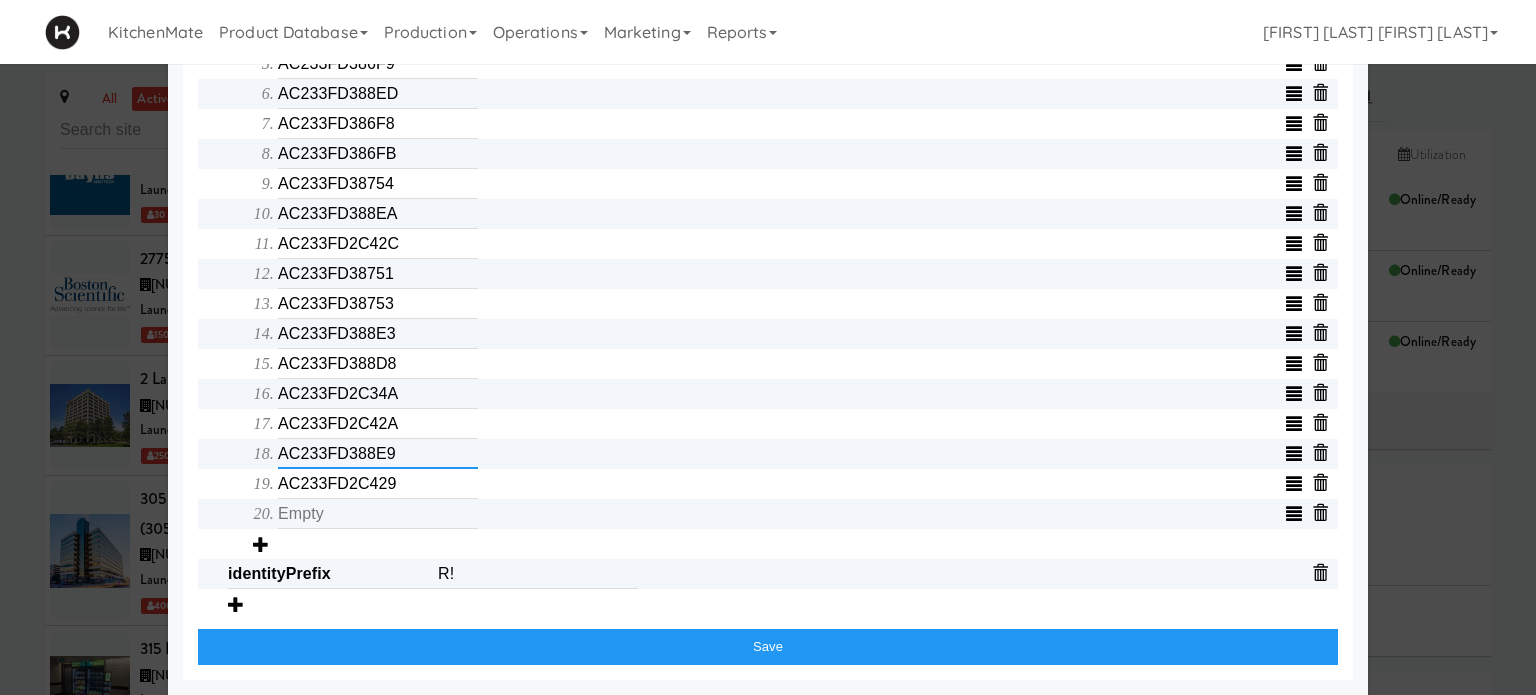 click on "AC233FD388E9" at bounding box center (378, 454) 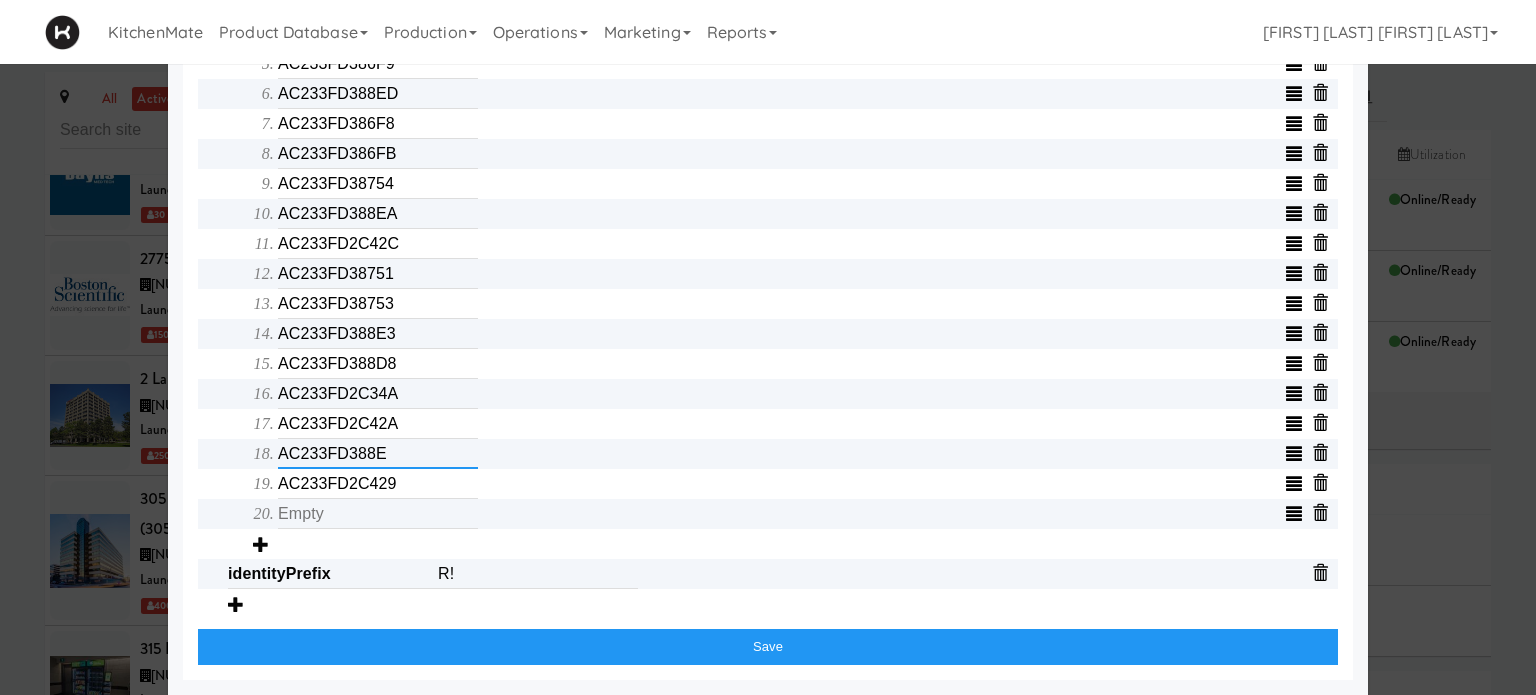 type on "AC233FD388E9" 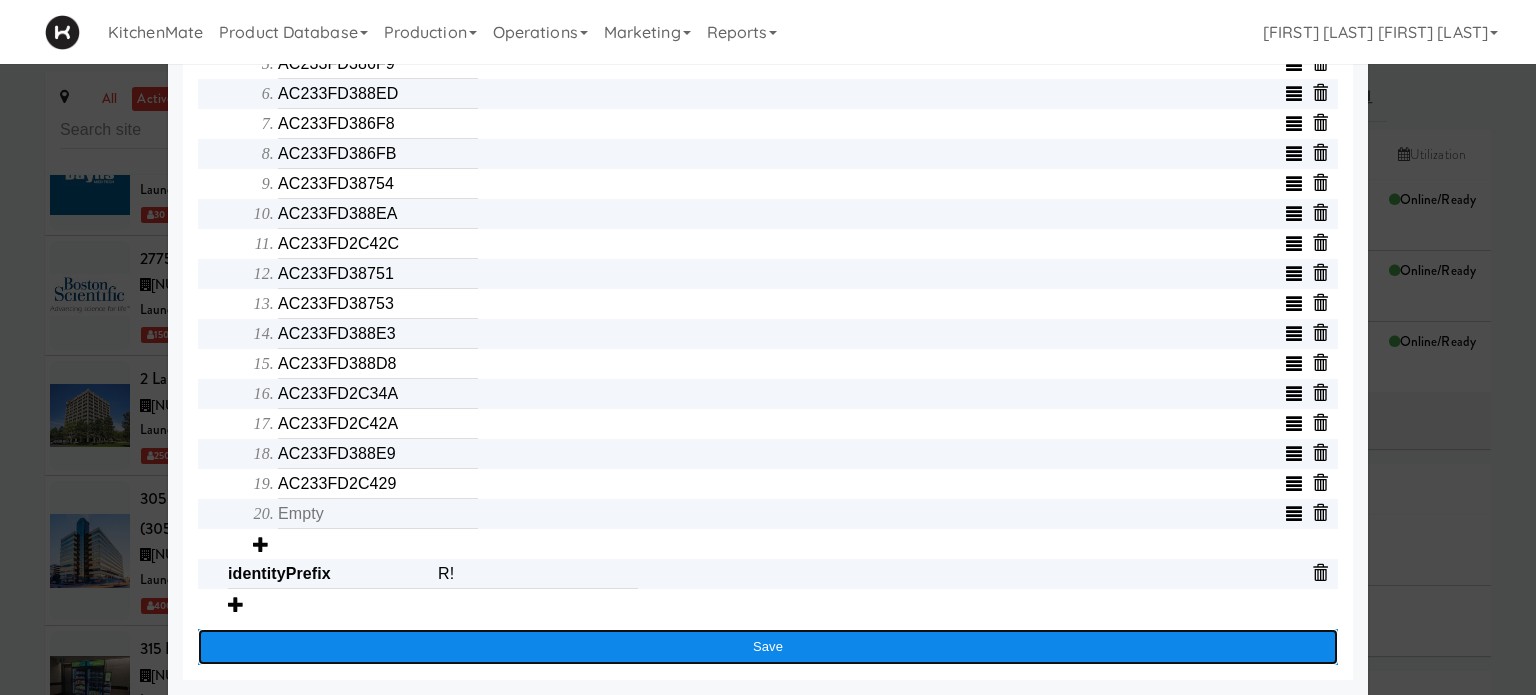 click on "Save" at bounding box center [768, 647] 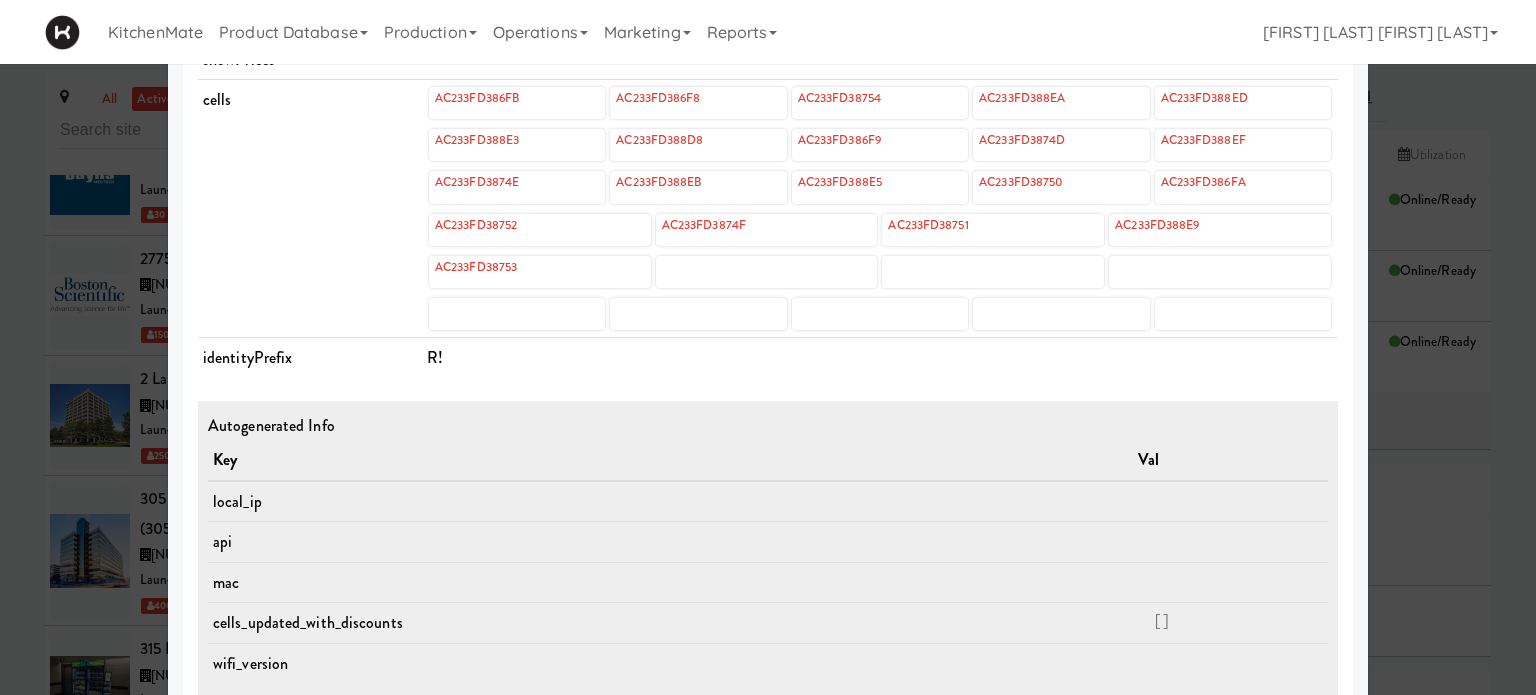 click on "R!" at bounding box center [880, 358] 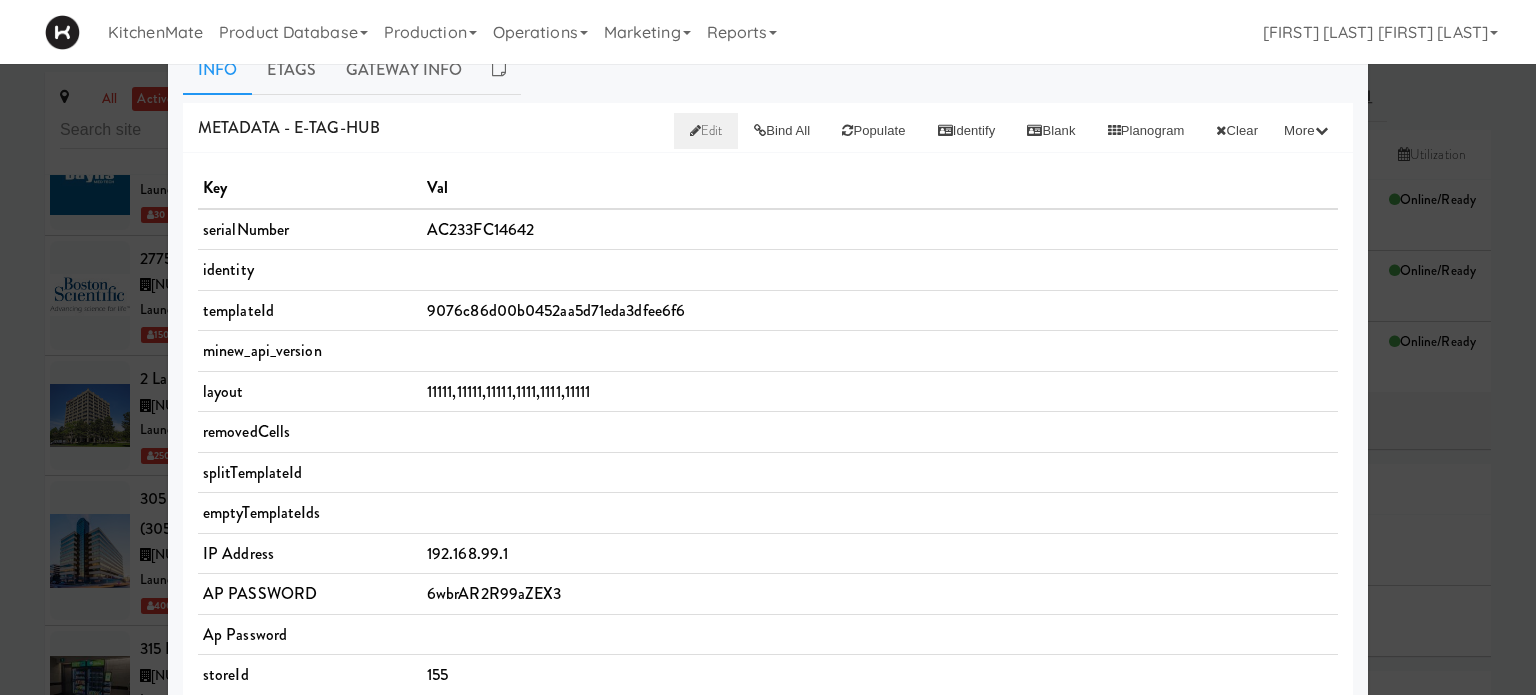 scroll, scrollTop: 0, scrollLeft: 0, axis: both 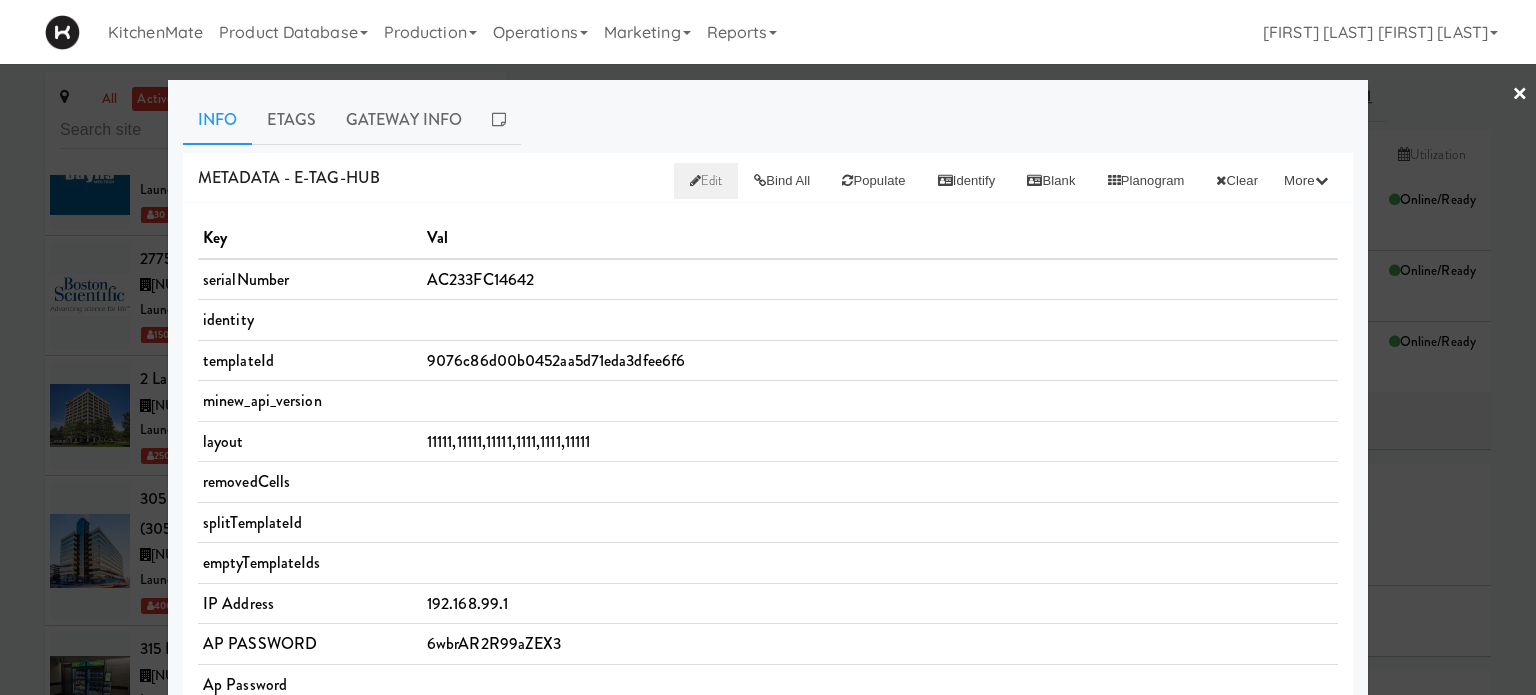 click on "Edit" at bounding box center (706, 180) 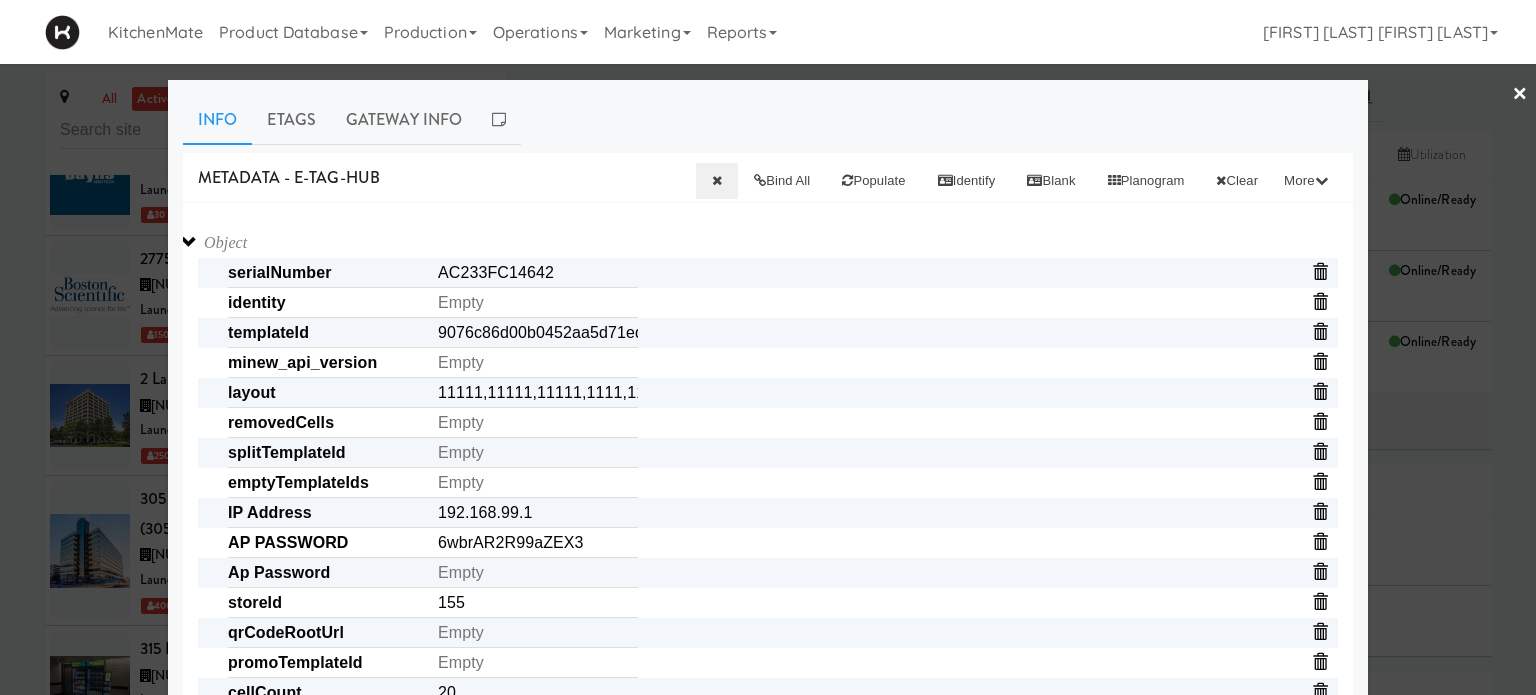 click on "Object serialNumber AC233FC14642 identity templateId 9076c86d00b0452aa5d71eda3dfee6f6 minew_api_version _local_ip _api layout 11111,11111,11111,1111,1111,11111 removedCells splitTemplateId _mac emptyTemplateIds IP Address 192.168.99.1 AP PASSWORD 6wbrAR2R99aZEX3 Ap Password storeId 155 _cells_updated_with_discounts Array qrCodeRootUrl promoTemplateId cellCount 20 _wifi_version Gateway password B$KBrWNt2nzSQY wordBreak 16 showPrices cells Array AC233FD3874D AC233FD388EB AC233FD388EF AC233FD3874E AC233FD386F9 AC233FD388ED AC233FD386F8 AC233FD386FB AC233FD38754 AC233FD388EA AC233FD2C42C AC233FD38751 AC233FD38753 AC233FD388E3 AC233FD388D8 AC233FD2C34A AC233FD2C42A AC233FD388E9 AC233FD2C429 identityPrefix R!" at bounding box center [768, 873] 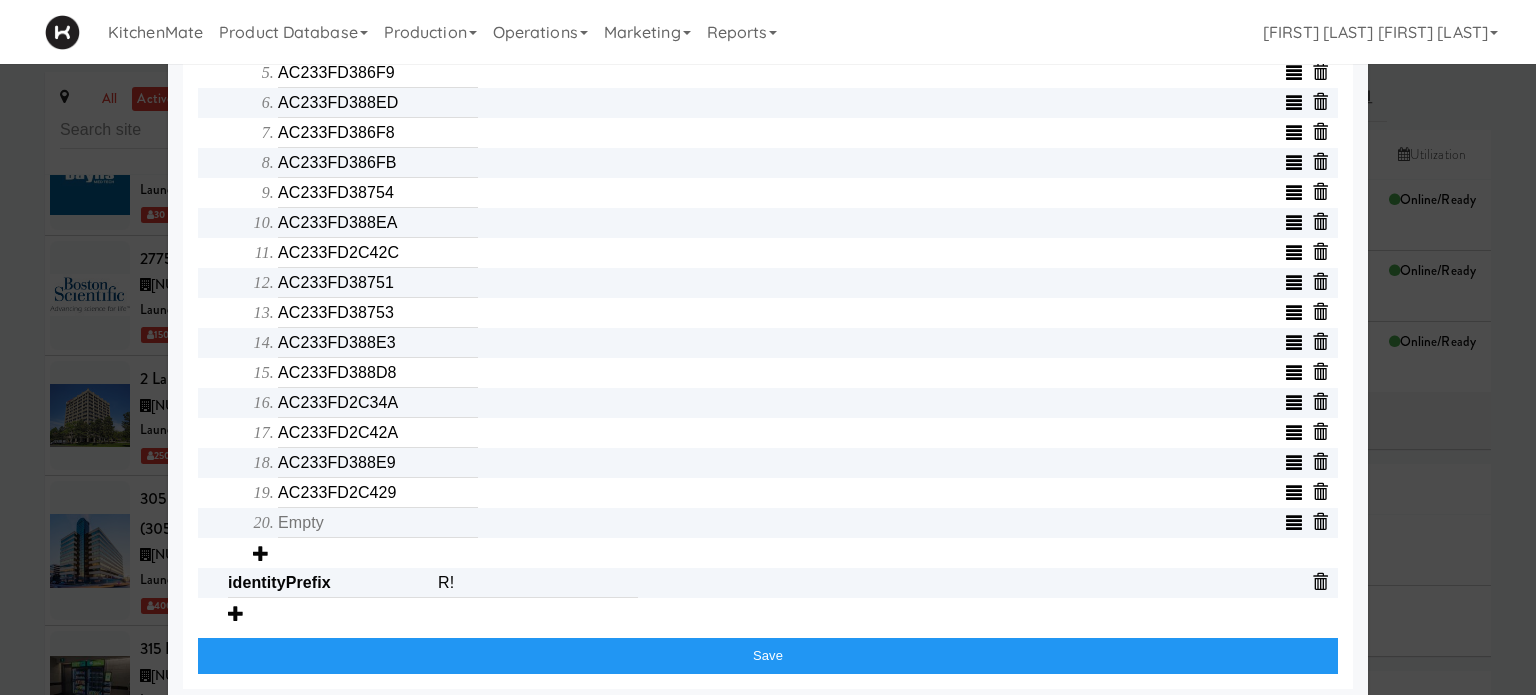 scroll, scrollTop: 909, scrollLeft: 0, axis: vertical 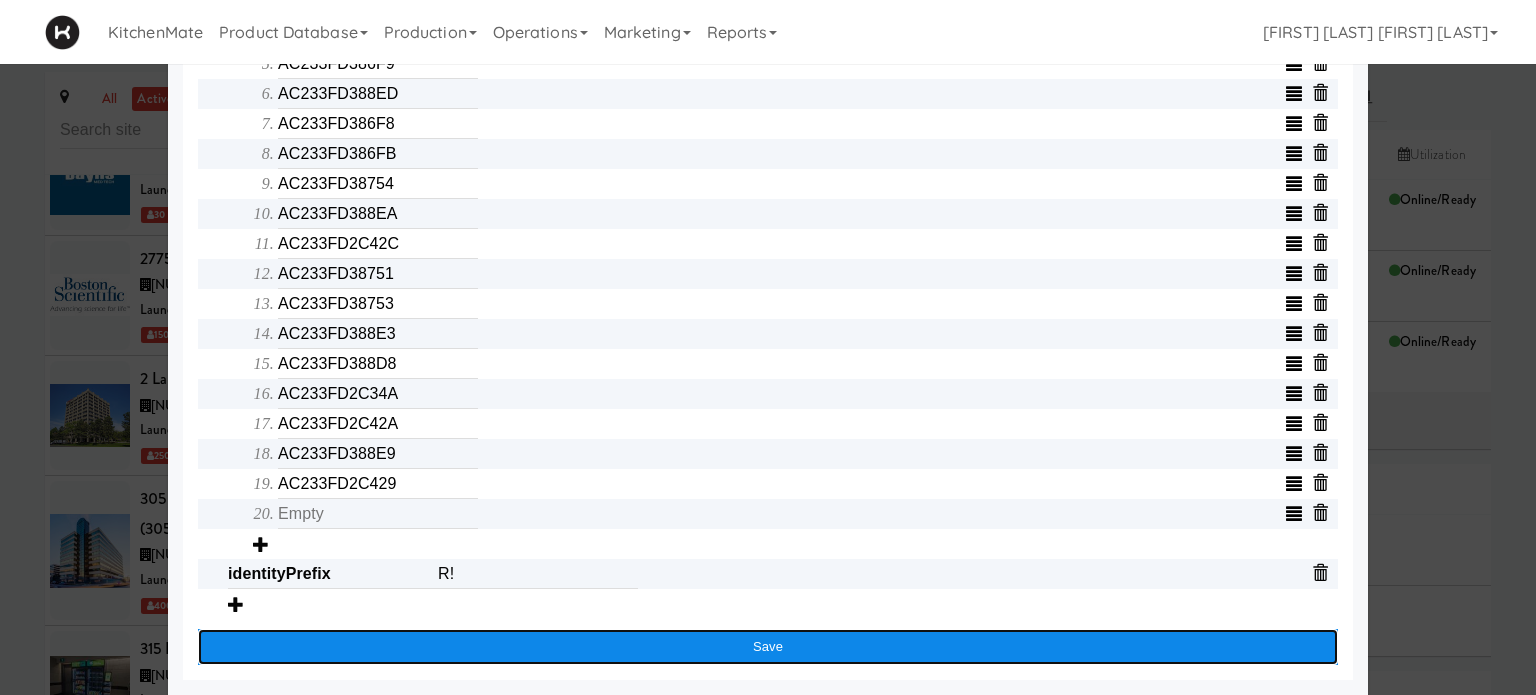 click on "Save" at bounding box center (768, 647) 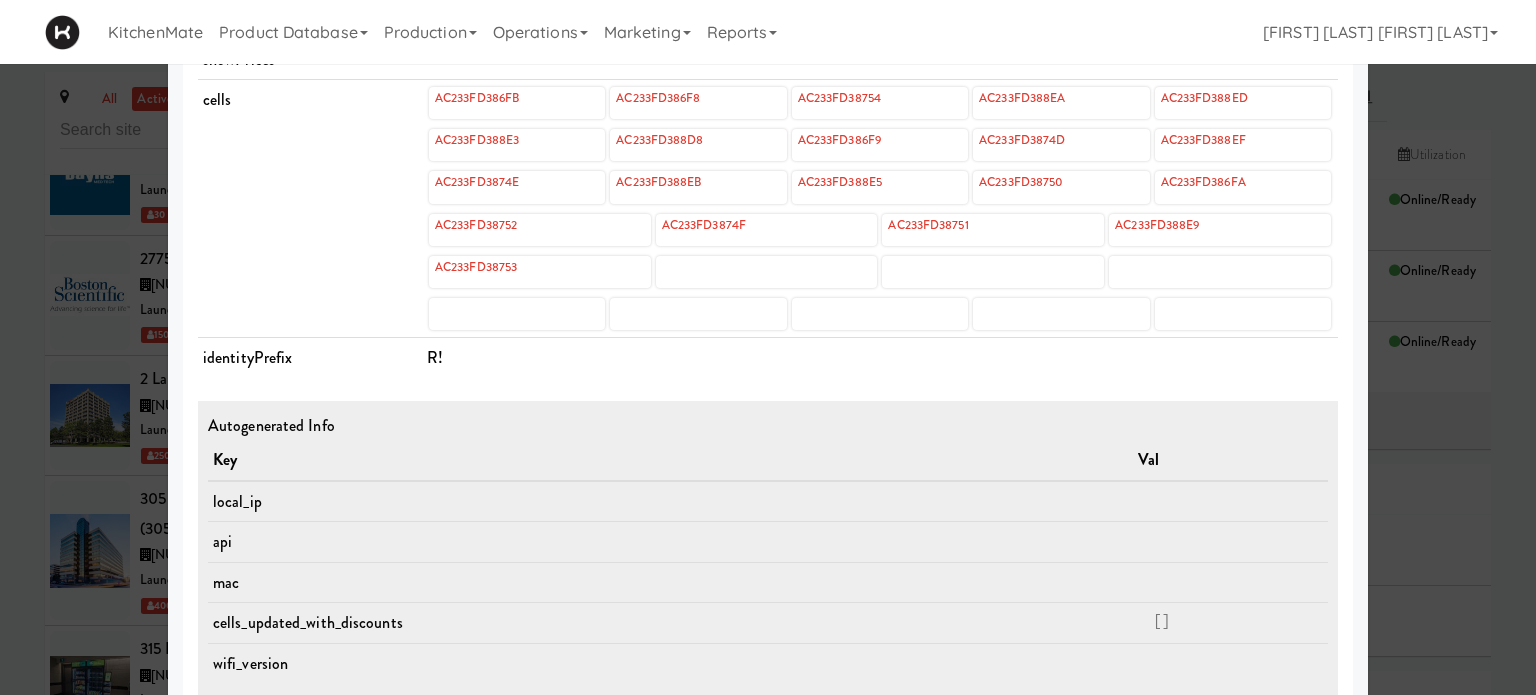 click at bounding box center (768, 347) 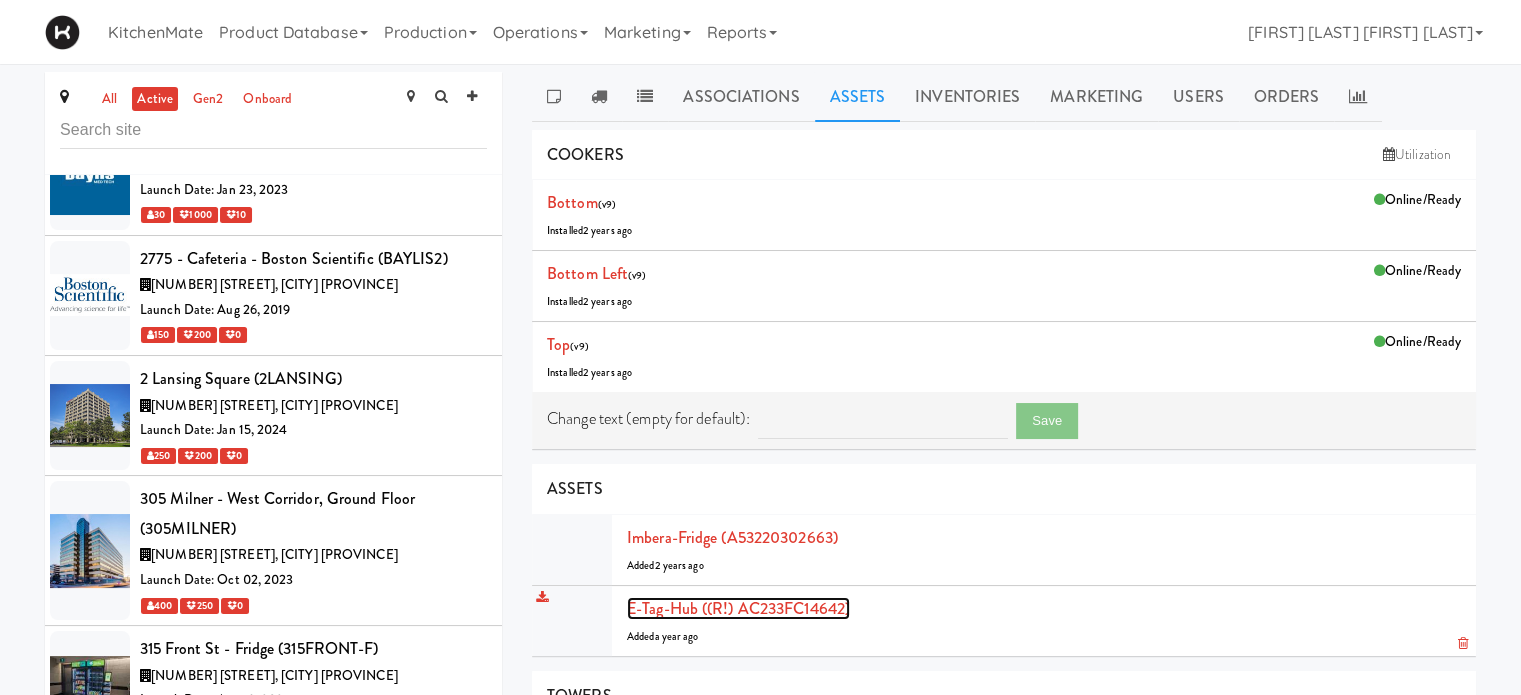 click on "E-tag-hub ((R!) AC233FC14642)" at bounding box center (738, 608) 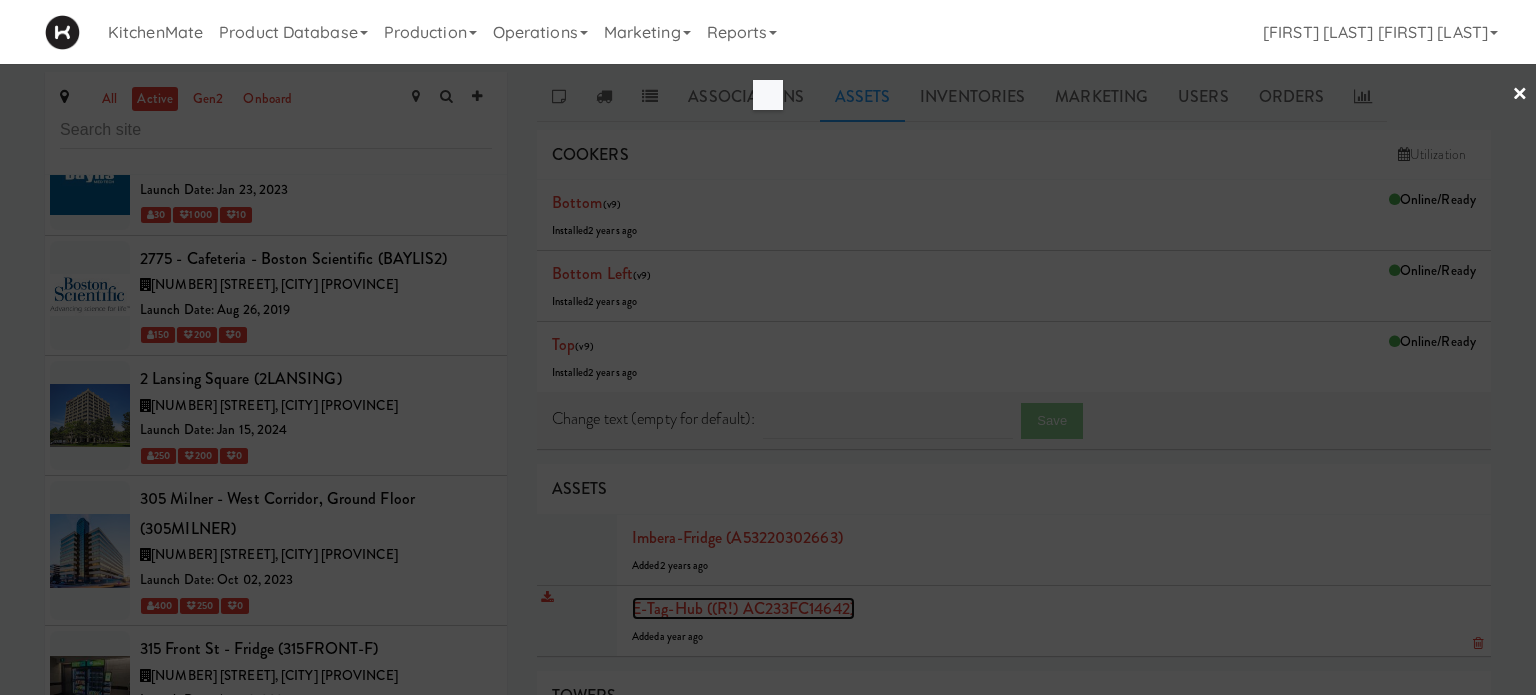 scroll, scrollTop: 0, scrollLeft: 0, axis: both 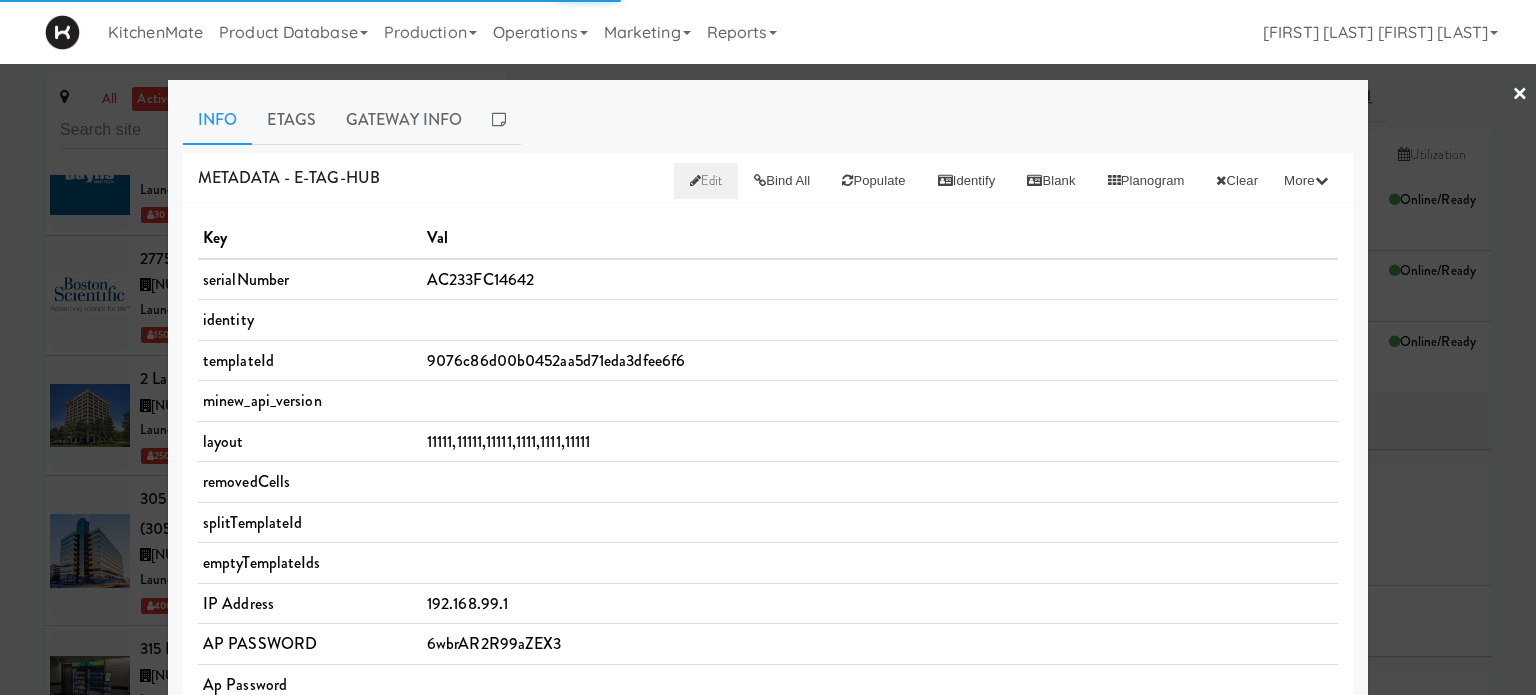 click on "Edit" at bounding box center (706, 180) 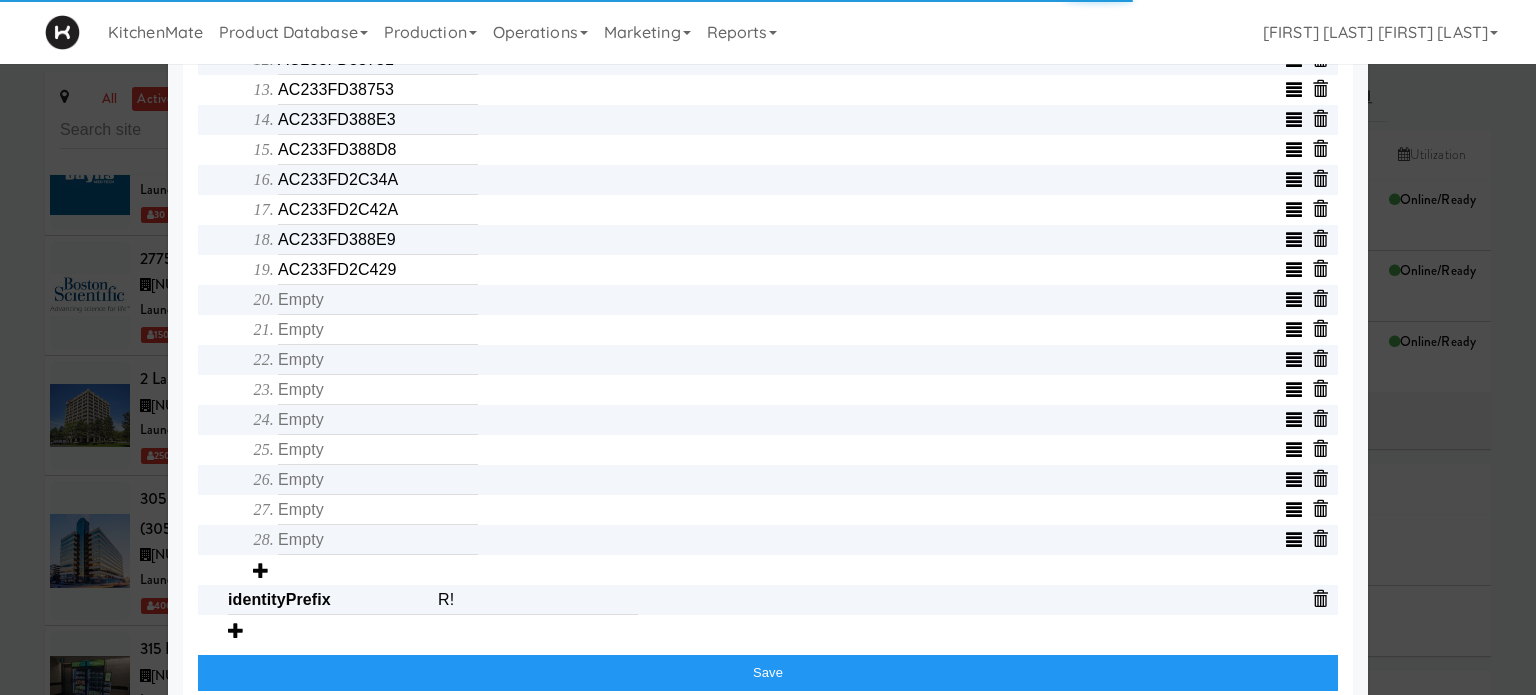 scroll, scrollTop: 1109, scrollLeft: 0, axis: vertical 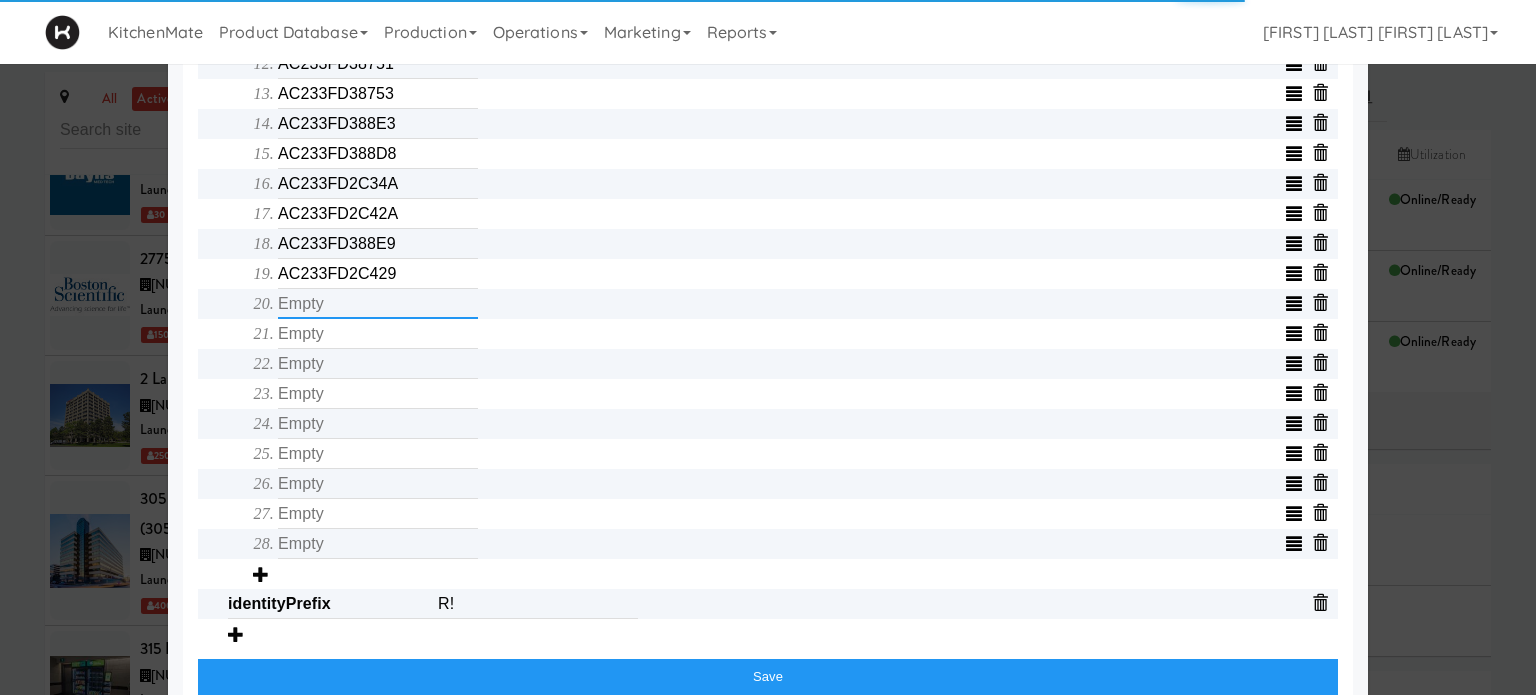 click at bounding box center [378, 304] 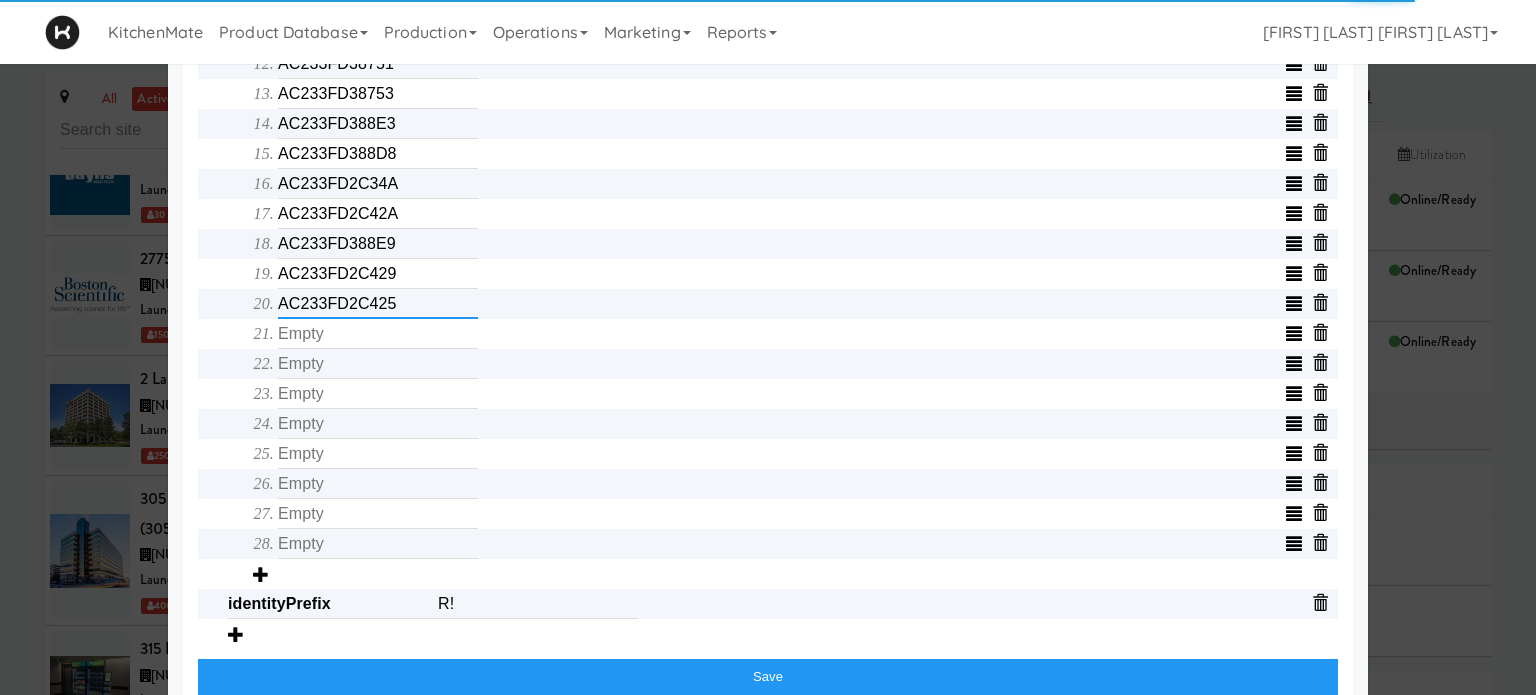 type on "AC233FD2C425" 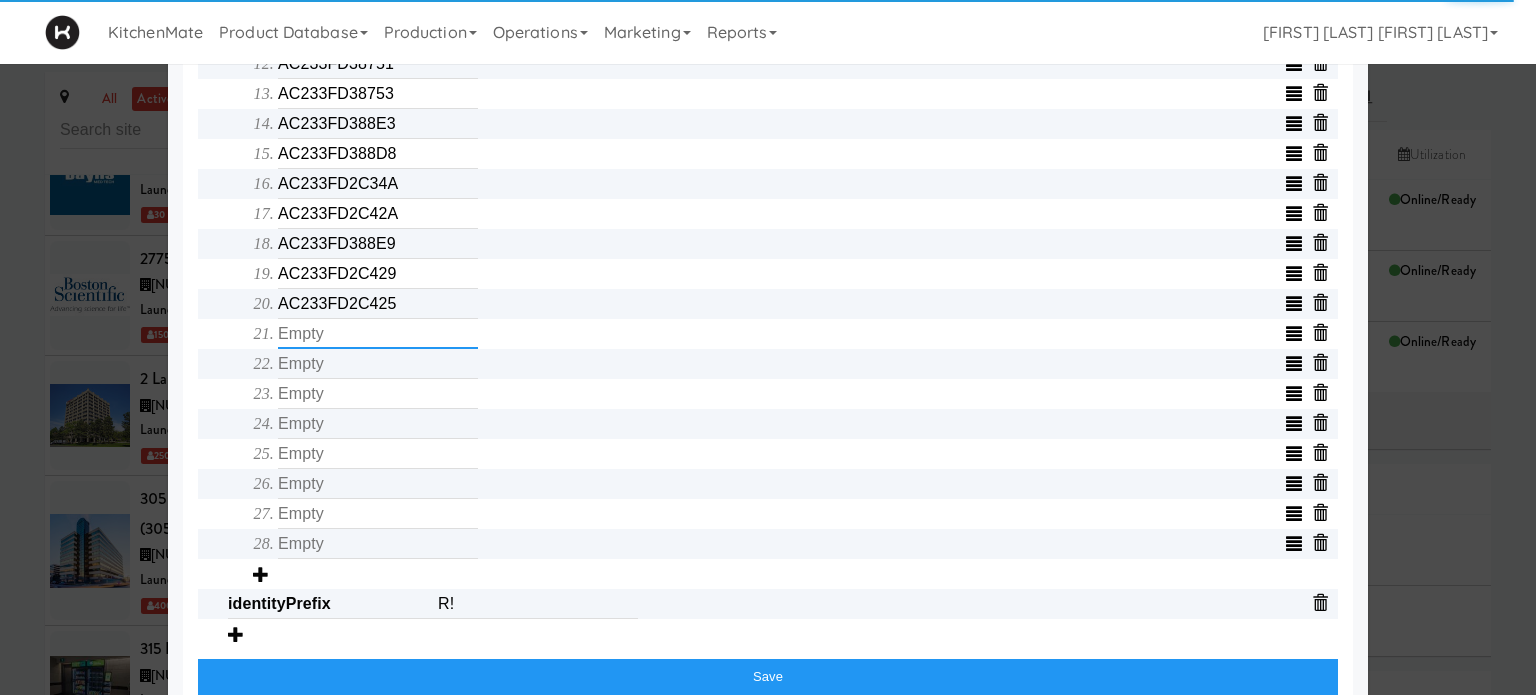 click at bounding box center [378, 334] 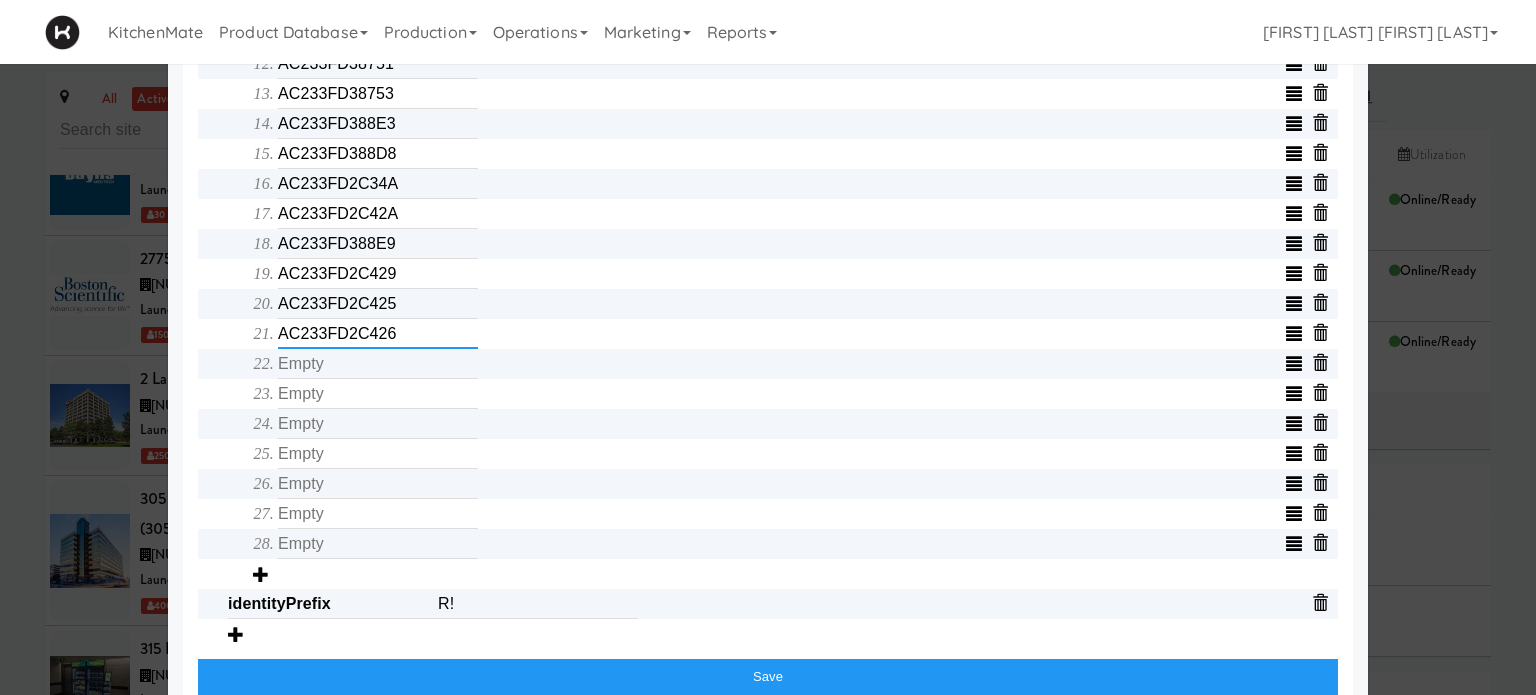 type on "AC233FD2C426" 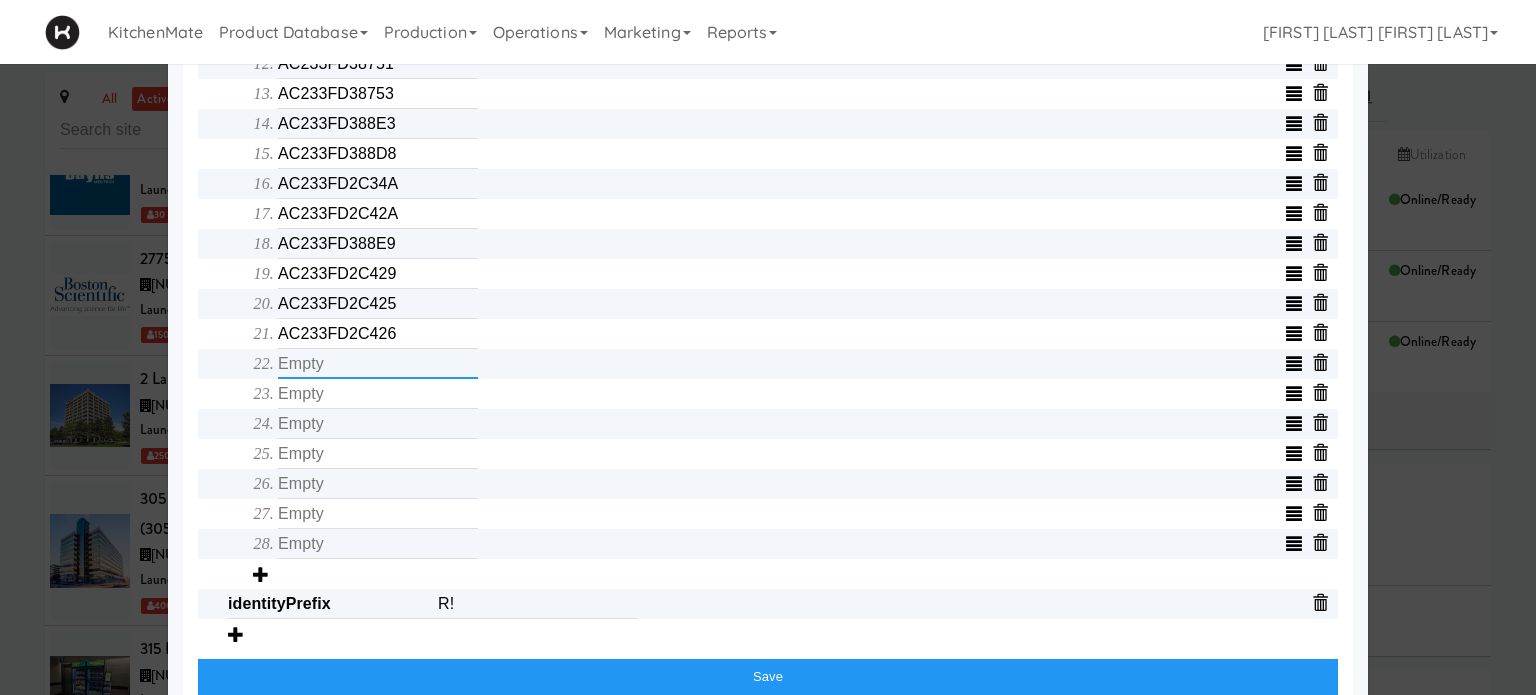 click at bounding box center [378, 364] 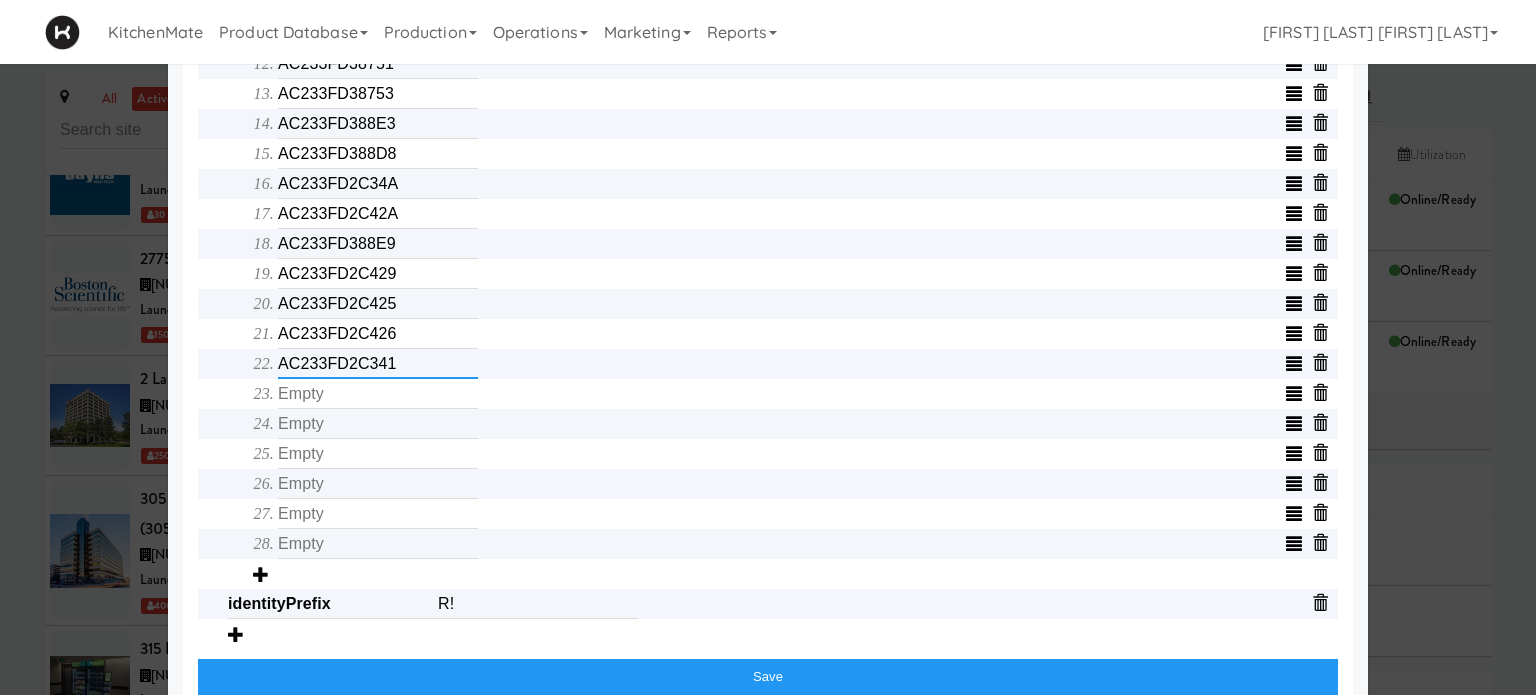 type on "AC233FD2C341" 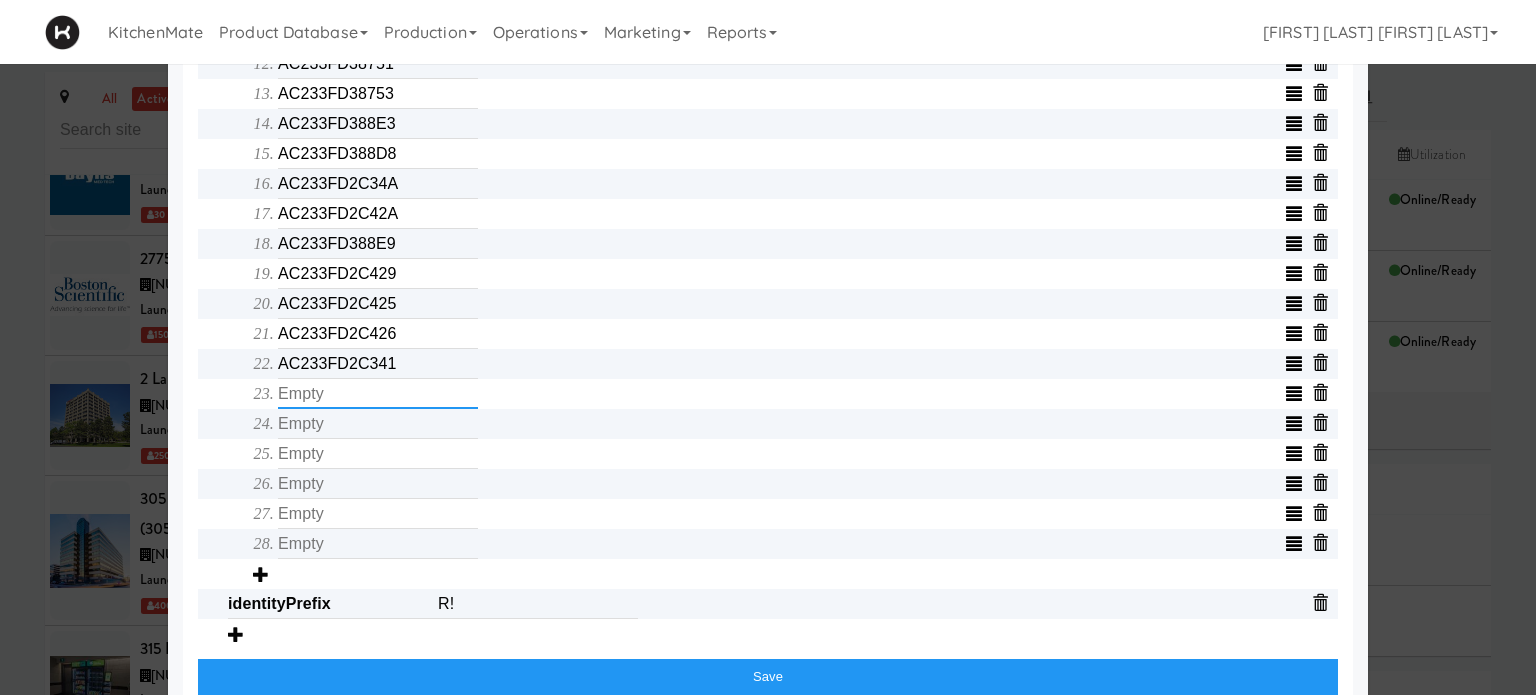 click at bounding box center (378, 394) 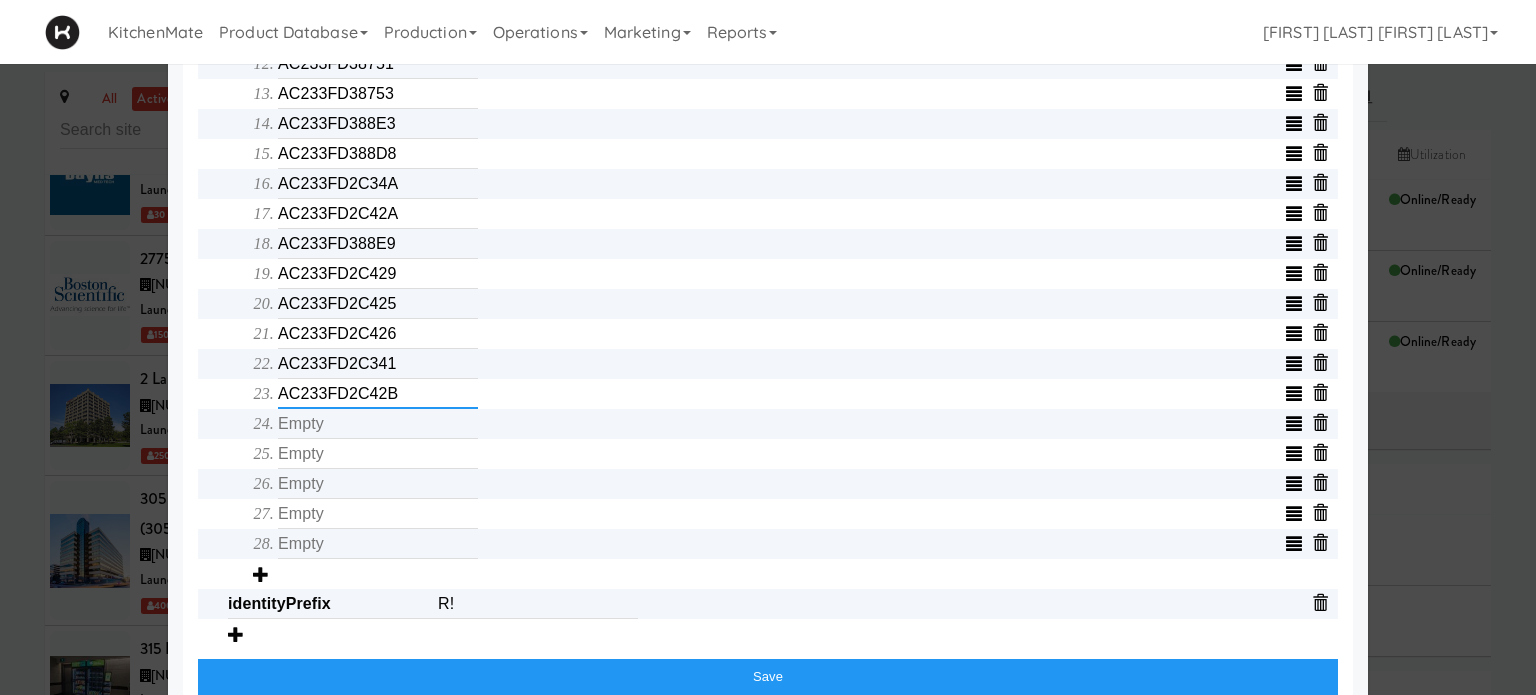 type on "AC233FD2C42B" 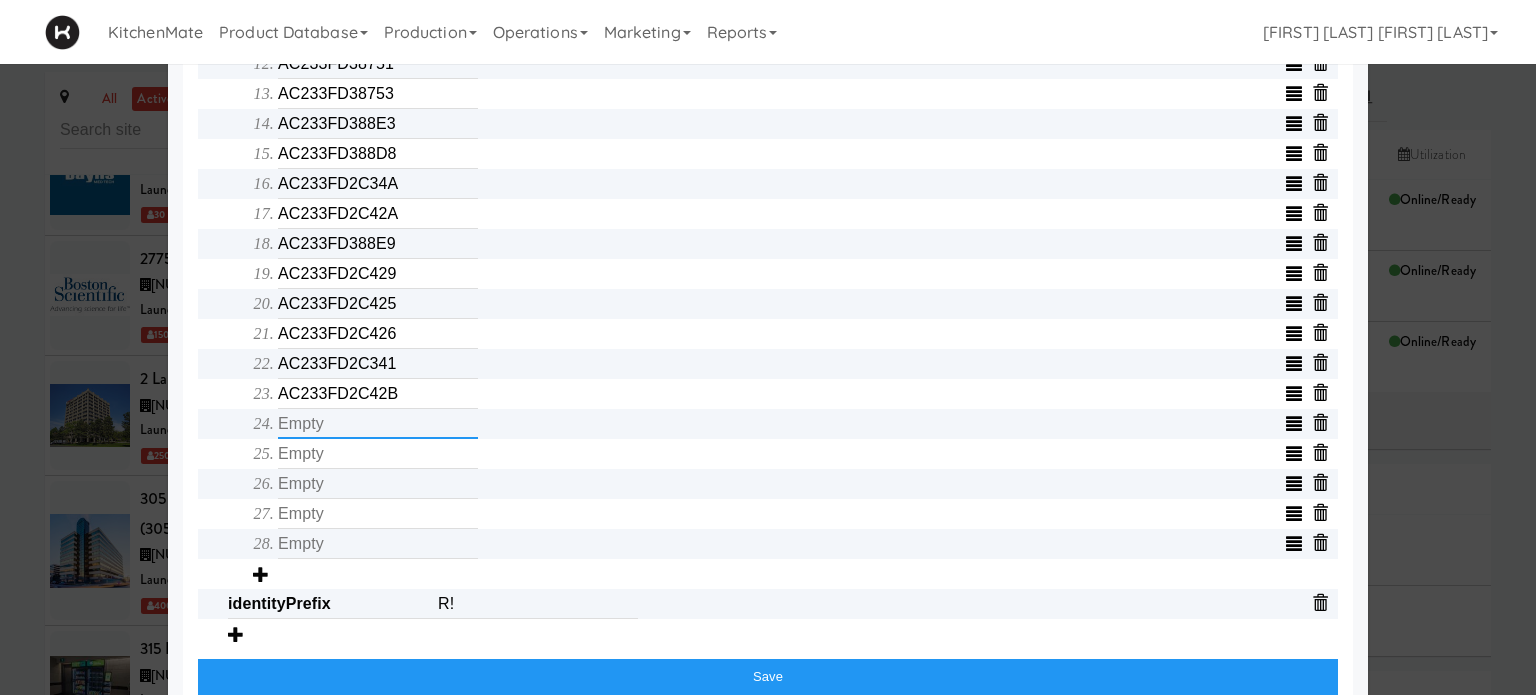 click at bounding box center (378, 424) 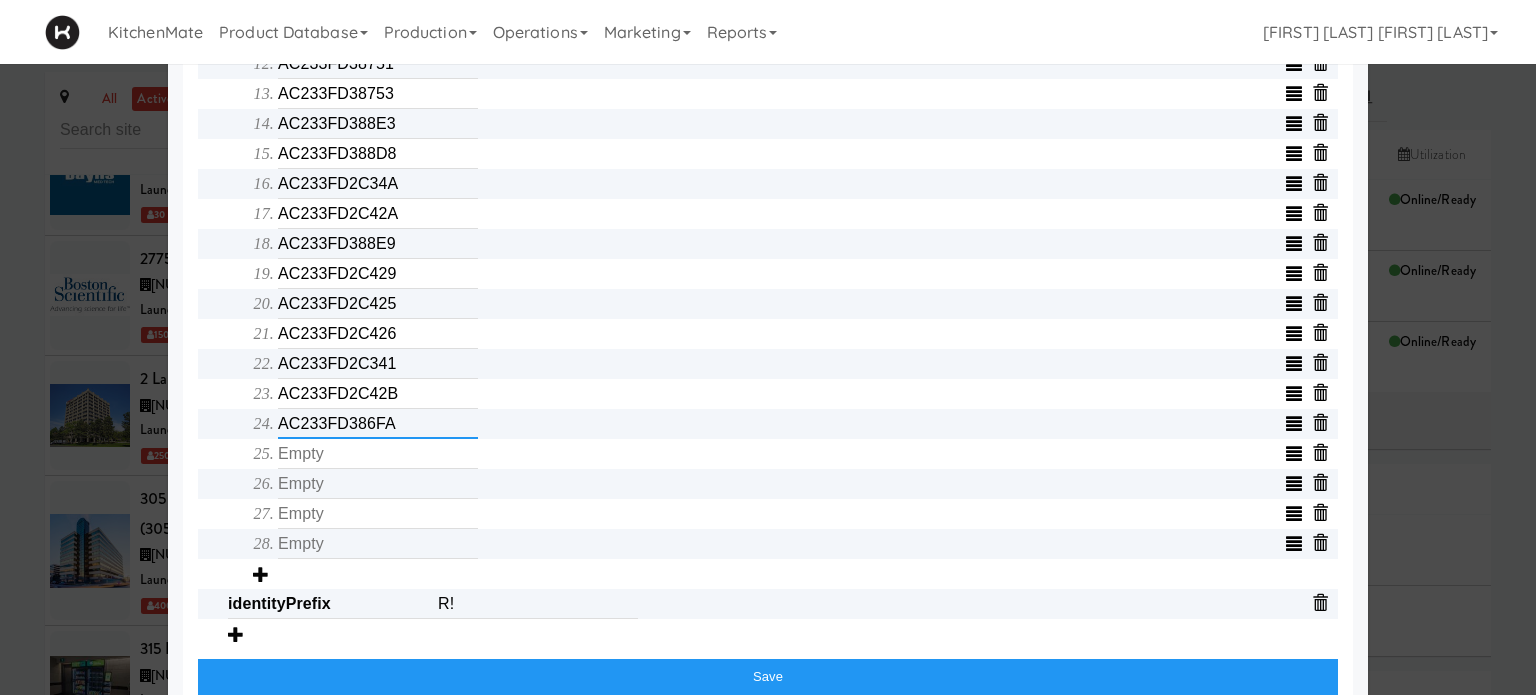 type on "AC233FD386FA" 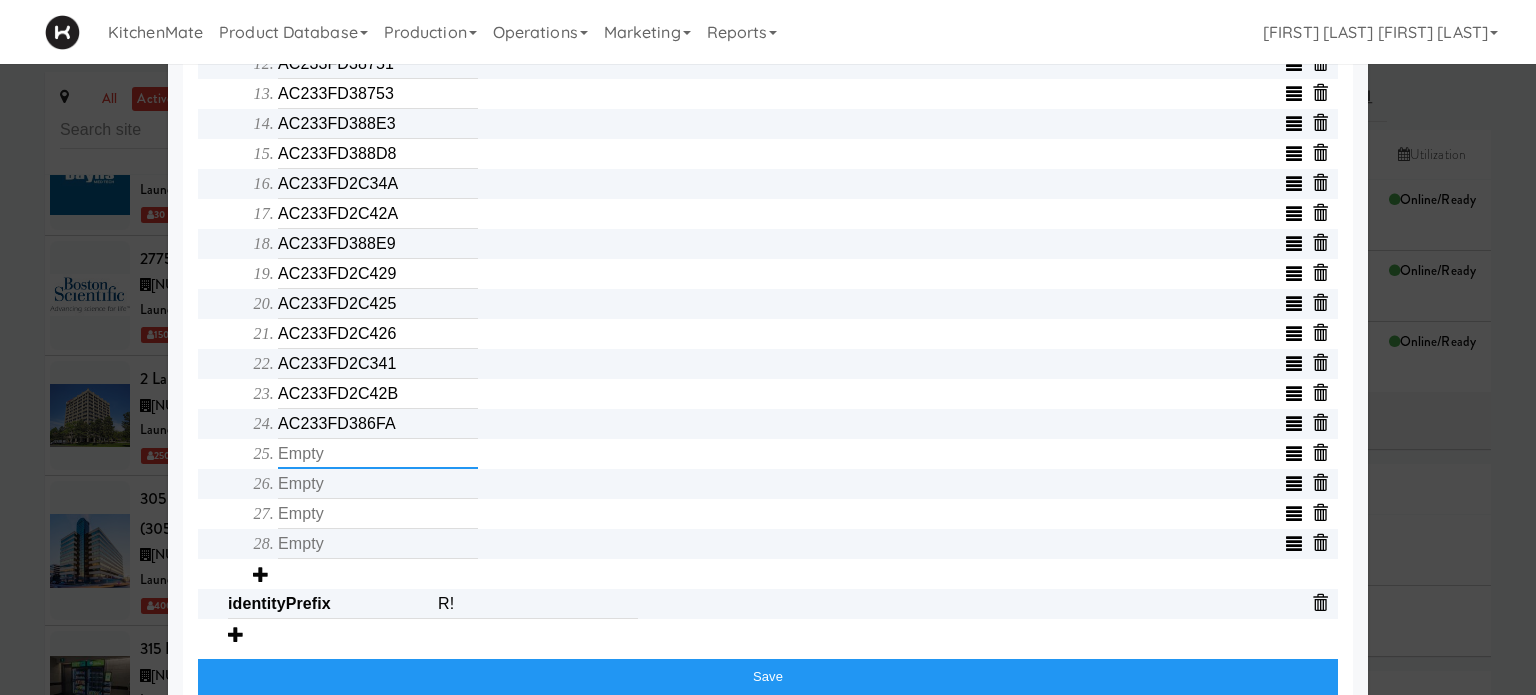 click at bounding box center [378, 454] 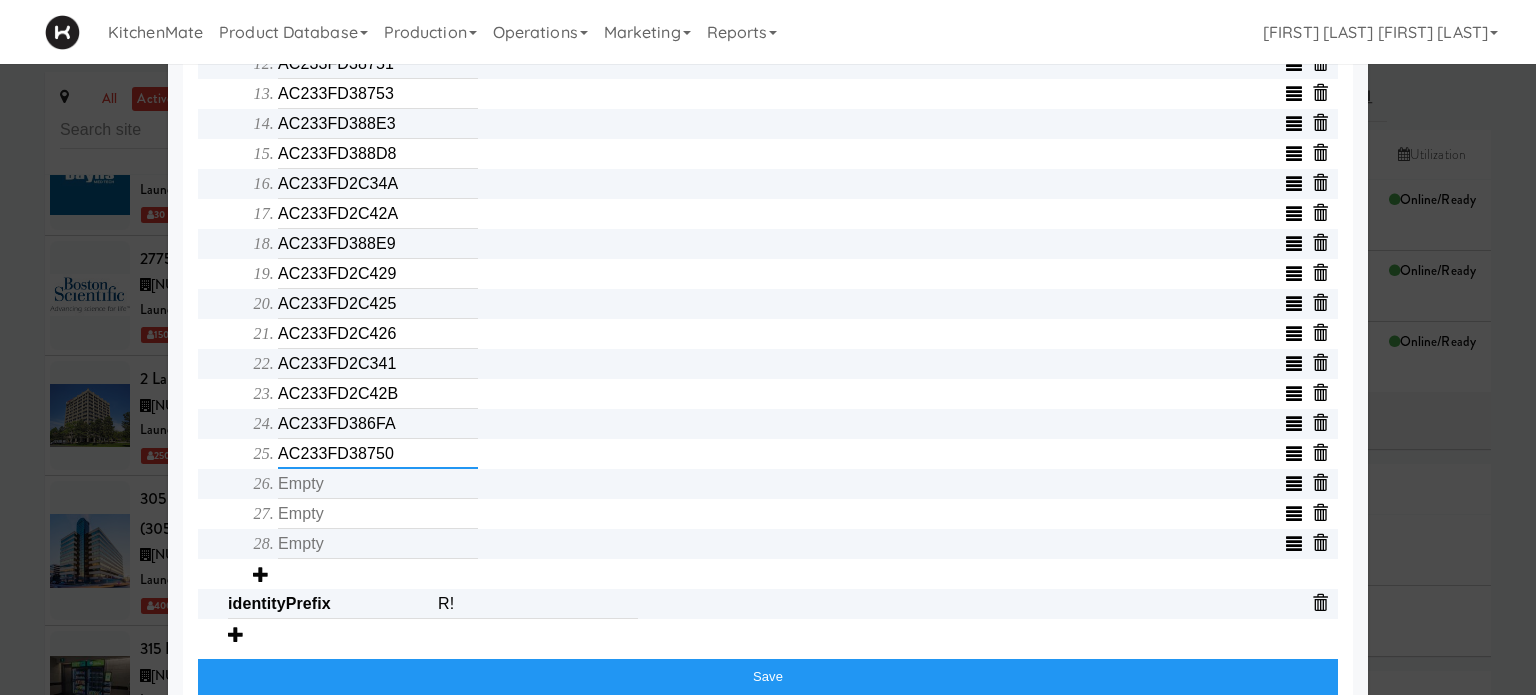 type on "AC233FD38750" 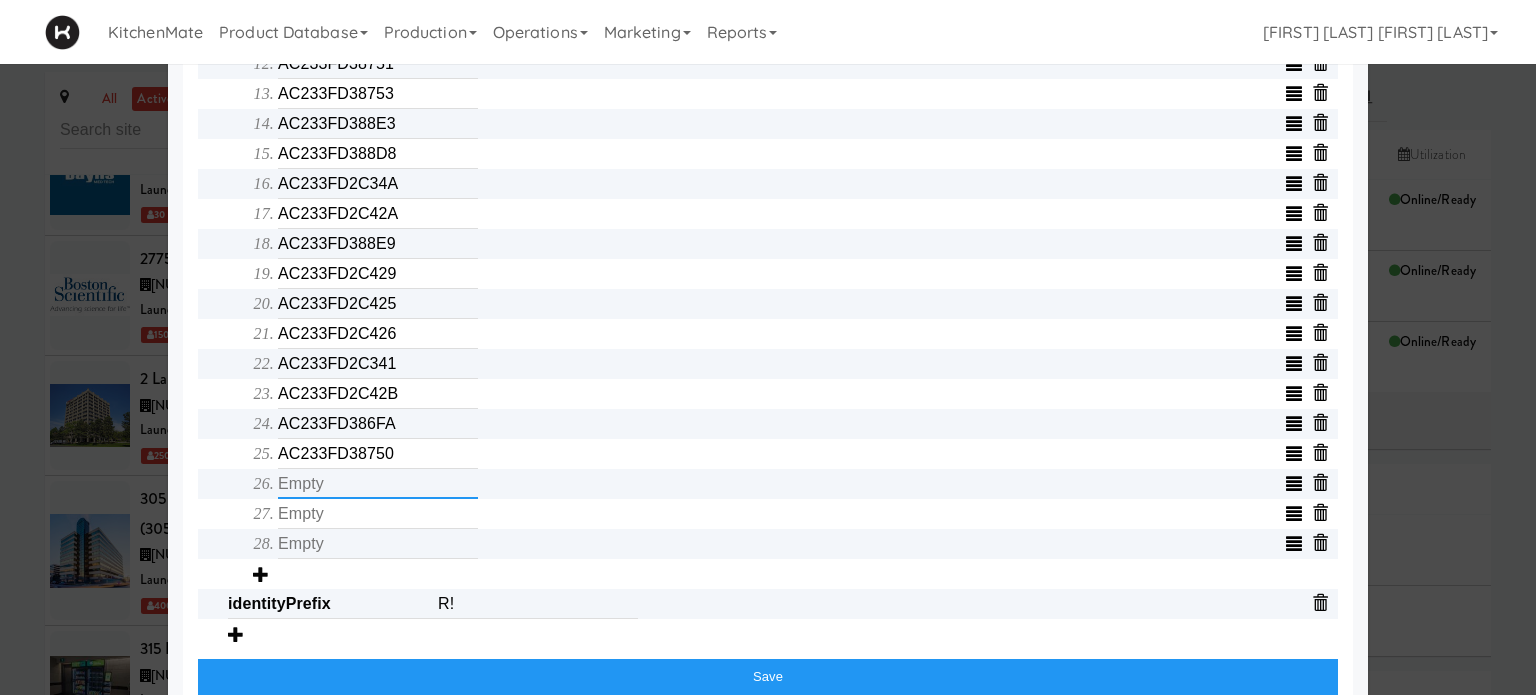 click at bounding box center [378, 484] 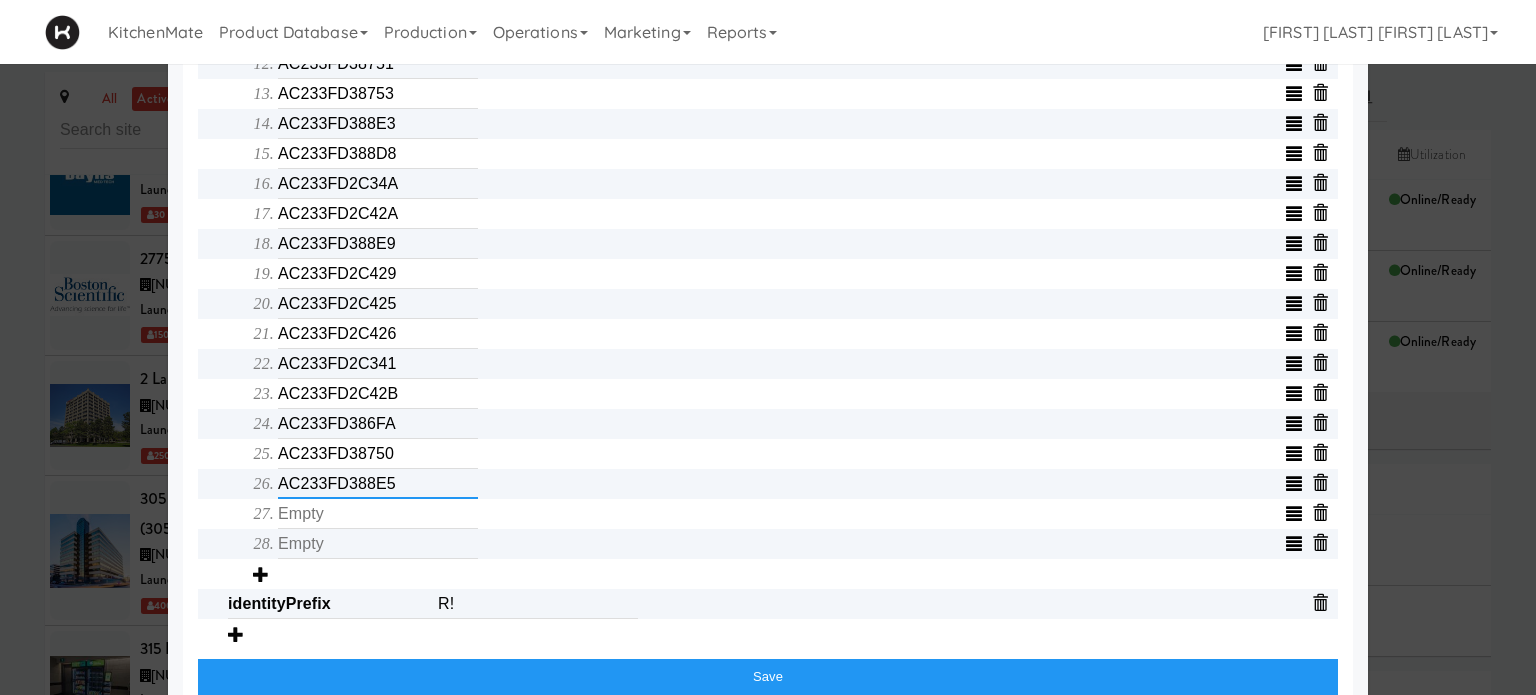 type on "AC233FD388E5" 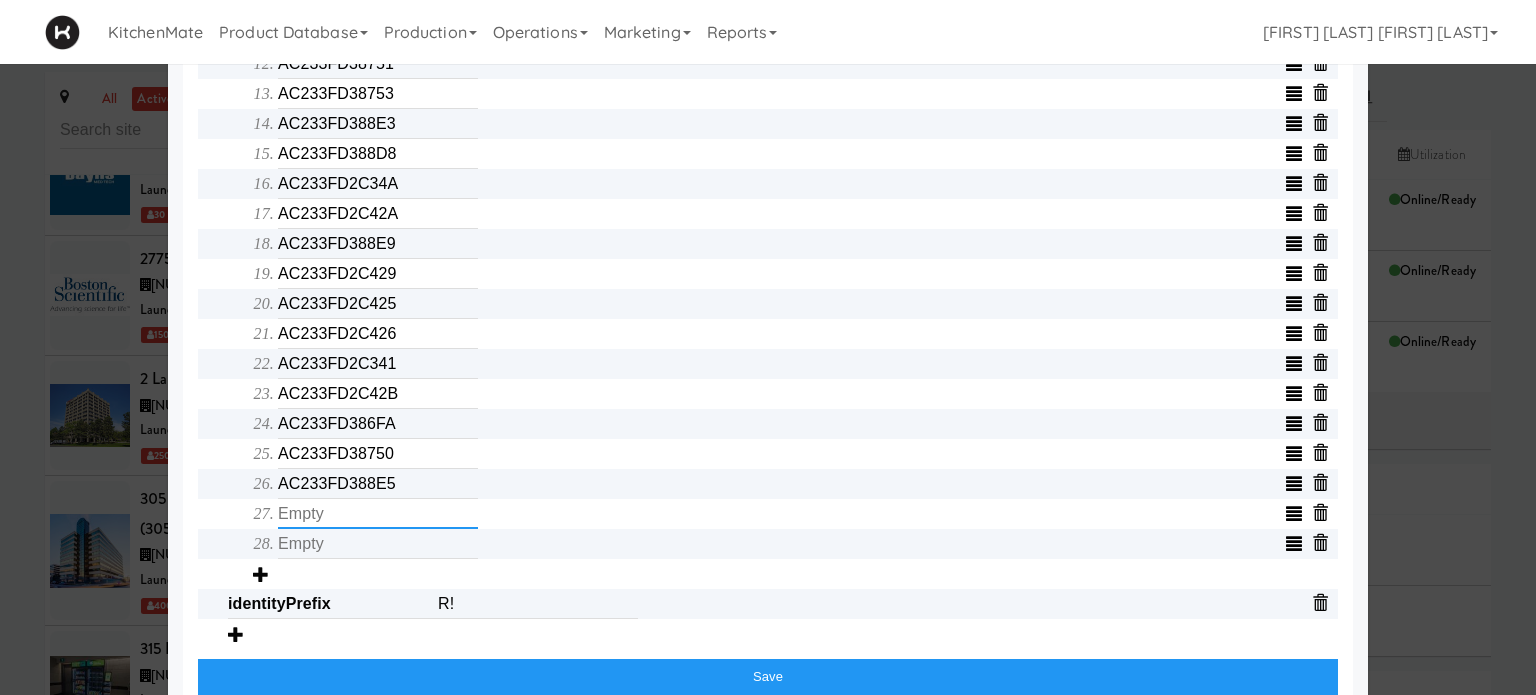 click at bounding box center [378, 514] 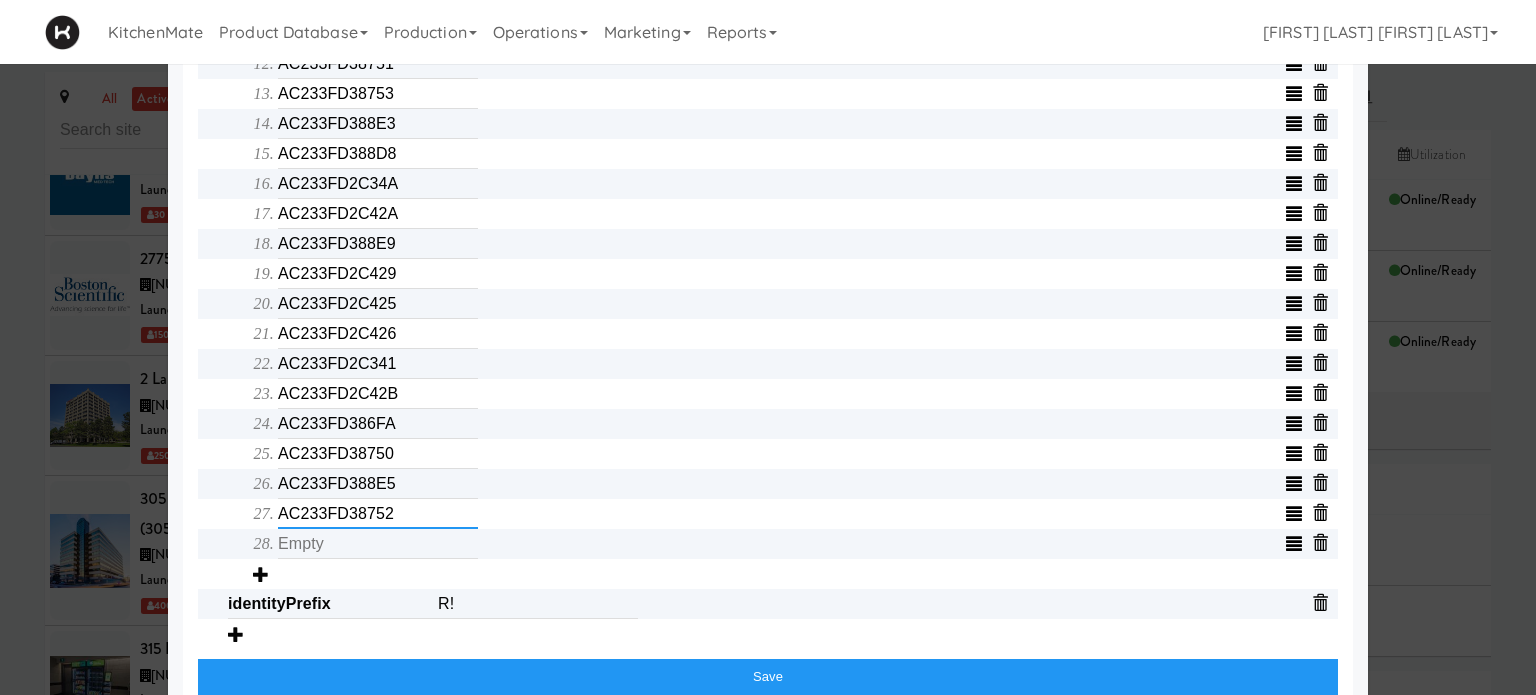 type on "AC233FD38752" 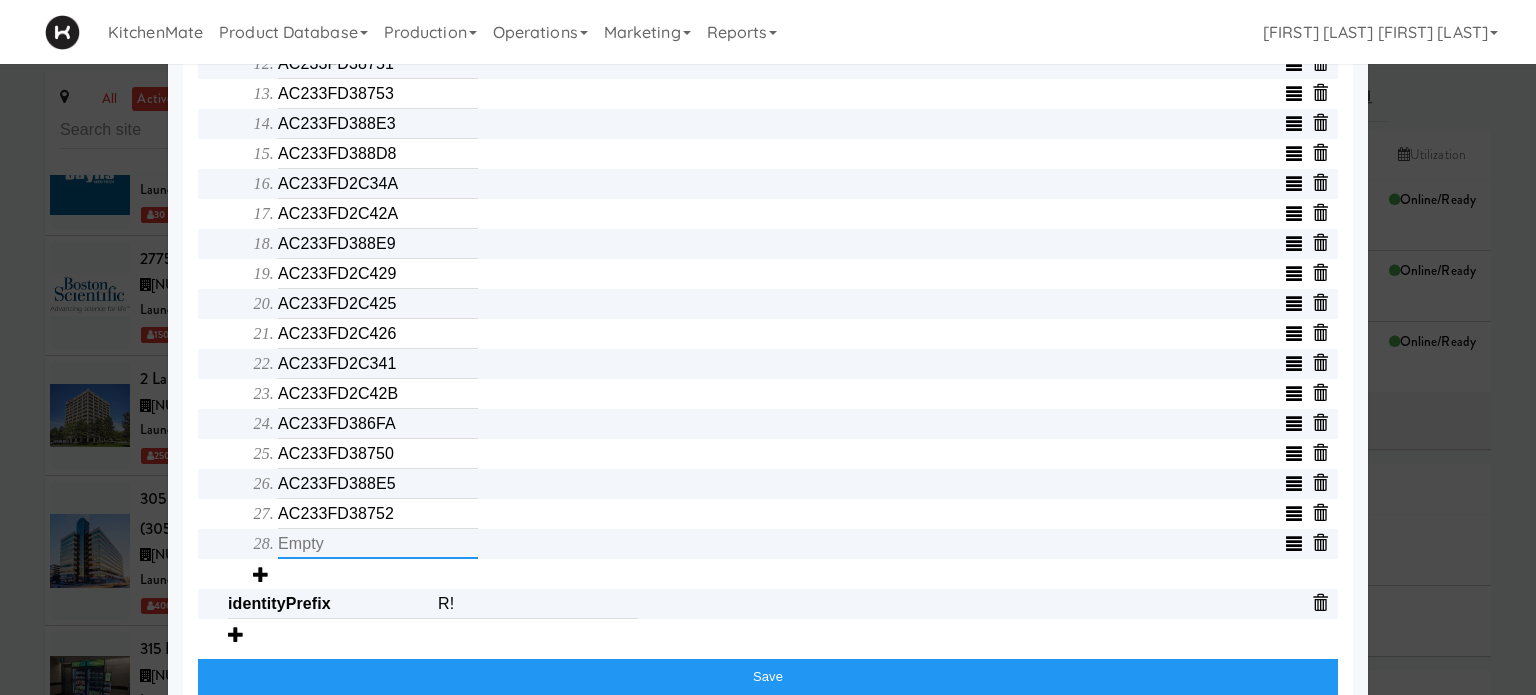 click at bounding box center [378, 544] 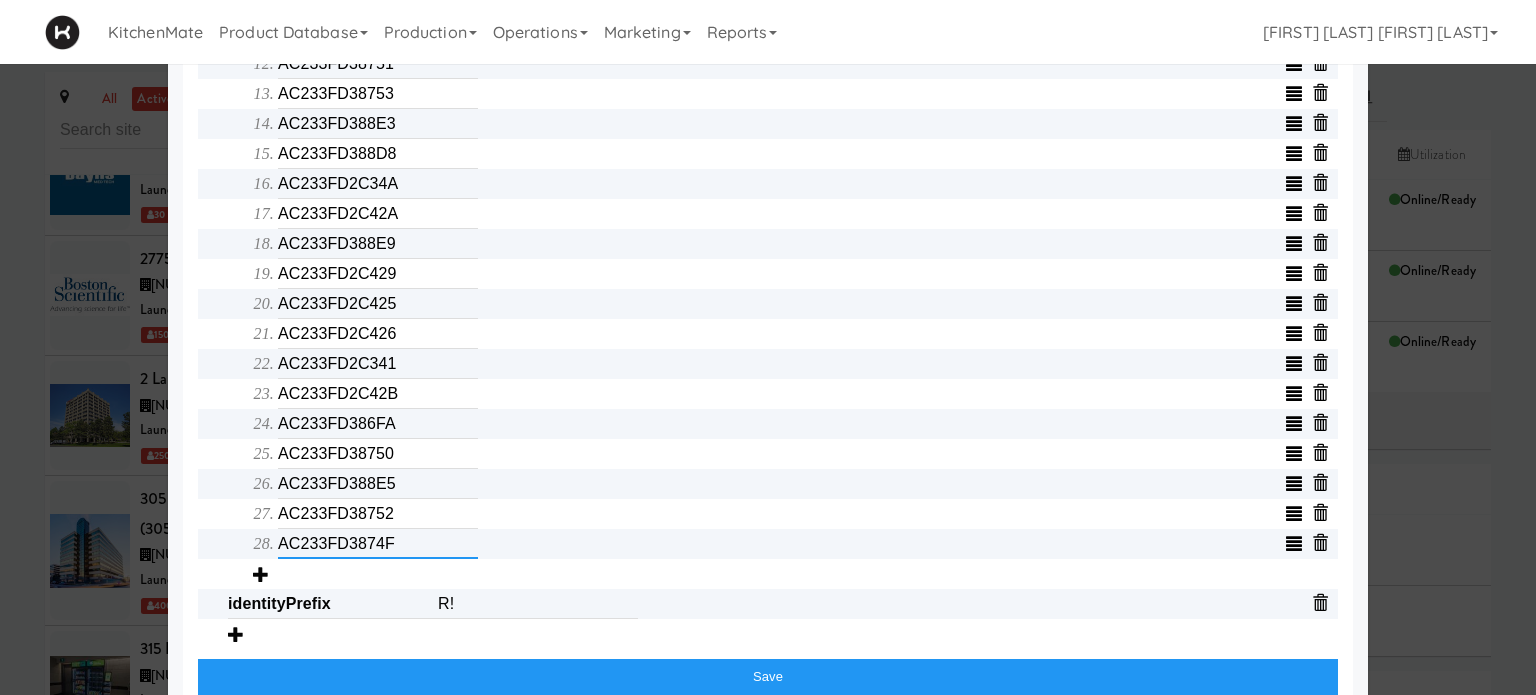 type on "AC233FD3874F" 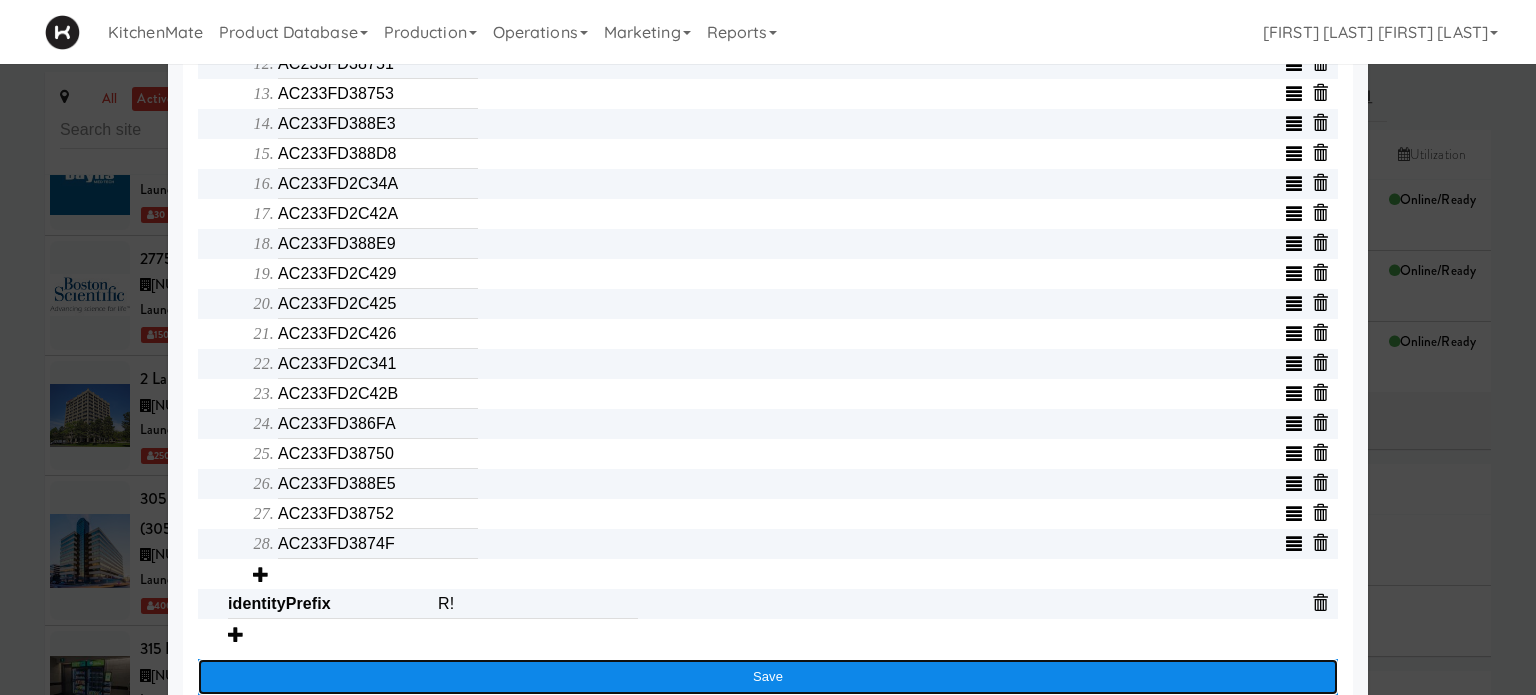click on "Save" at bounding box center [768, 677] 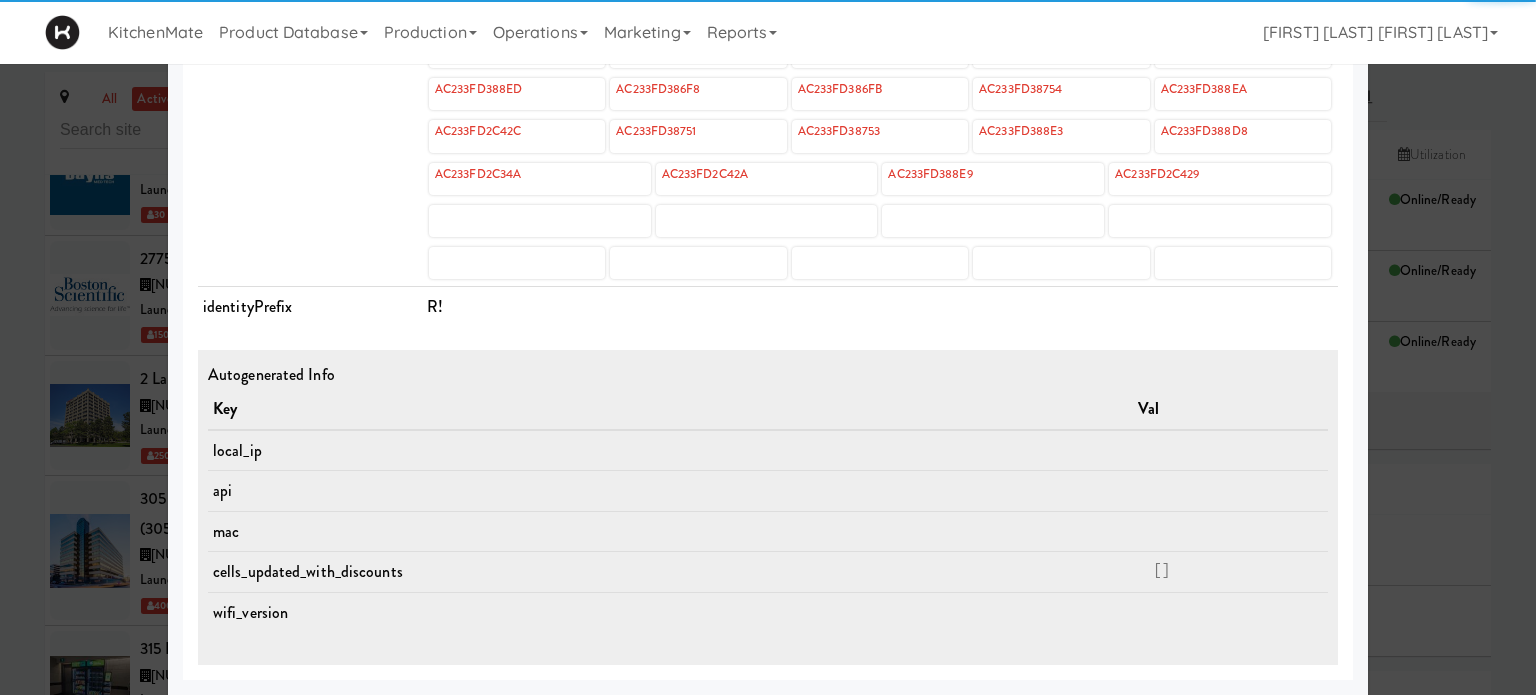scroll, scrollTop: 954, scrollLeft: 0, axis: vertical 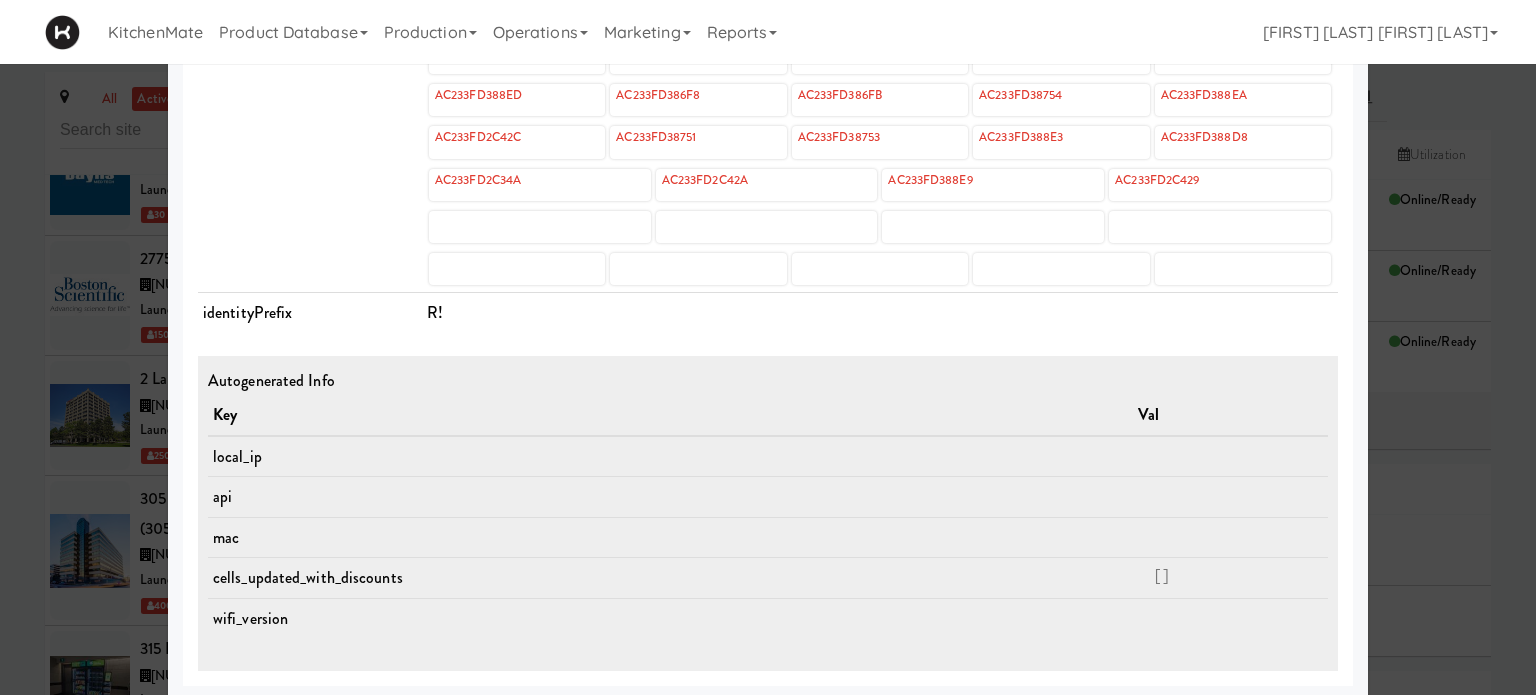 click on "Key Val serialNumber AC233FC14642 identity templateId 9076c86d00b0452aa5d71eda3dfee6f6 minew_api_version layout [NUMBER], [NUMBER], [NUMBER], [NUMBER], [NUMBER], [NUMBER] removedCells splitTemplateId emptyTemplateIds IP Address [IP_ADDRESS] AP PASSWORD [PASSWORD] Ap Password storeId [NUMBER] qrCodeRootUrl promoTemplateId cellCount [NUMBER] Gateway password [PASSWORD] wordBreak [NUMBER] showPrices cells AC233FD3874D AC233FD388EB AC233FD388EF AC233FD3874E AC233FD386F9 AC233FD388ED AC233FD386F8 AC233FD386FB AC233FD38754 AC233FD388EA AC233FD2C42C AC233FD38751 AC233FD38753 AC233FD388E3 AC233FD388D8 AC233FD2C425 AC233FD2C426 AC233FD38751 AC233FD388E9 AC233FD38753 identityPrefix R! Autogenerated Info Key Val local_ip api mac cells_updated_with_discounts     Array   [ 0 ]     wifi_version" at bounding box center (768, -33) 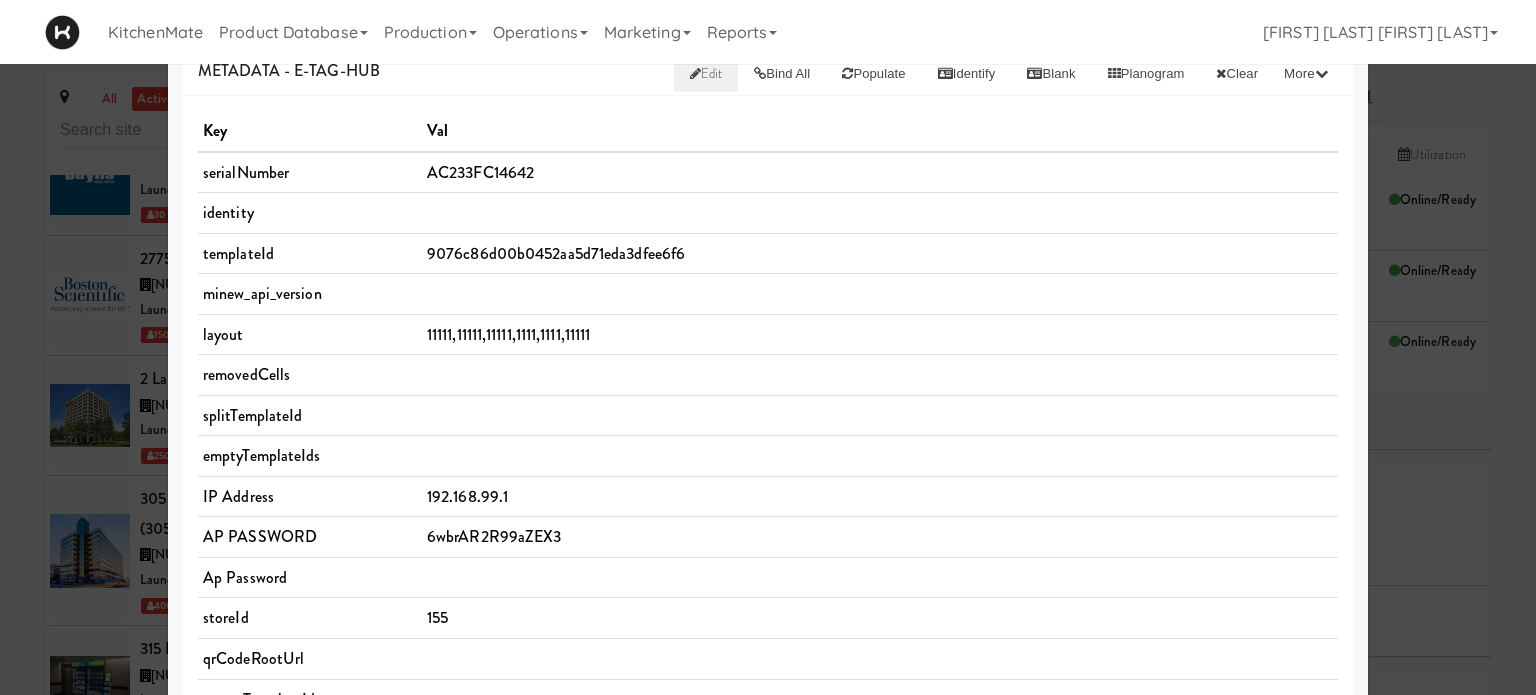 scroll, scrollTop: 0, scrollLeft: 0, axis: both 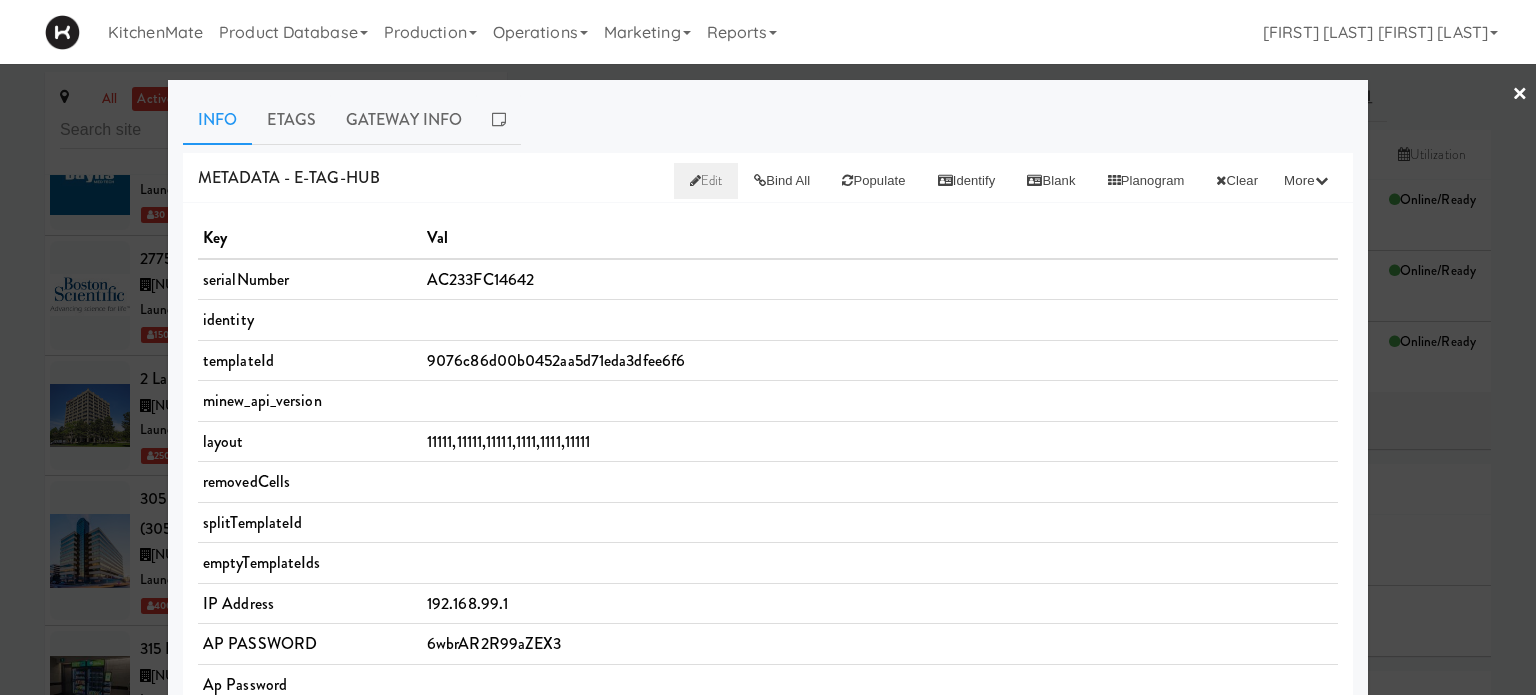 click at bounding box center [768, 347] 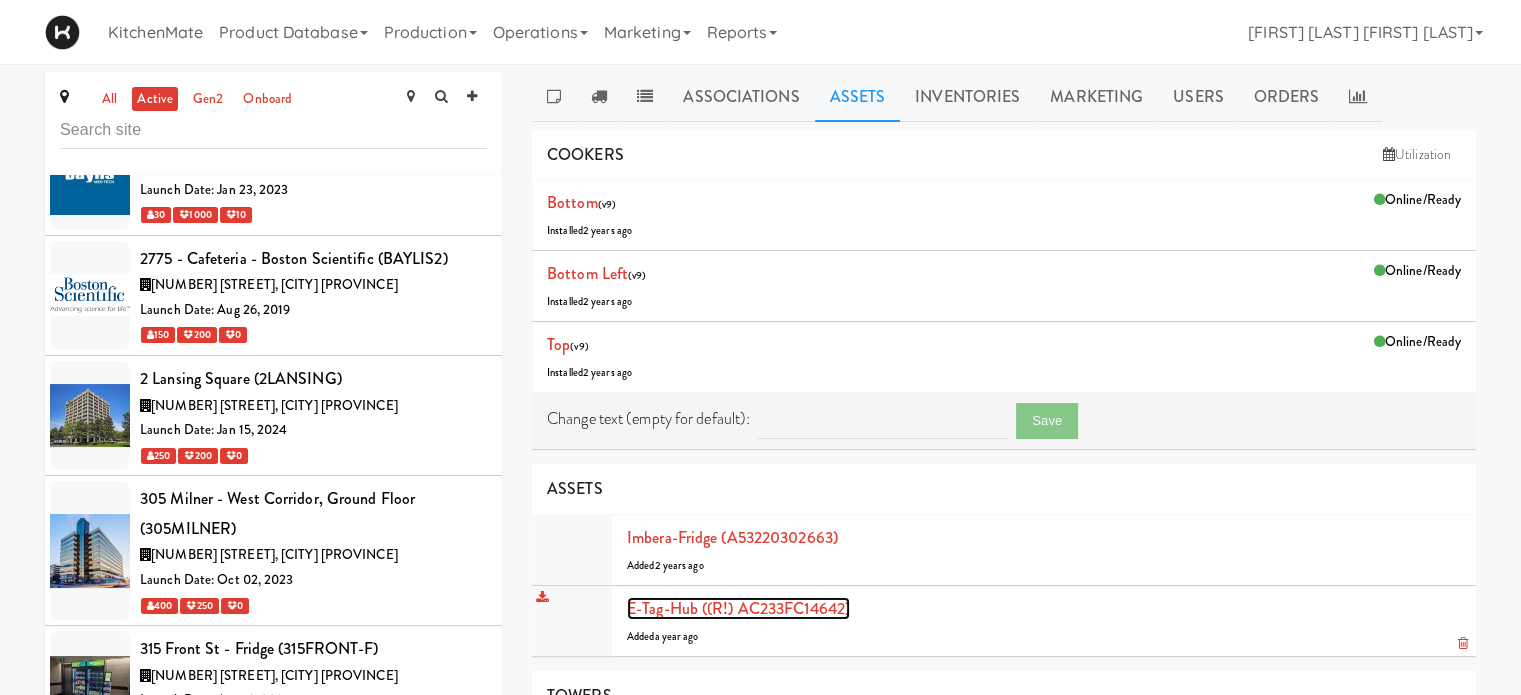 click on "E-tag-hub ((R!) AC233FC14642)" at bounding box center [738, 608] 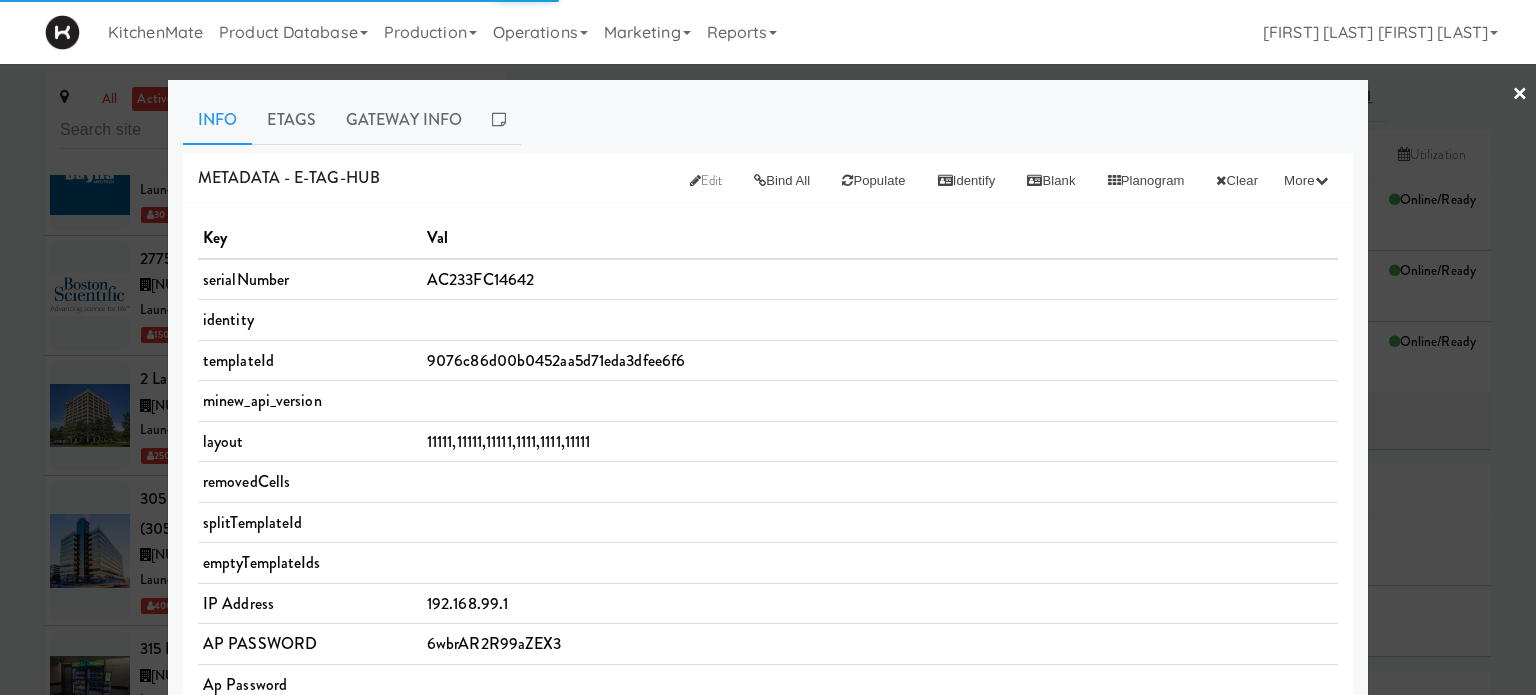 click at bounding box center (880, 482) 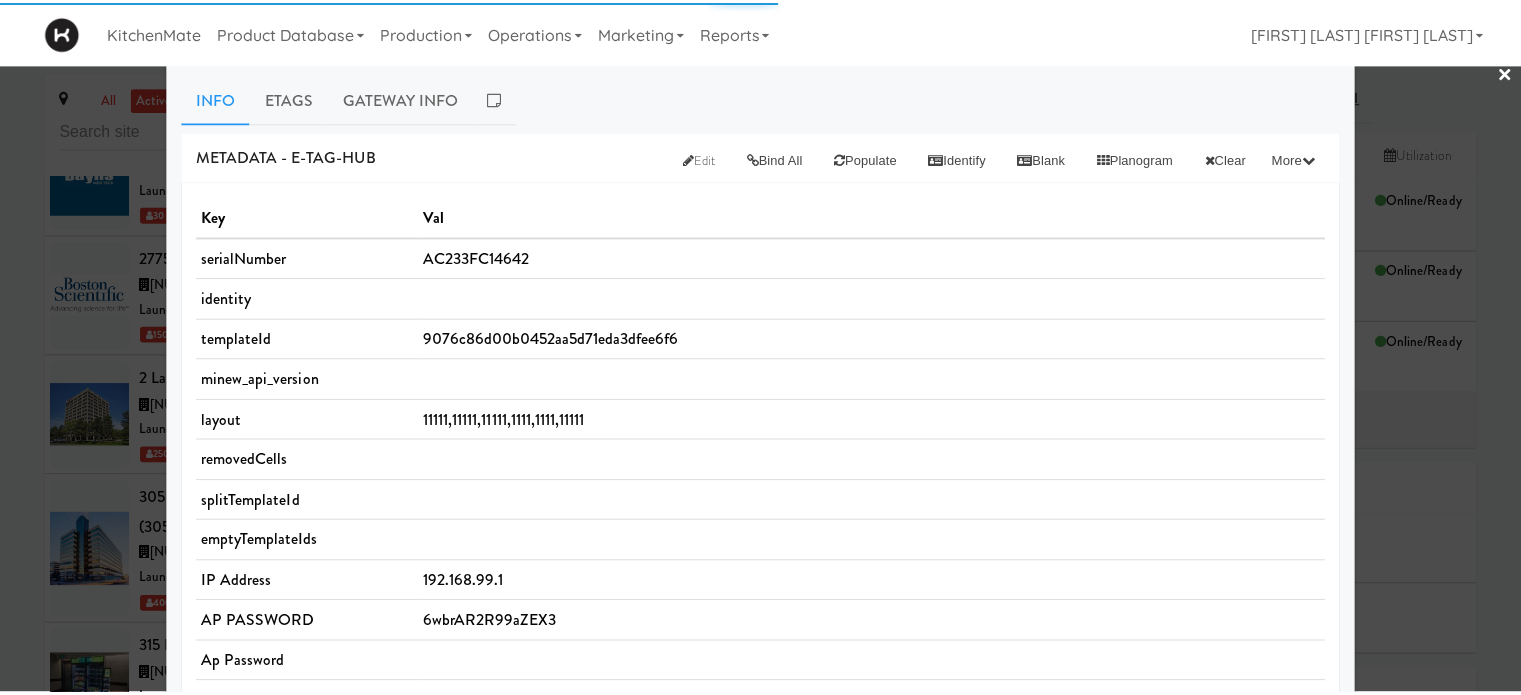 scroll, scrollTop: 0, scrollLeft: 0, axis: both 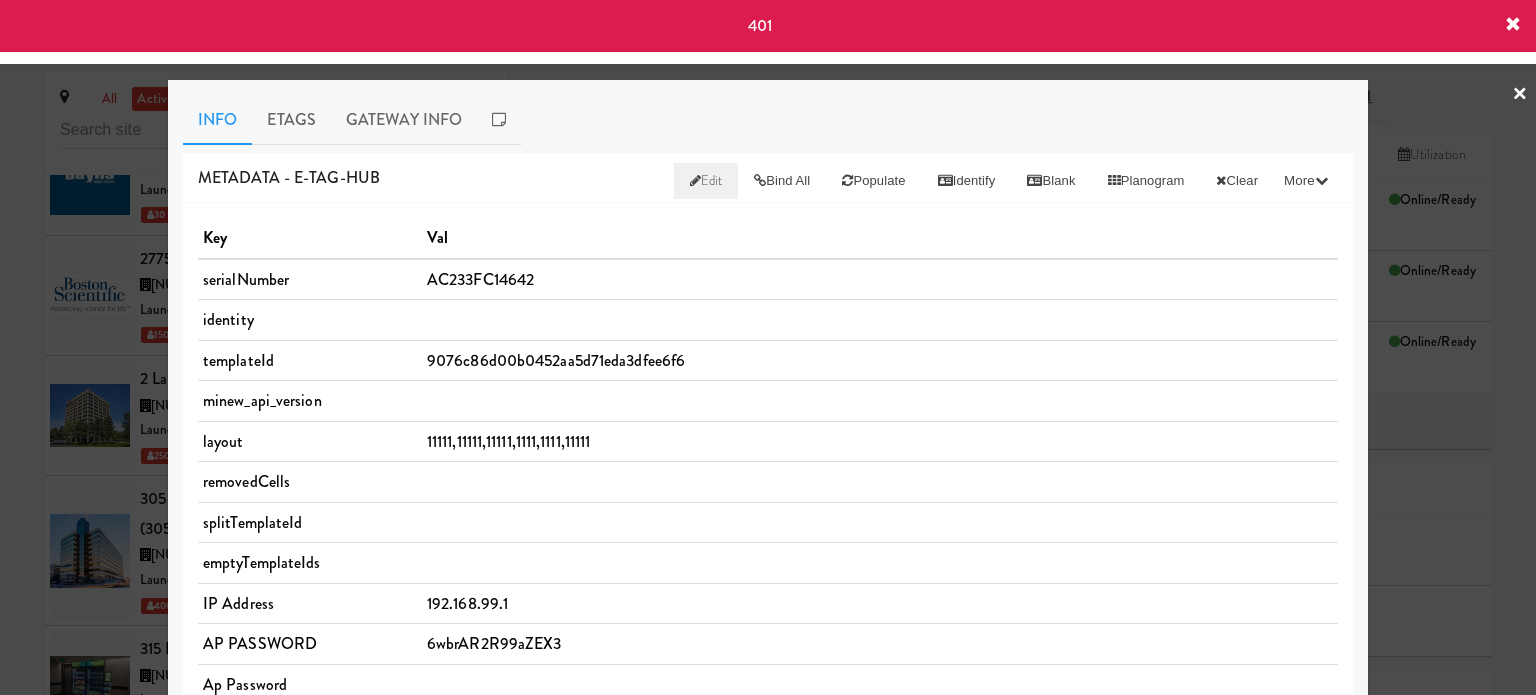 click on "Edit" at bounding box center [706, 180] 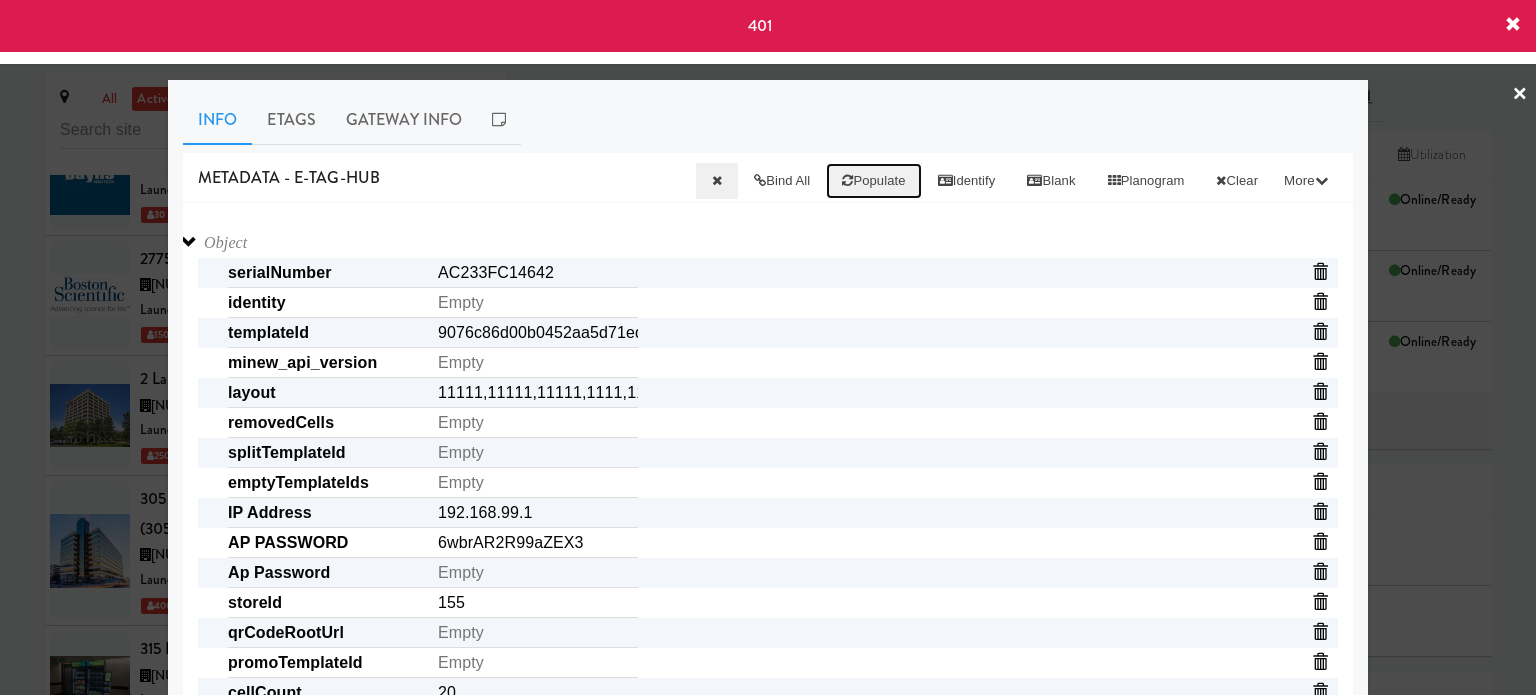 click on "Populate" at bounding box center [873, 181] 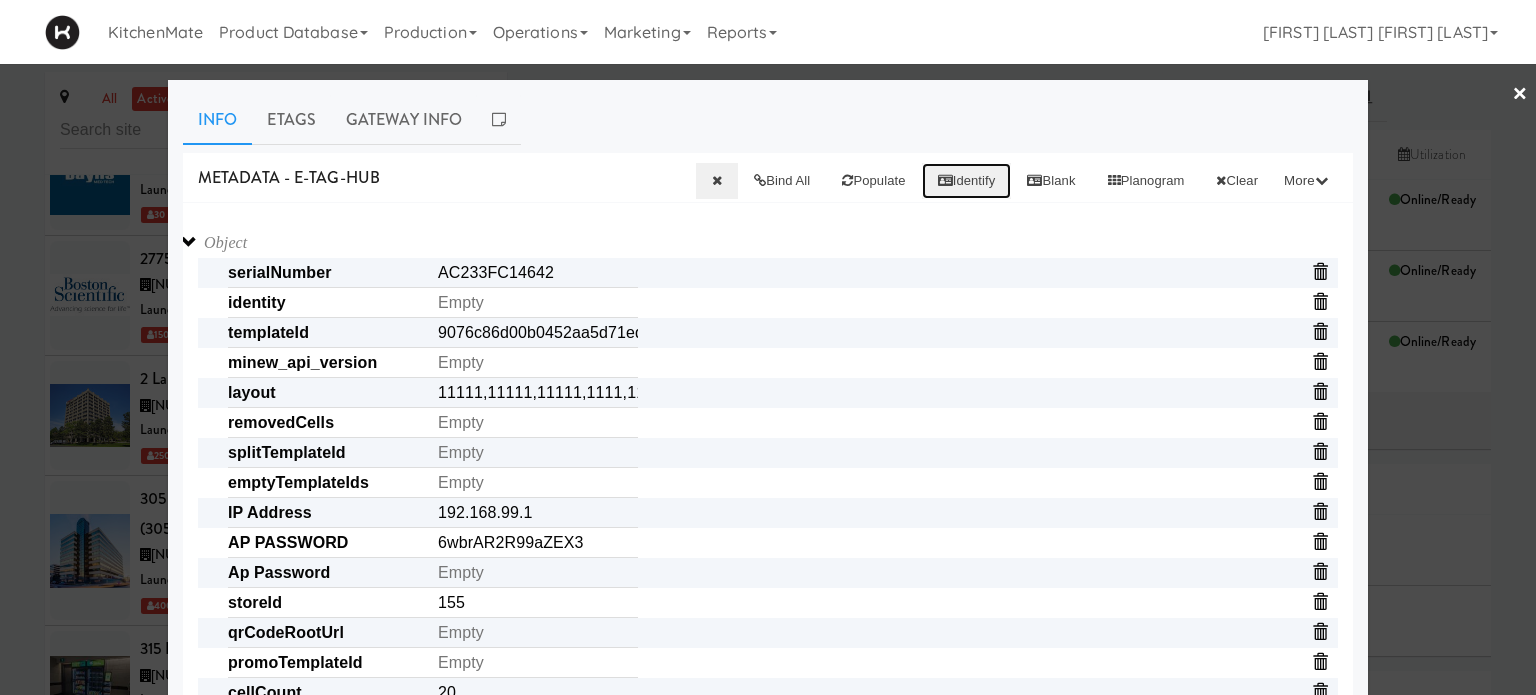 click on "Identify" at bounding box center (967, 181) 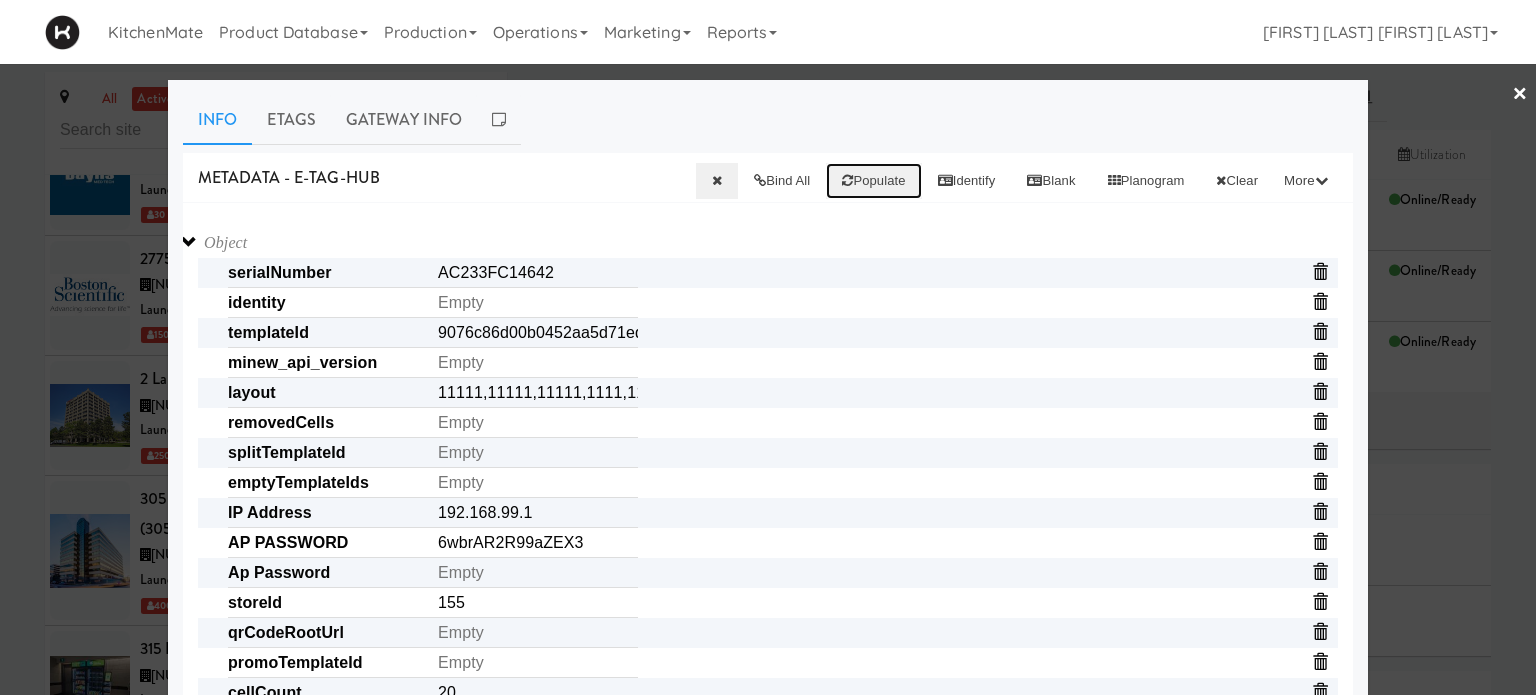 click on "Populate" at bounding box center (873, 181) 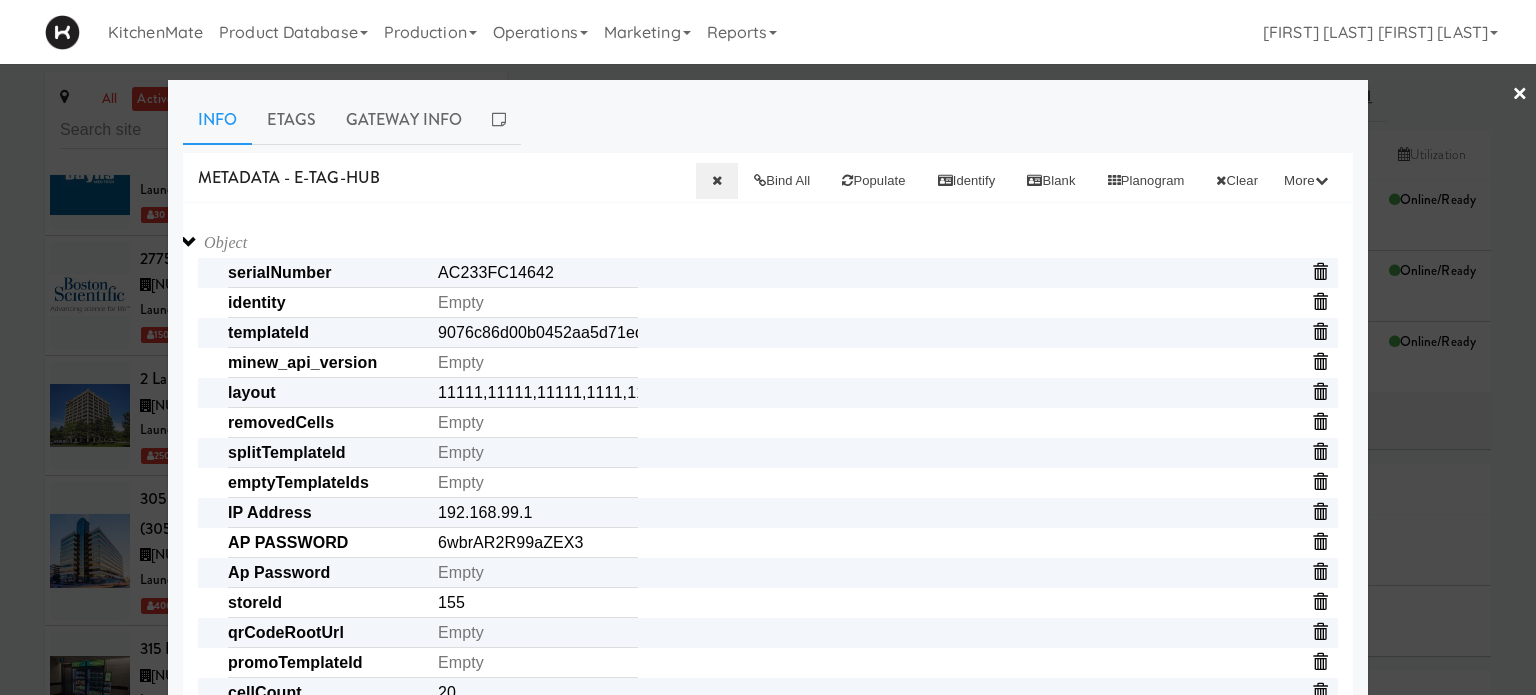 click on "×" at bounding box center (1520, 95) 